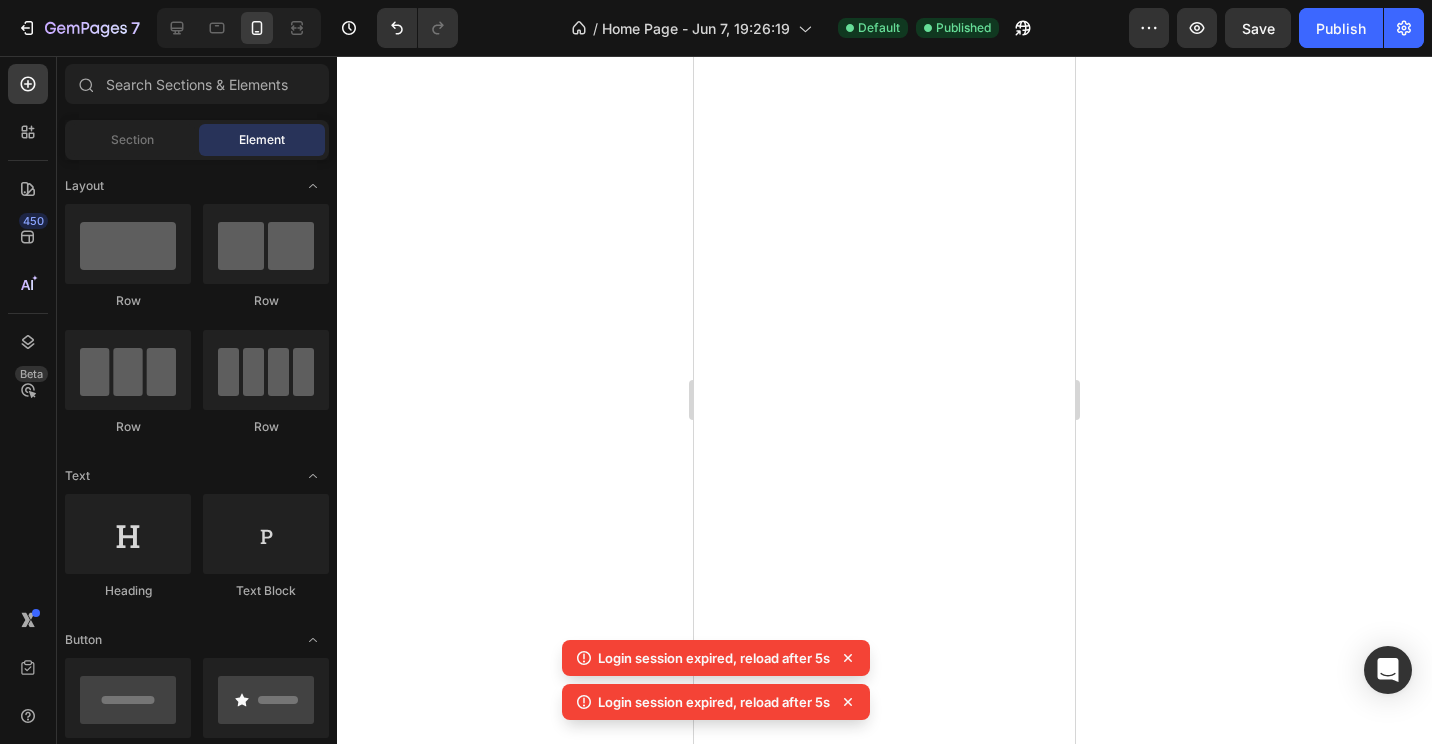 scroll, scrollTop: 0, scrollLeft: 0, axis: both 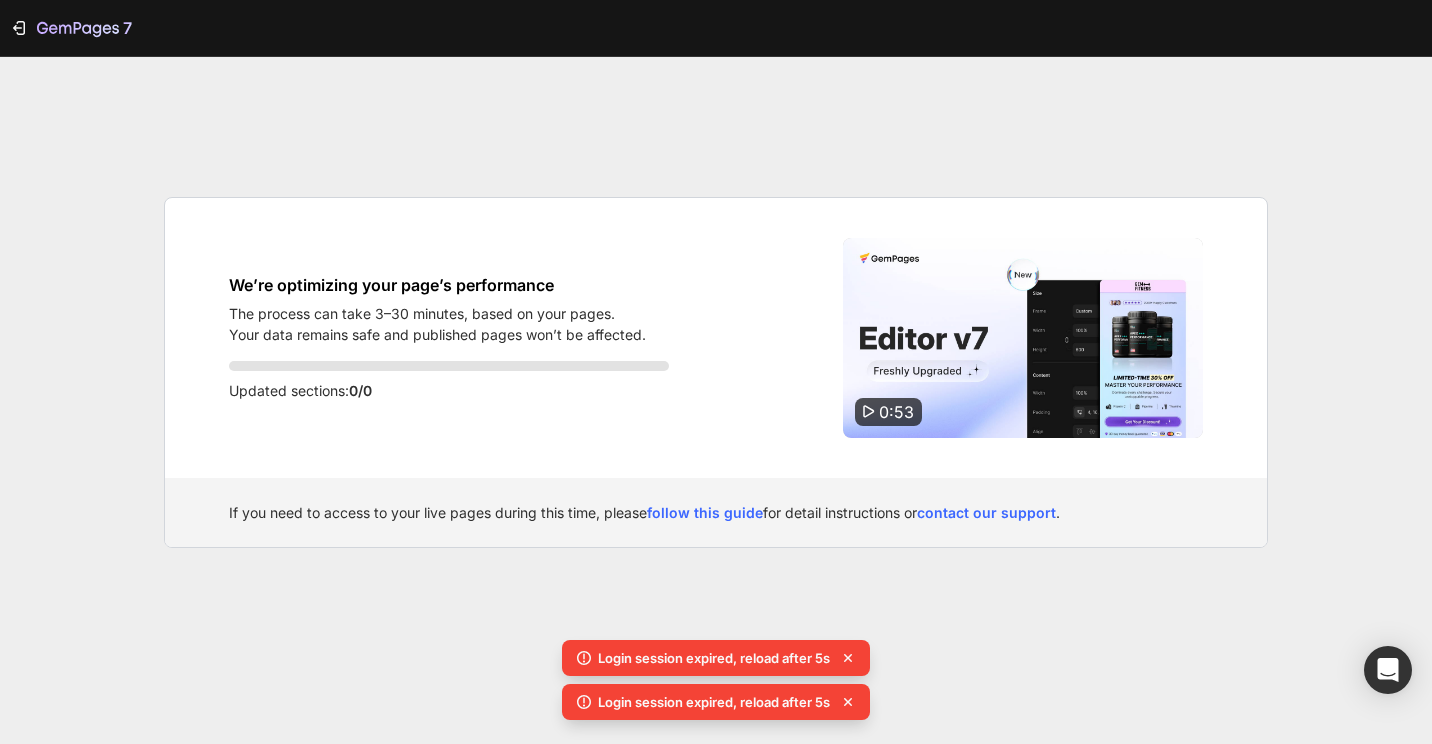 click 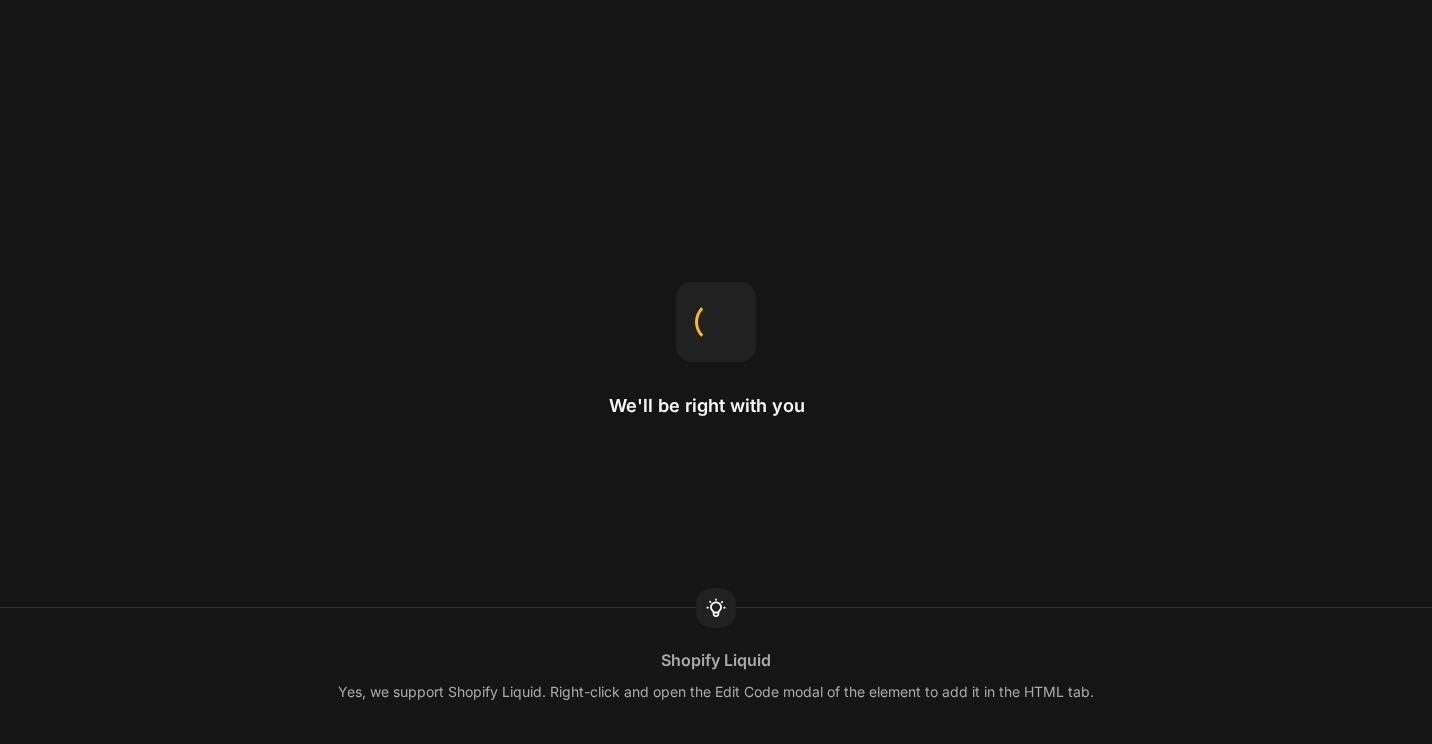 scroll, scrollTop: 0, scrollLeft: 0, axis: both 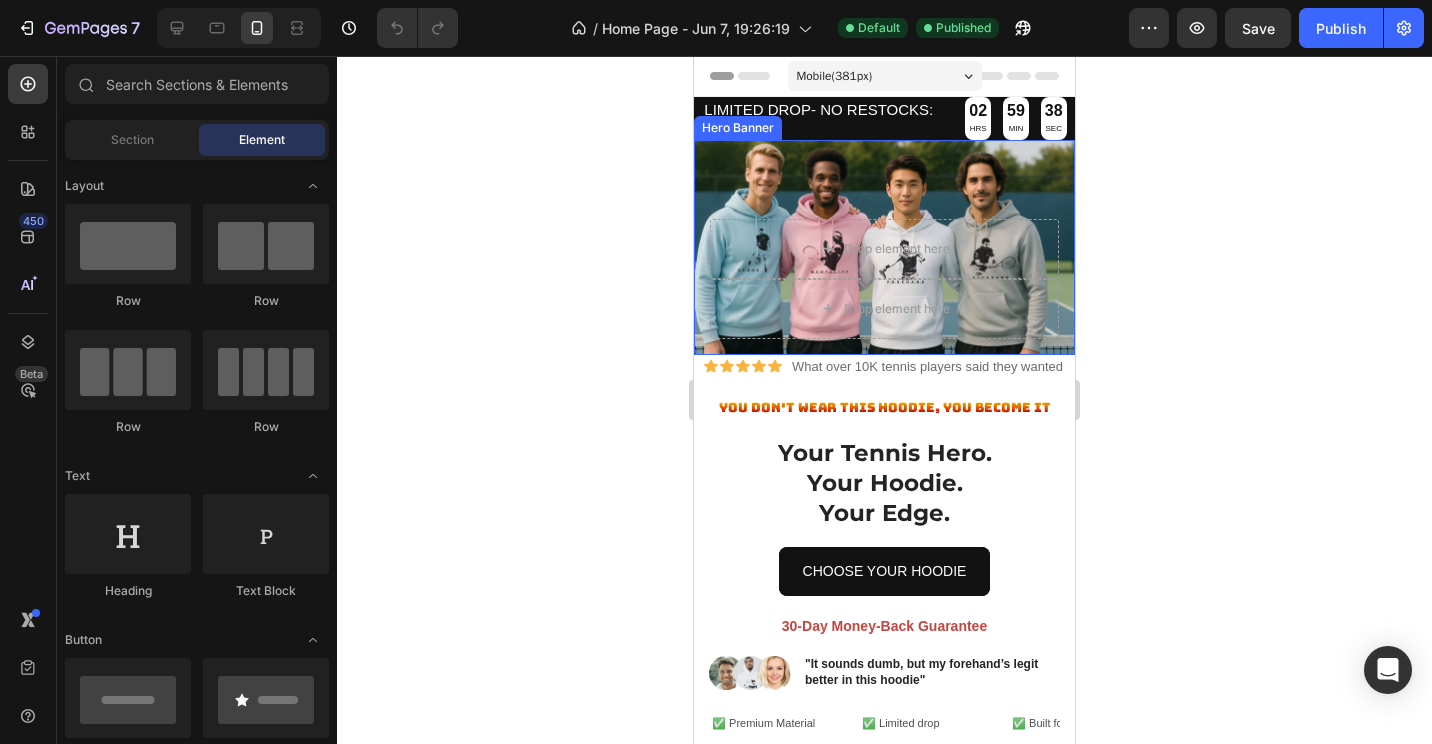 click at bounding box center [884, 247] 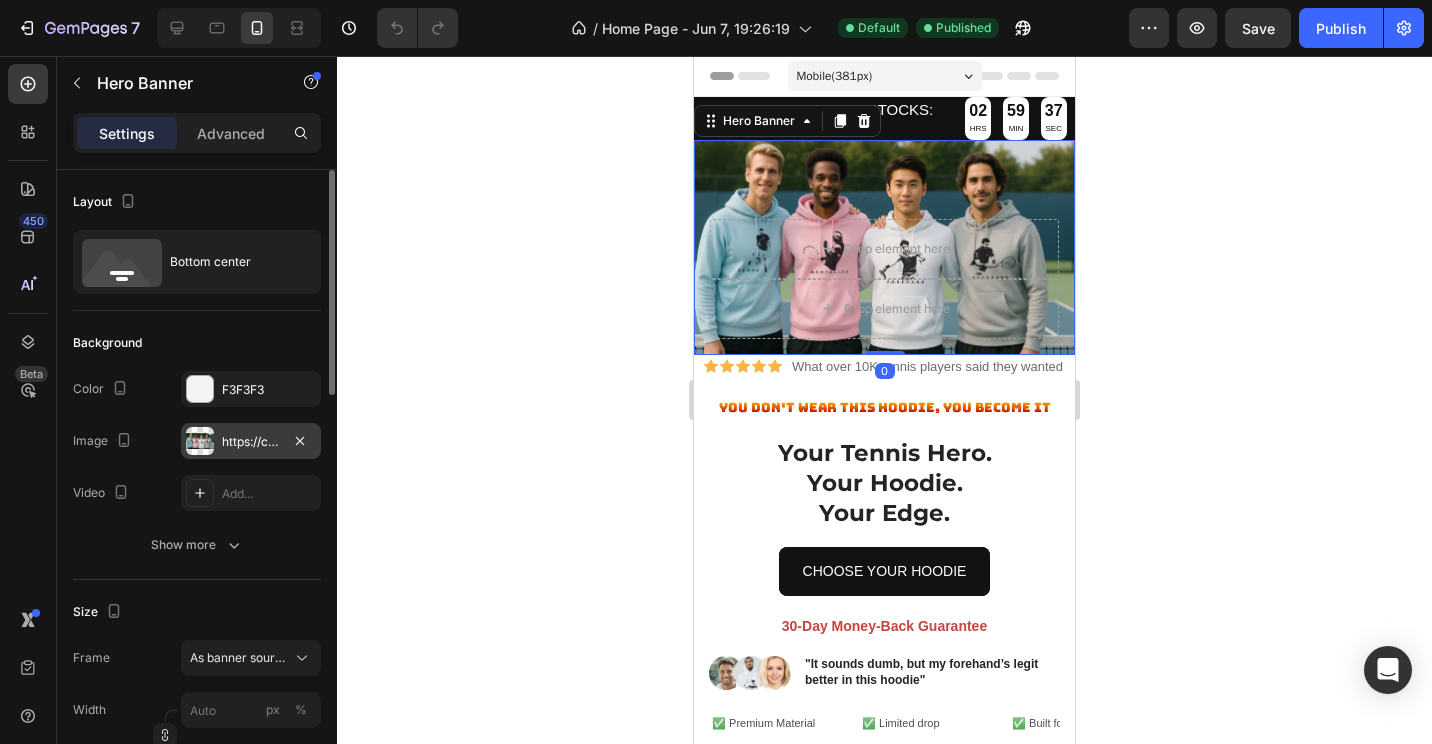 click on "https://cdn.shopify.com/s/files/1/0709/0765/8408/files/gempages_570020413275374816-fe51ce6a-989b-42b9-ad53-e7aadc212494.png" at bounding box center (251, 442) 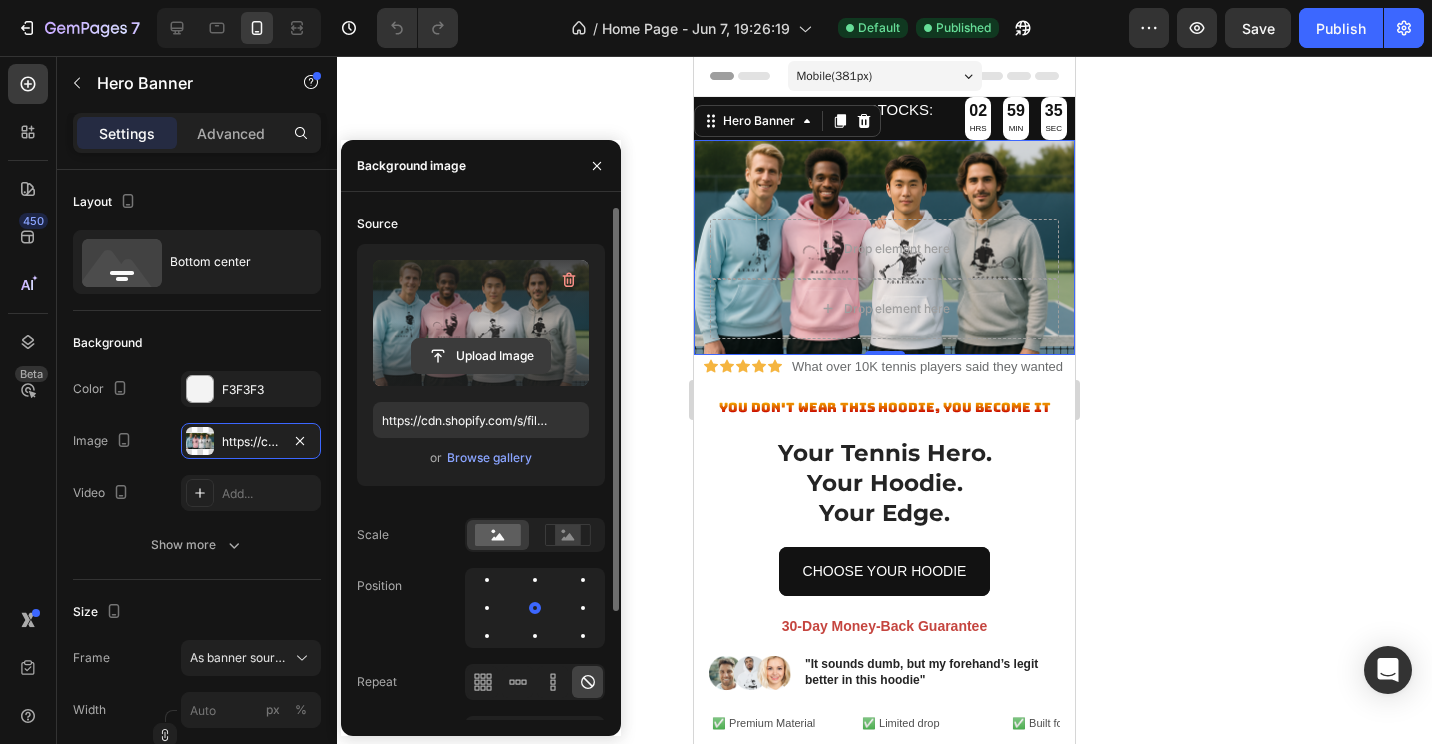 click 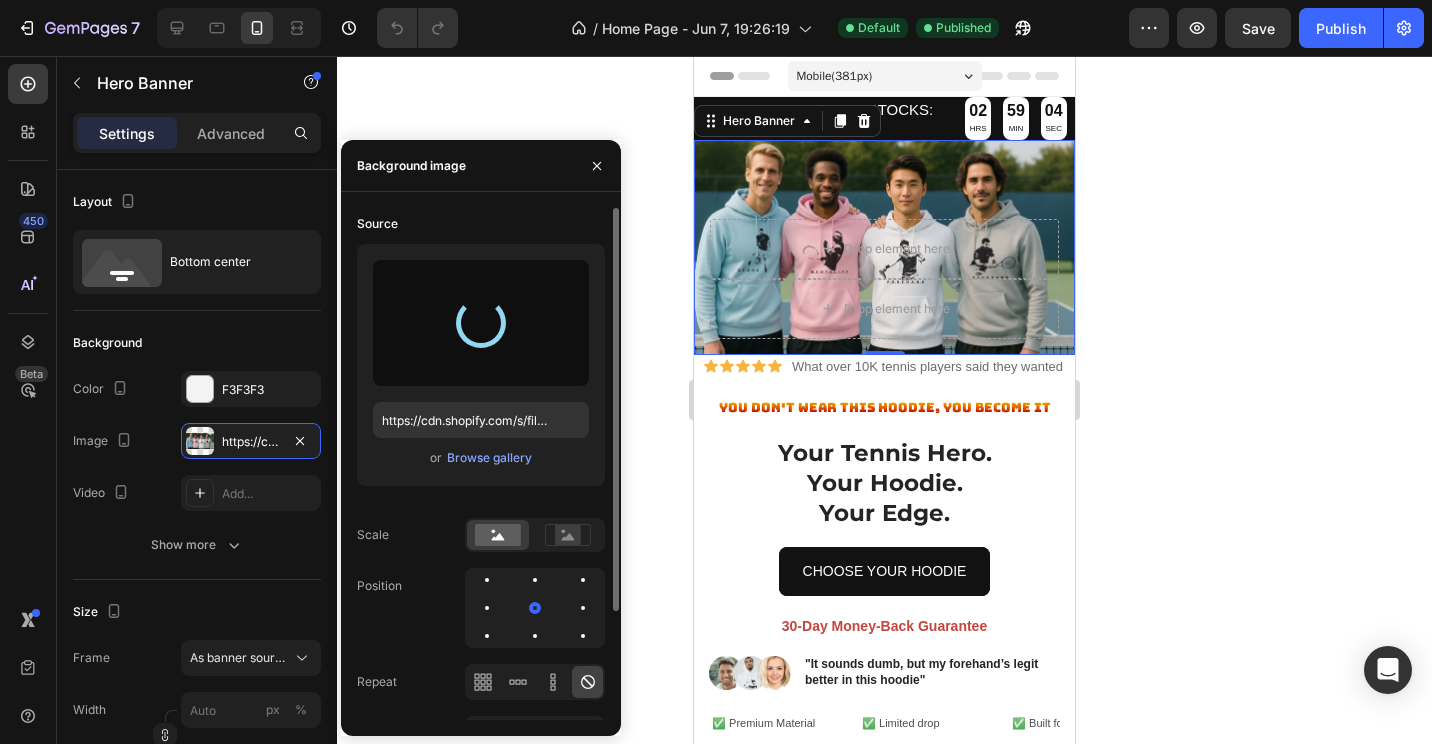 type on "https://cdn.shopify.com/s/files/1/0709/0765/8408/files/gempages_570020413275374816-0211bb93-297e-496d-b6a8-2cccc334db88.png" 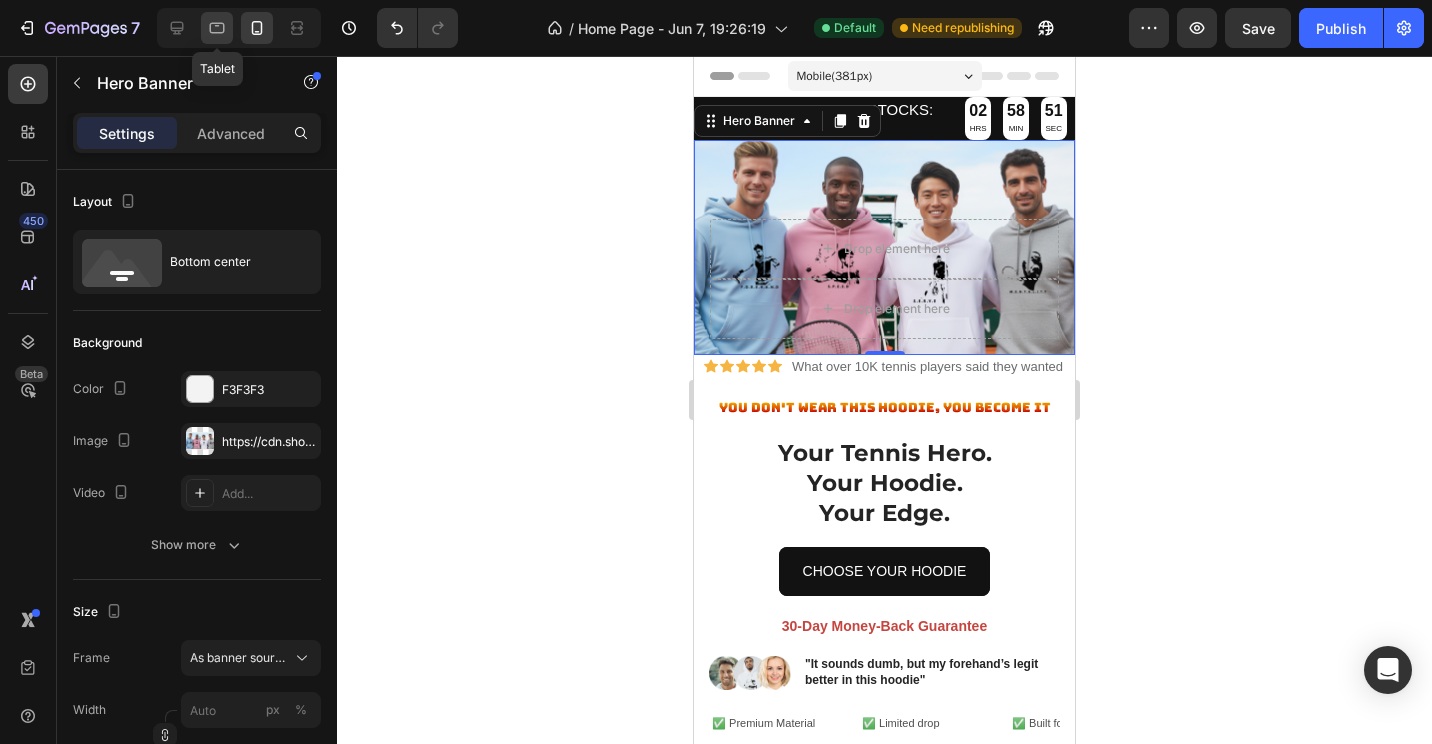 click 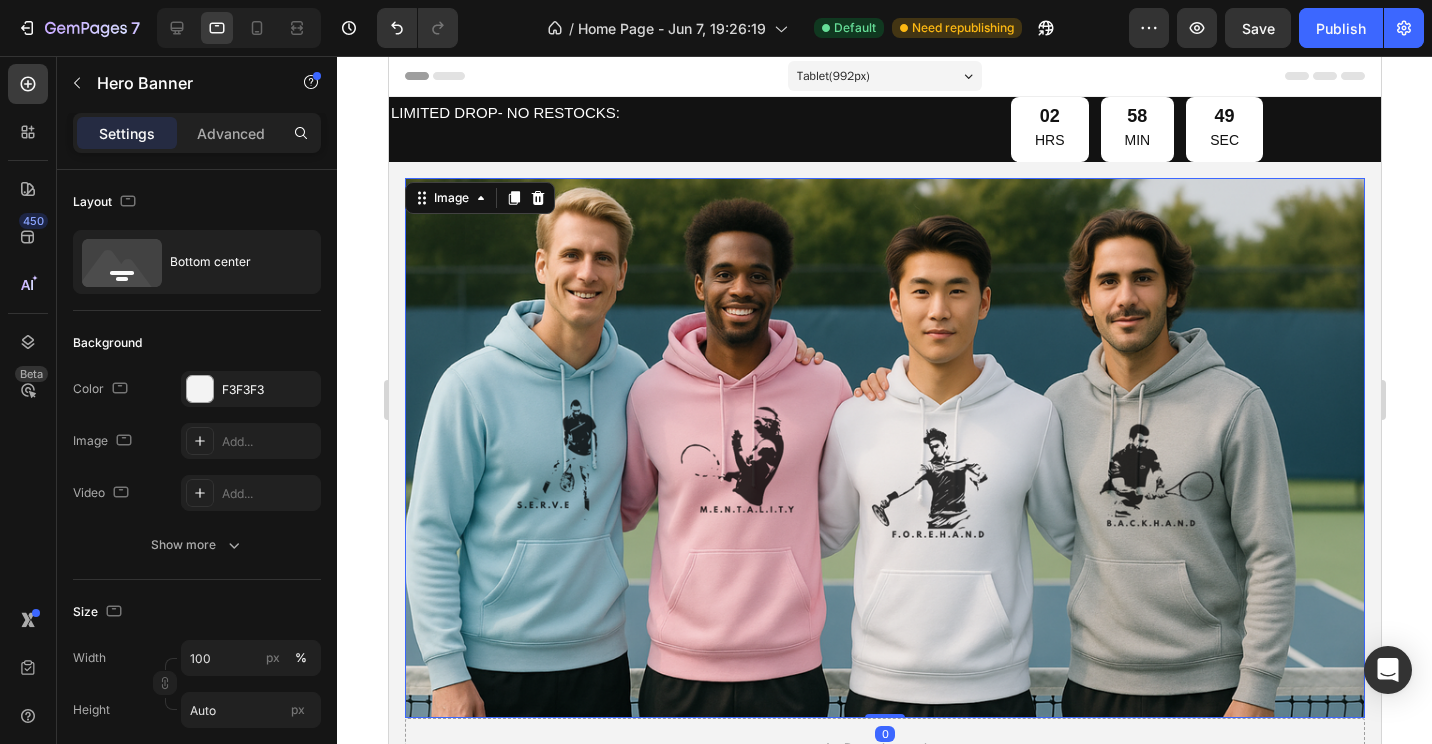 click at bounding box center [884, 448] 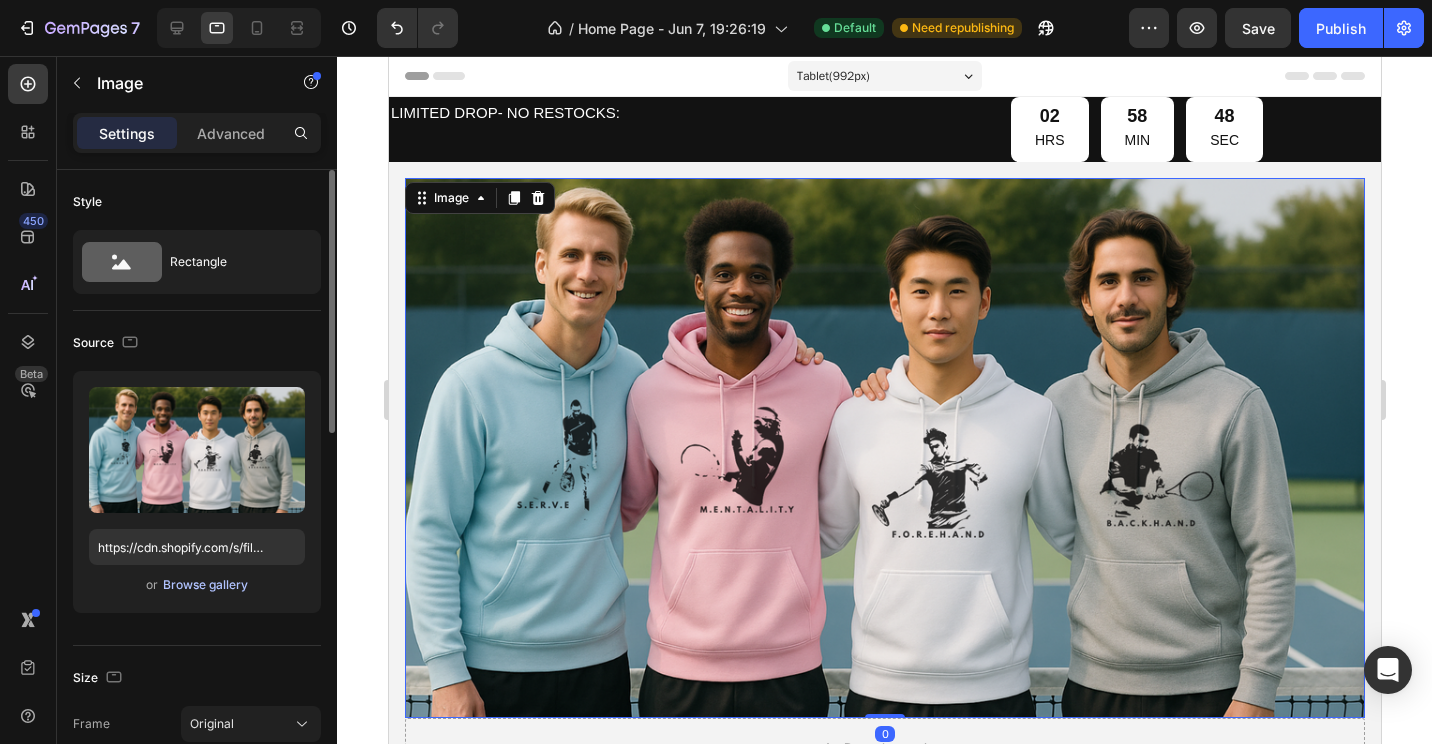 click on "Browse gallery" at bounding box center [205, 585] 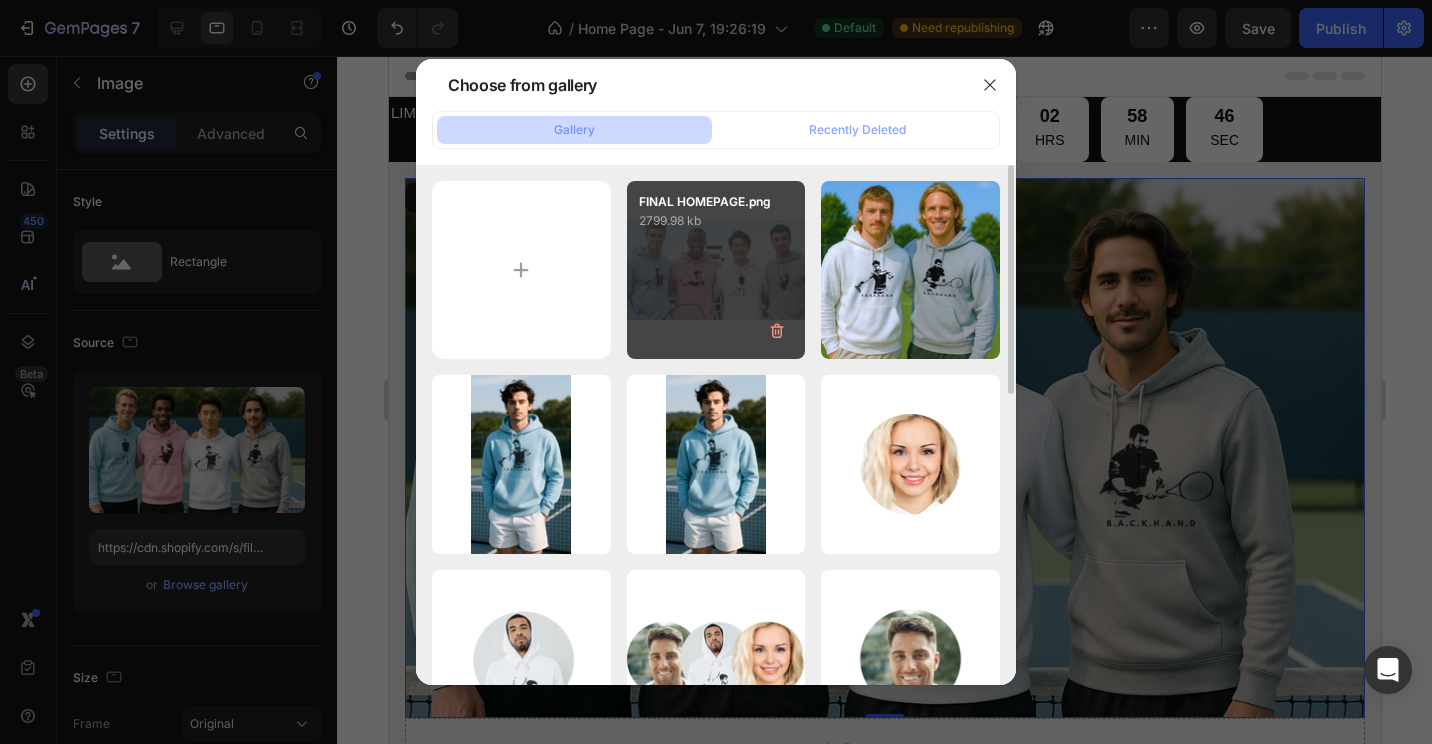 click on "FINAL HOMEPAGE.png 2799.98 kb" at bounding box center (716, 270) 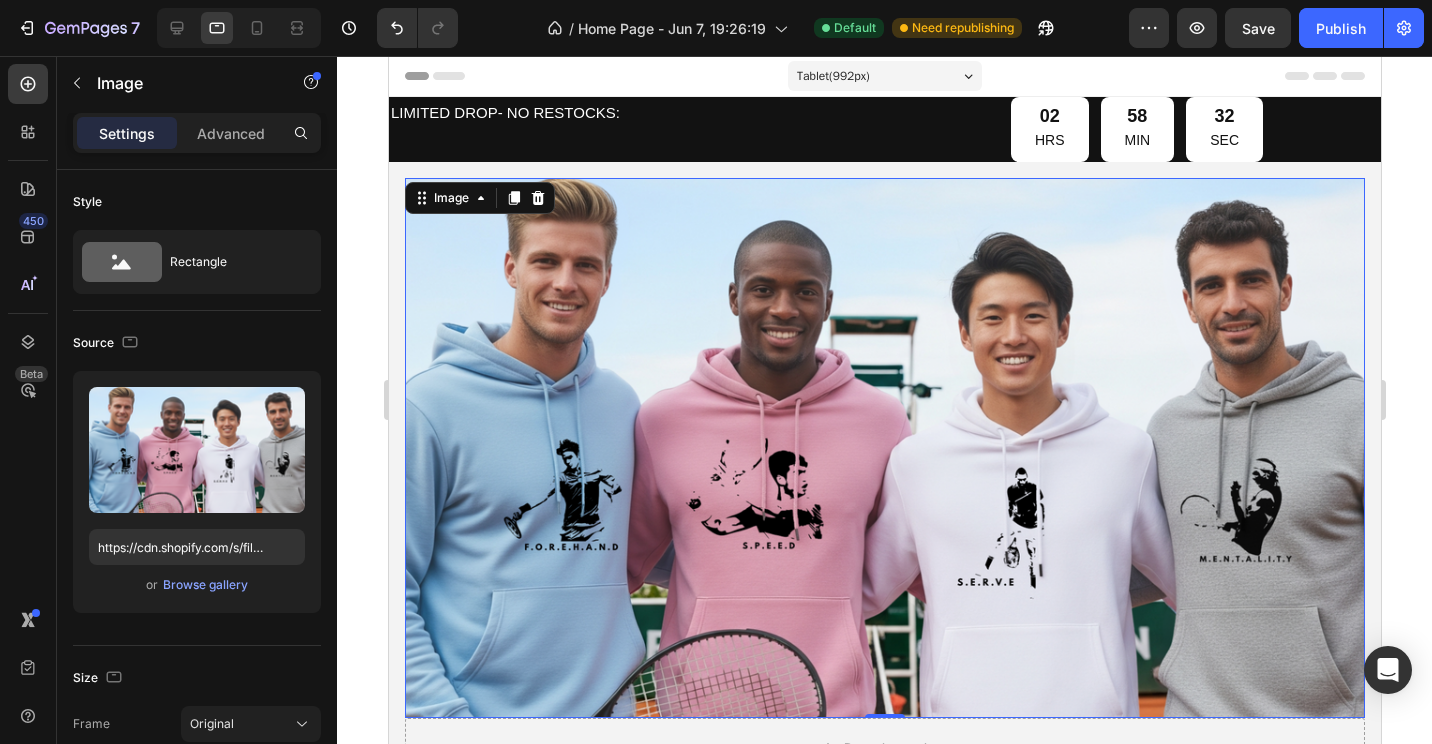 click at bounding box center (239, 28) 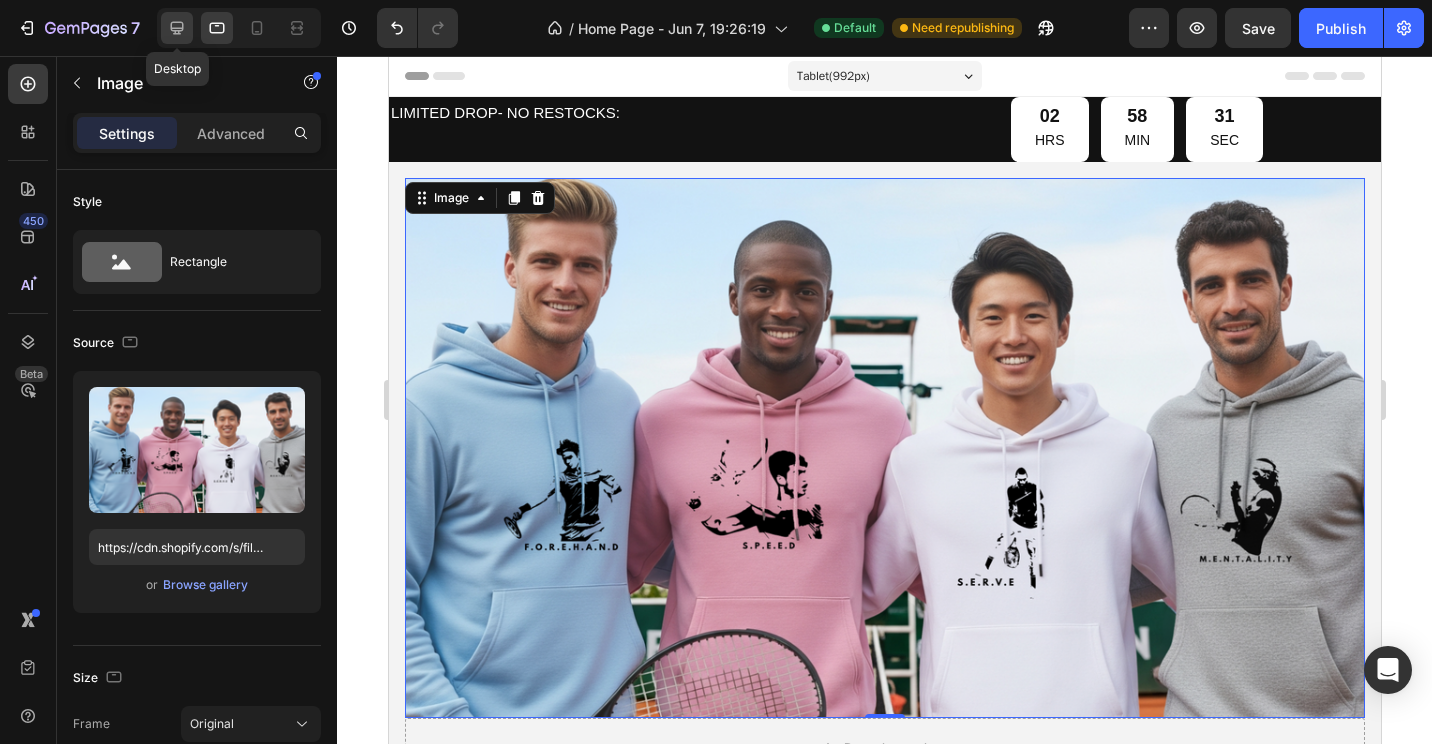 click 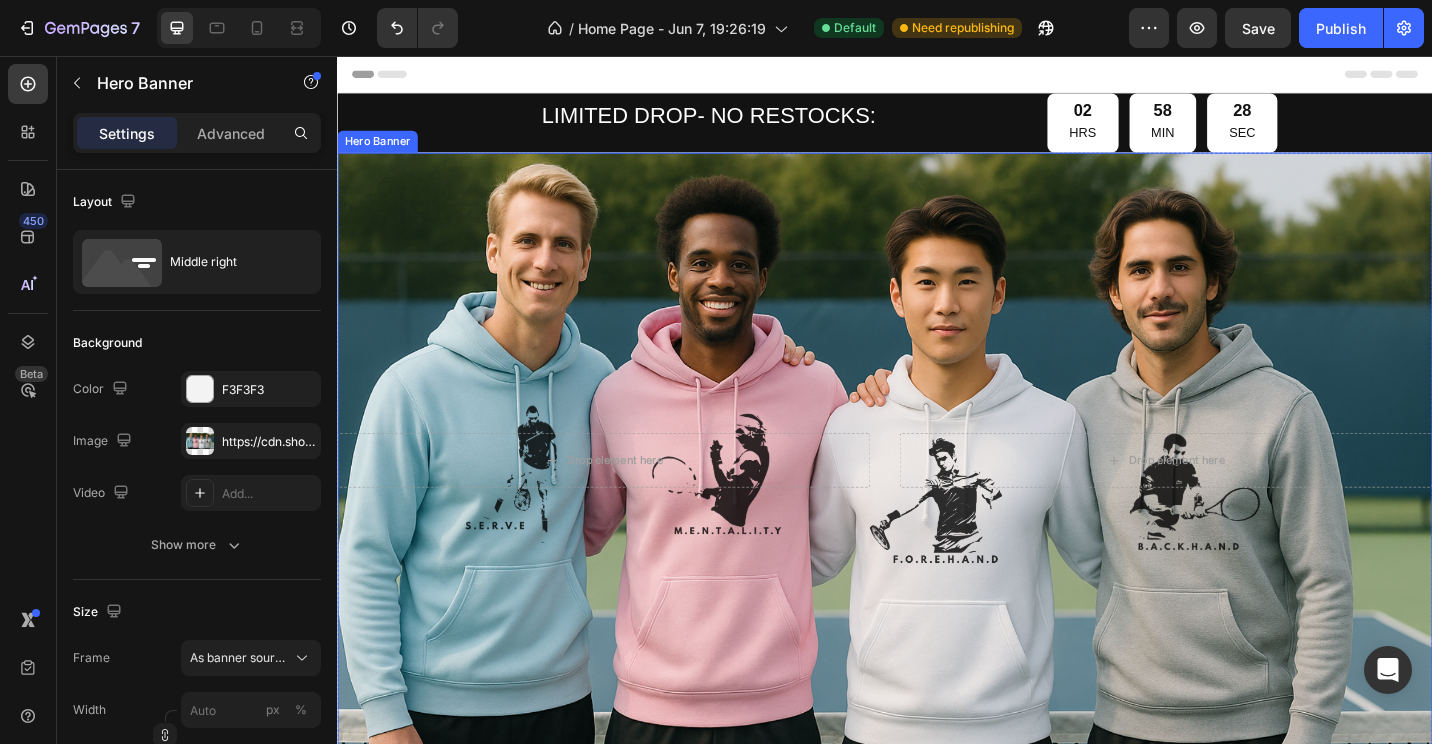 click at bounding box center [937, 499] 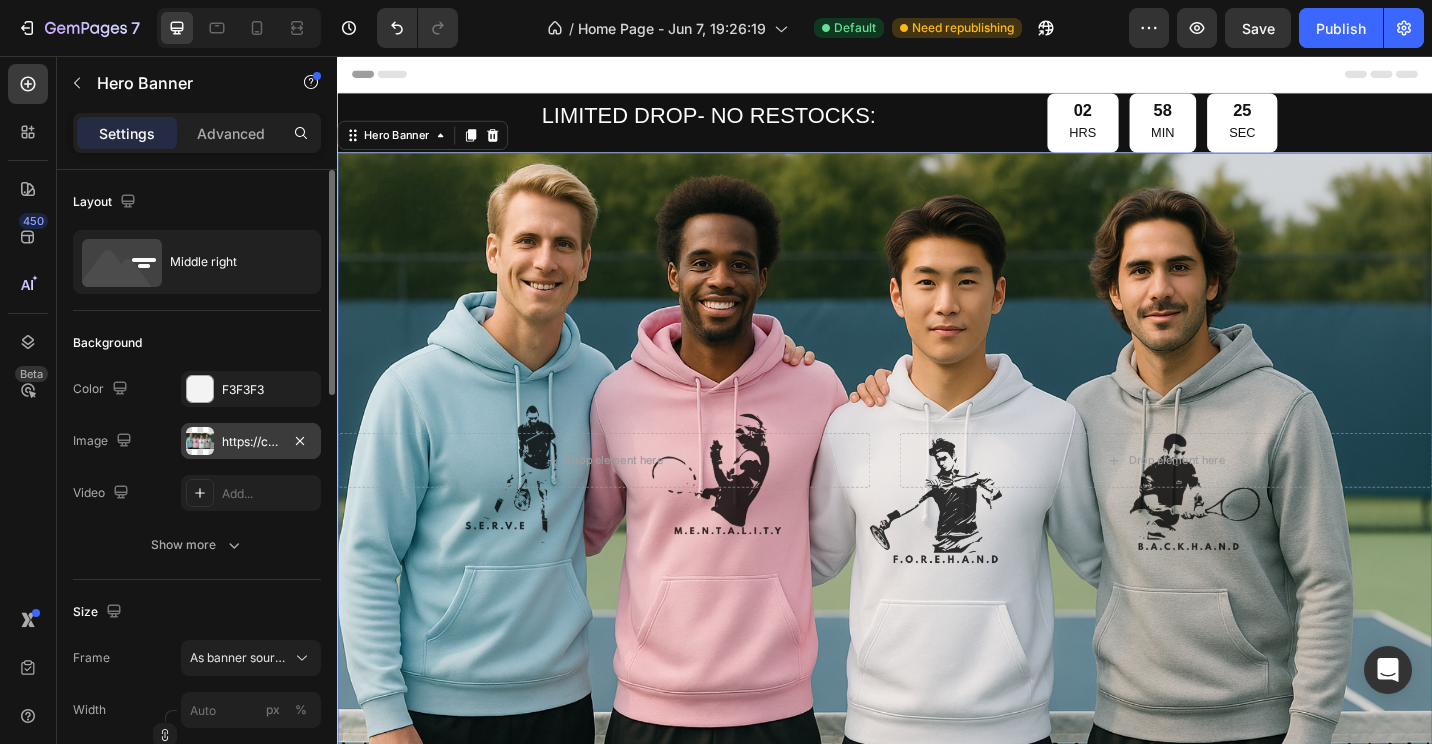 click on "https://cdn.shopify.com/s/files/1/0709/0765/8408/files/gempages_570020413275374816-fe51ce6a-989b-42b9-ad53-e7aadc212494.png" at bounding box center (251, 442) 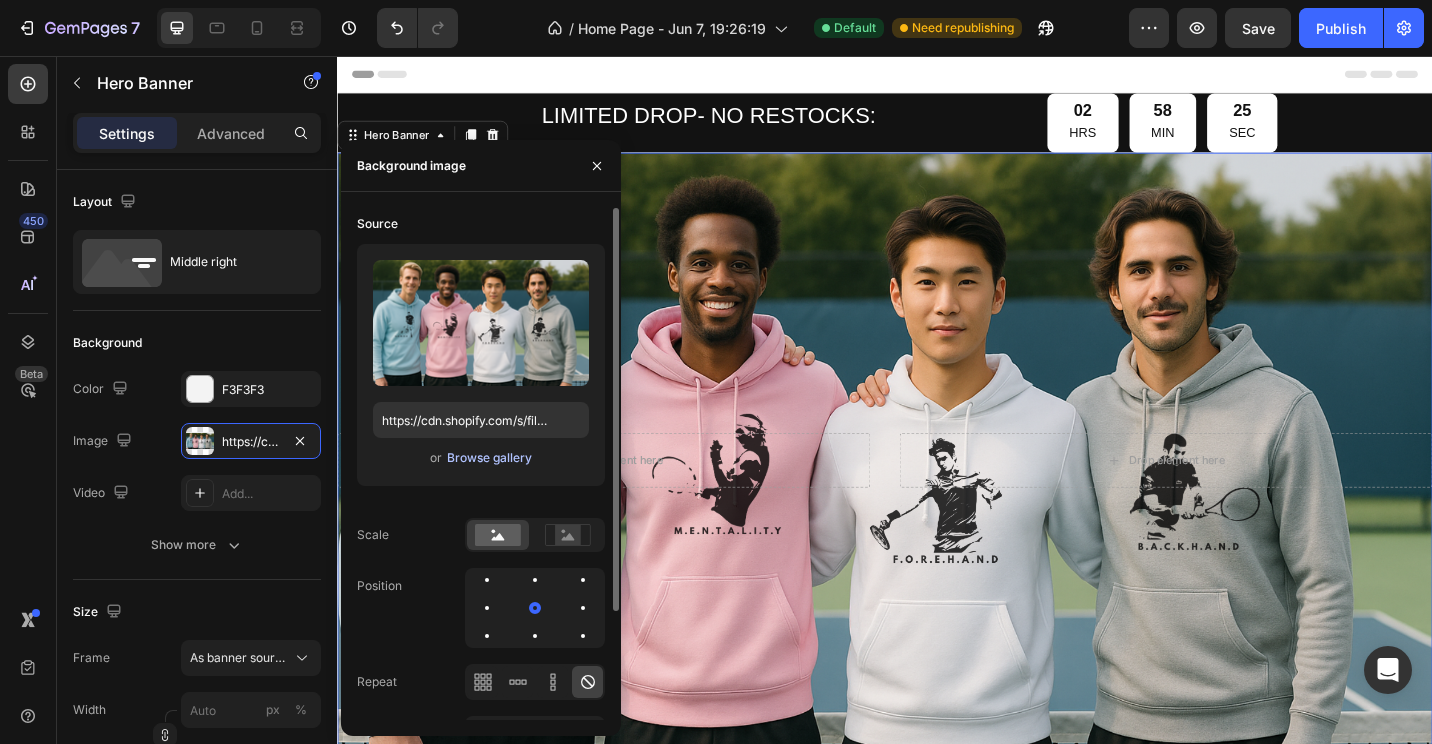 click on "Browse gallery" at bounding box center [489, 458] 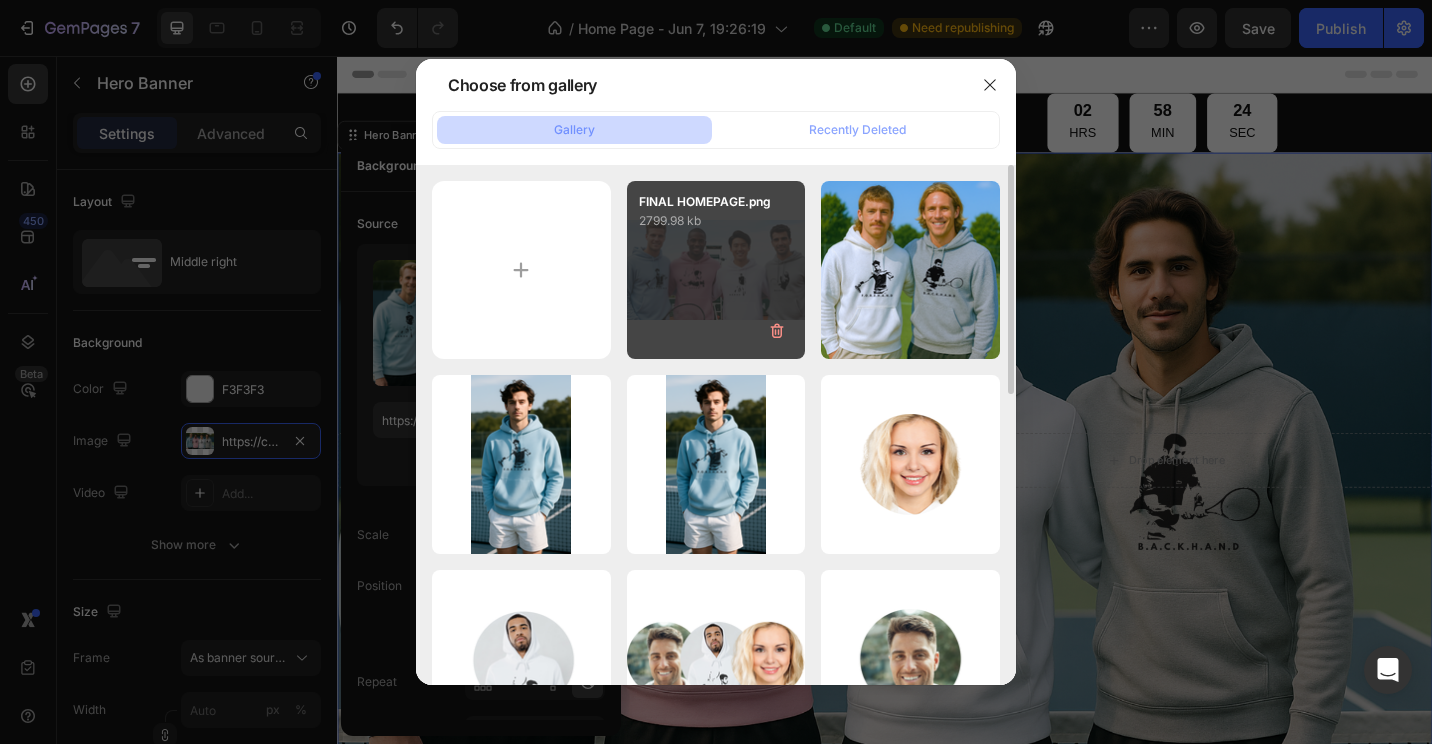 click on "FINAL HOMEPAGE.png 2799.98 kb" at bounding box center [716, 270] 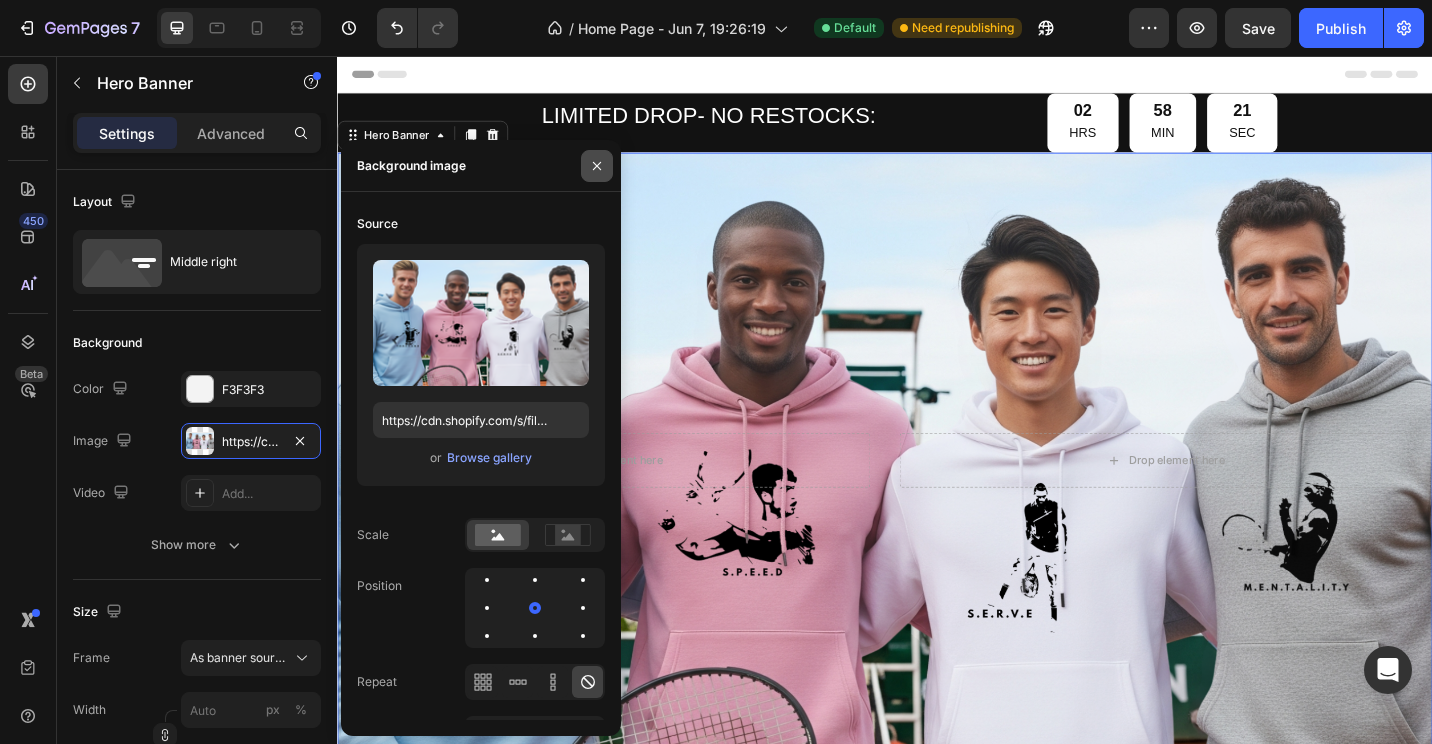 click at bounding box center (597, 166) 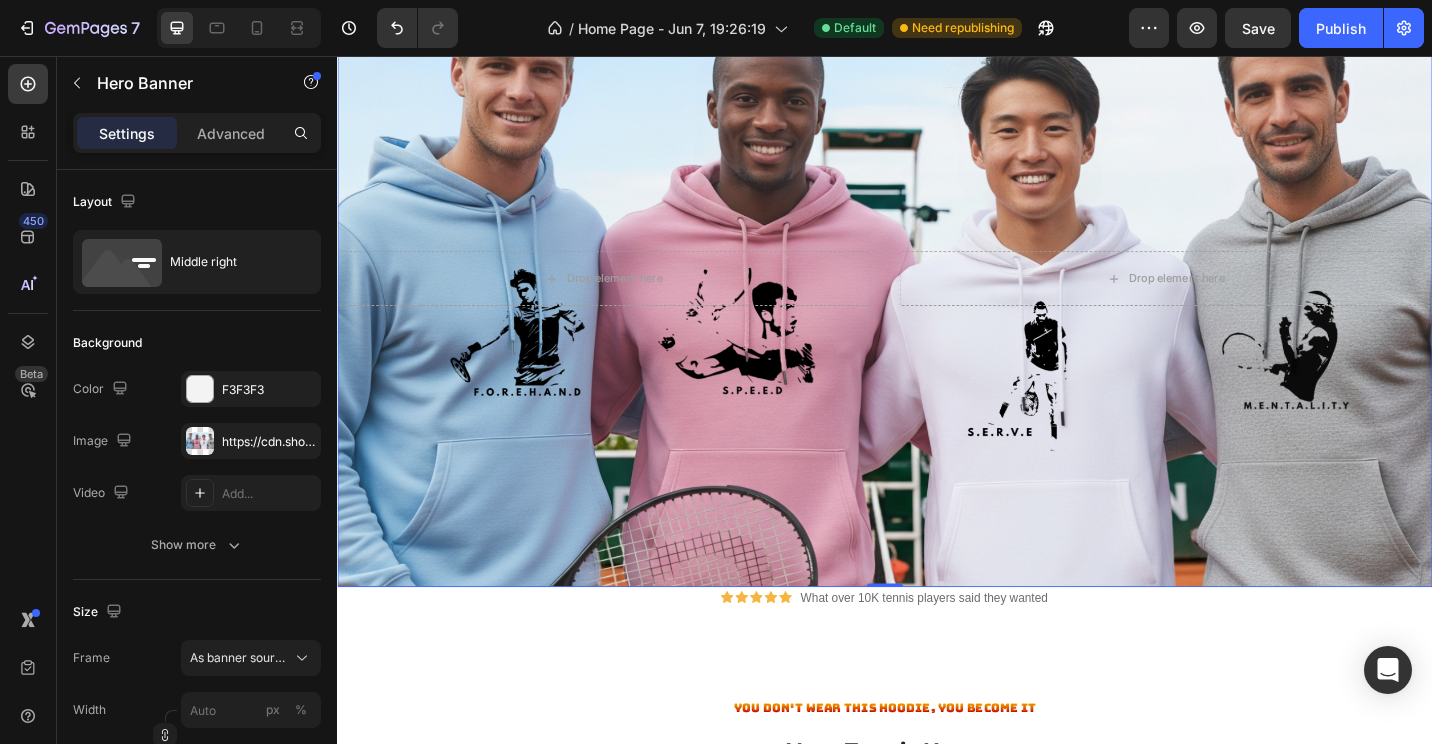 scroll, scrollTop: 200, scrollLeft: 0, axis: vertical 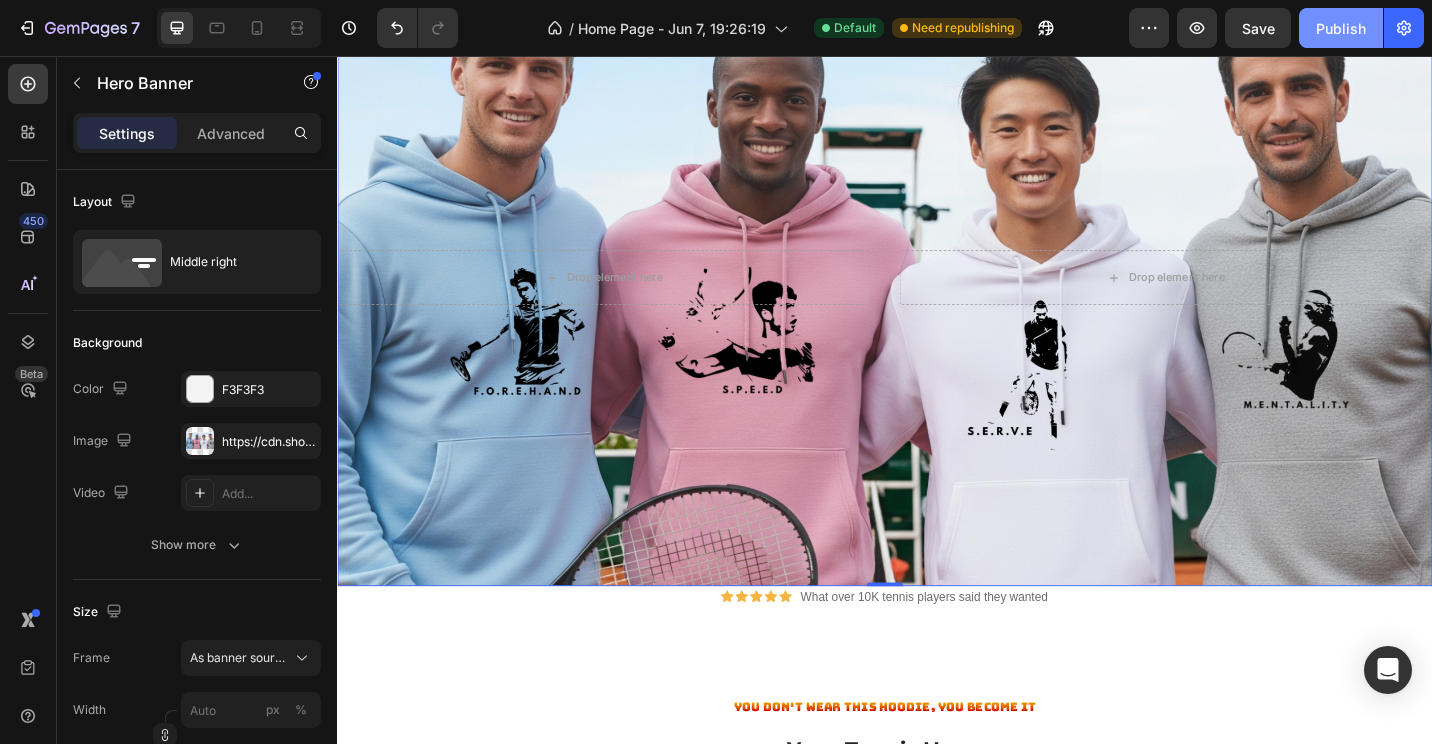 click on "Publish" at bounding box center (1341, 28) 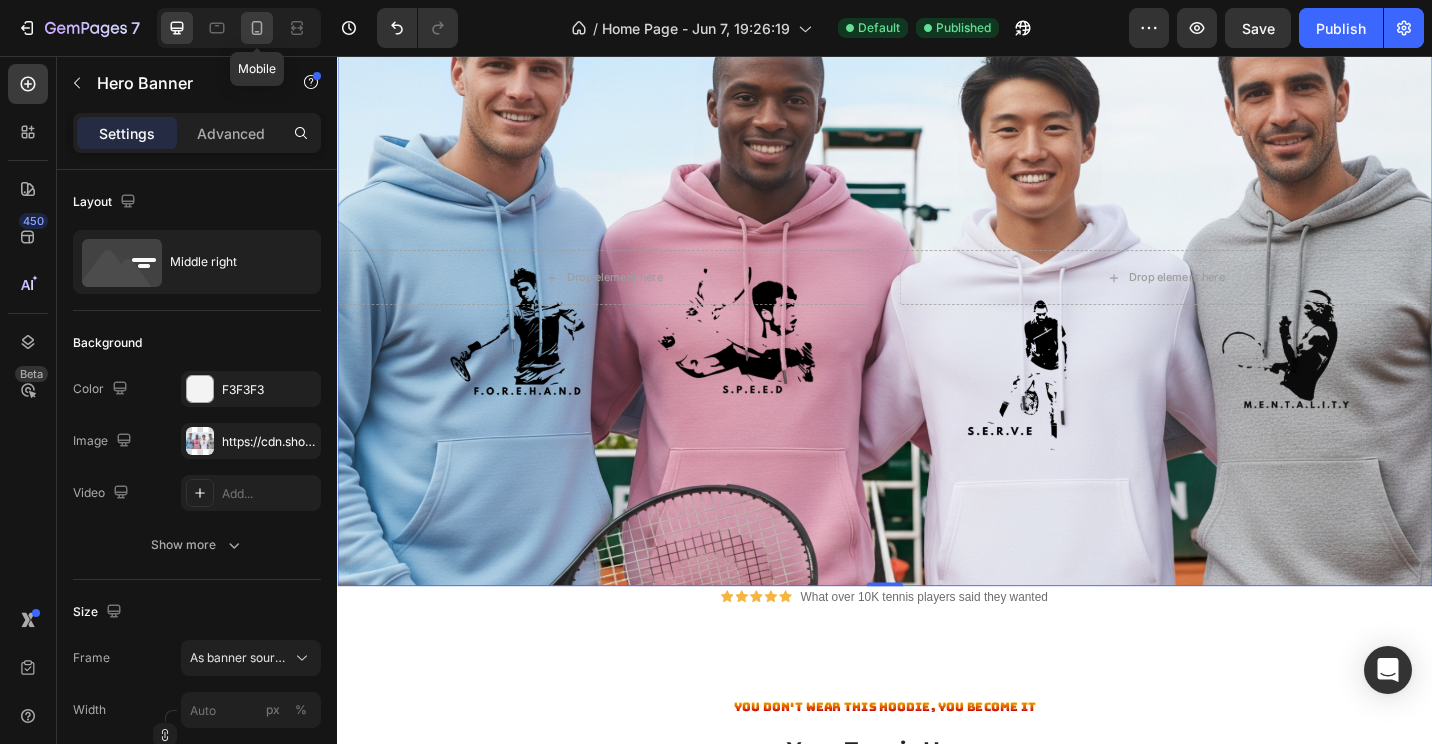 click 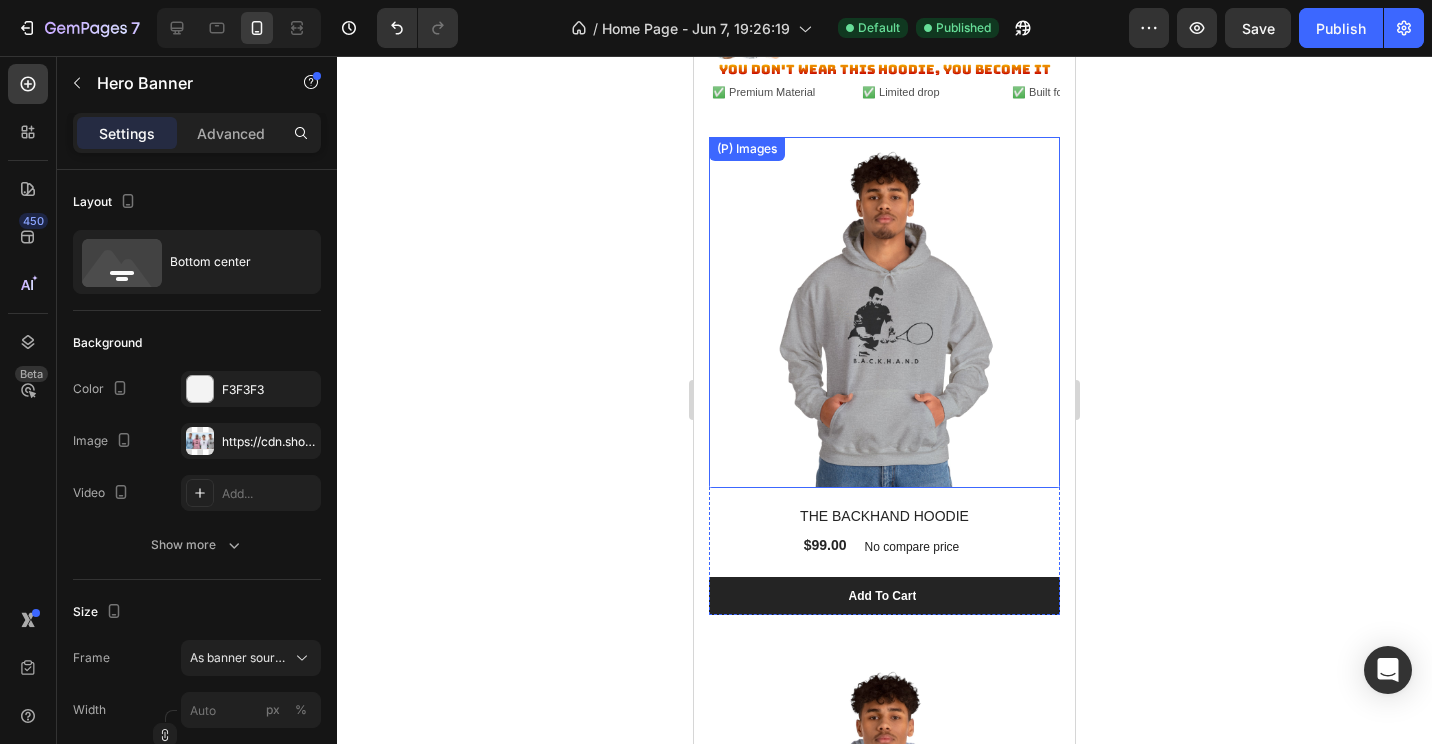 scroll, scrollTop: 514, scrollLeft: 0, axis: vertical 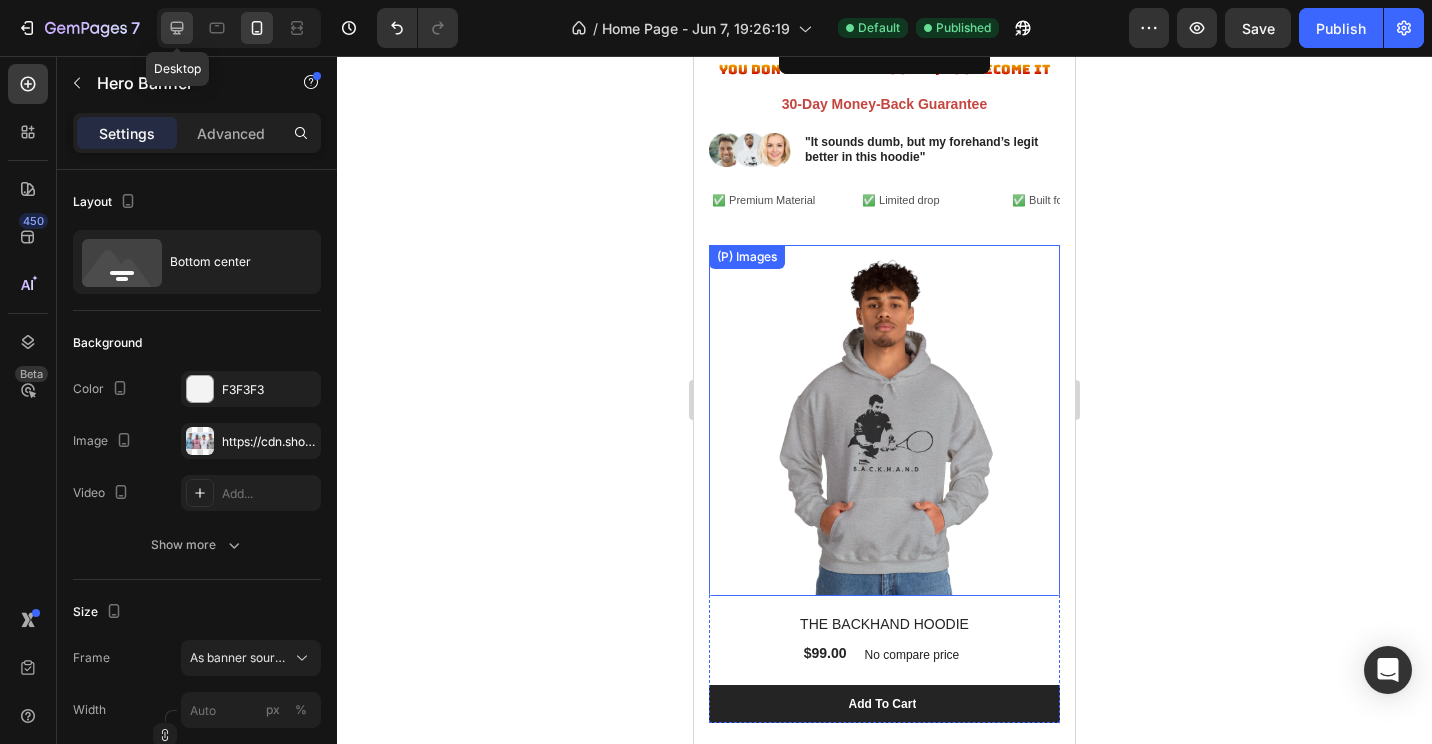 click 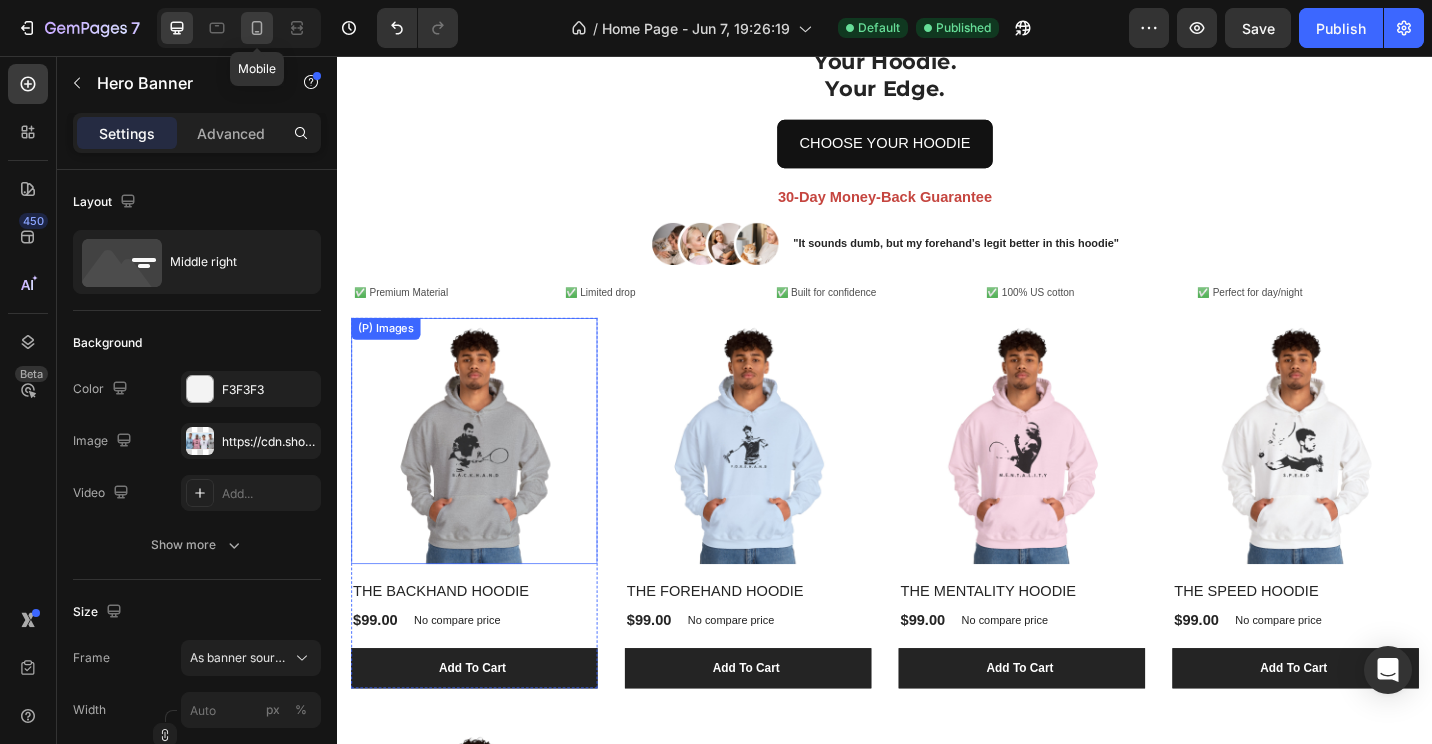 click 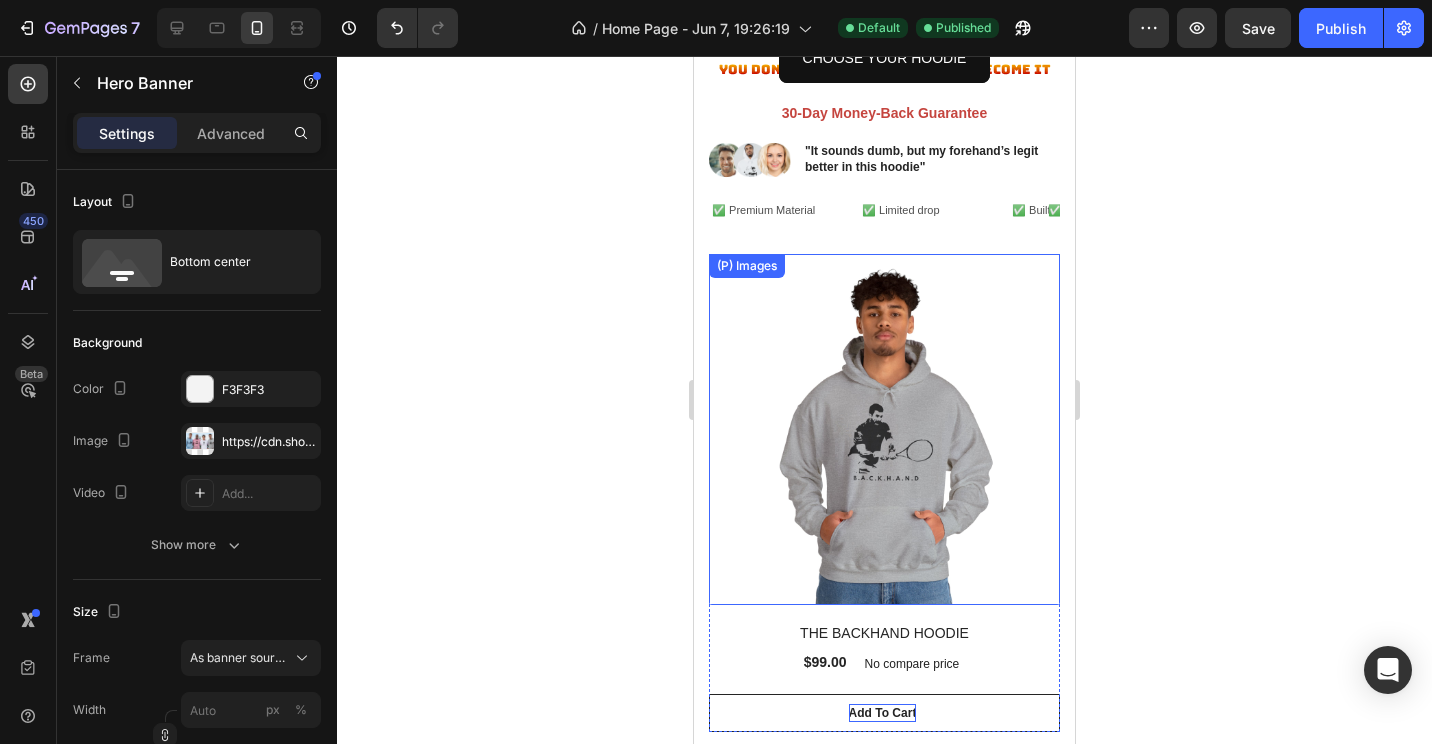scroll, scrollTop: 814, scrollLeft: 0, axis: vertical 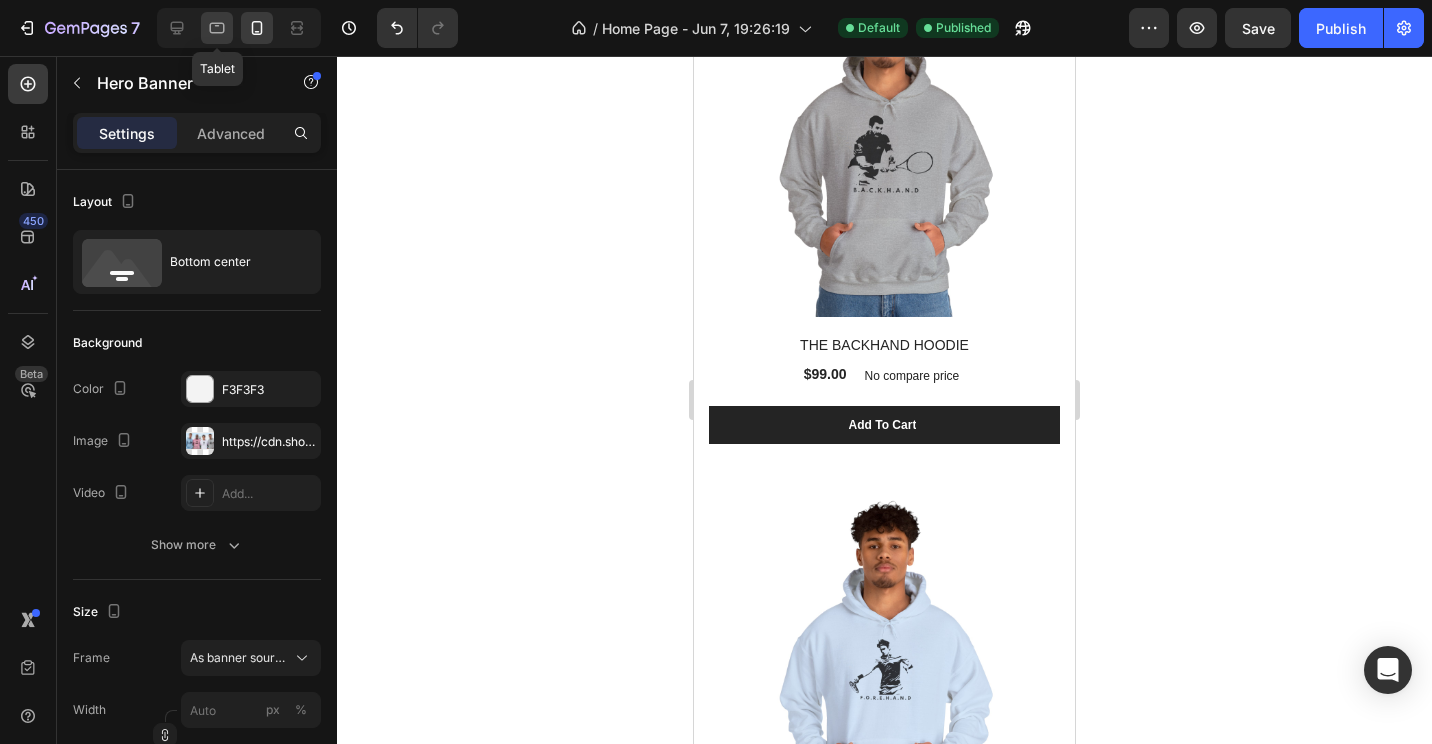 click 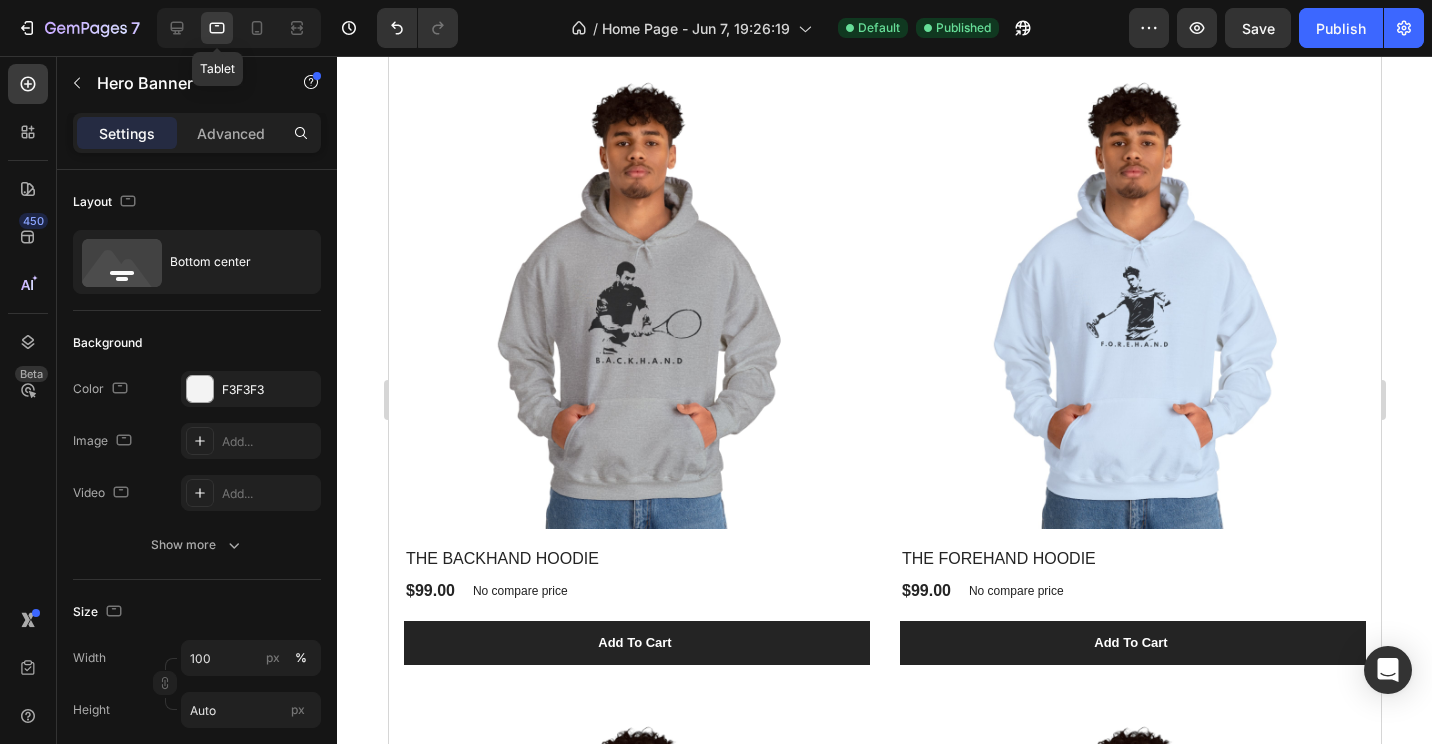 scroll, scrollTop: 785, scrollLeft: 0, axis: vertical 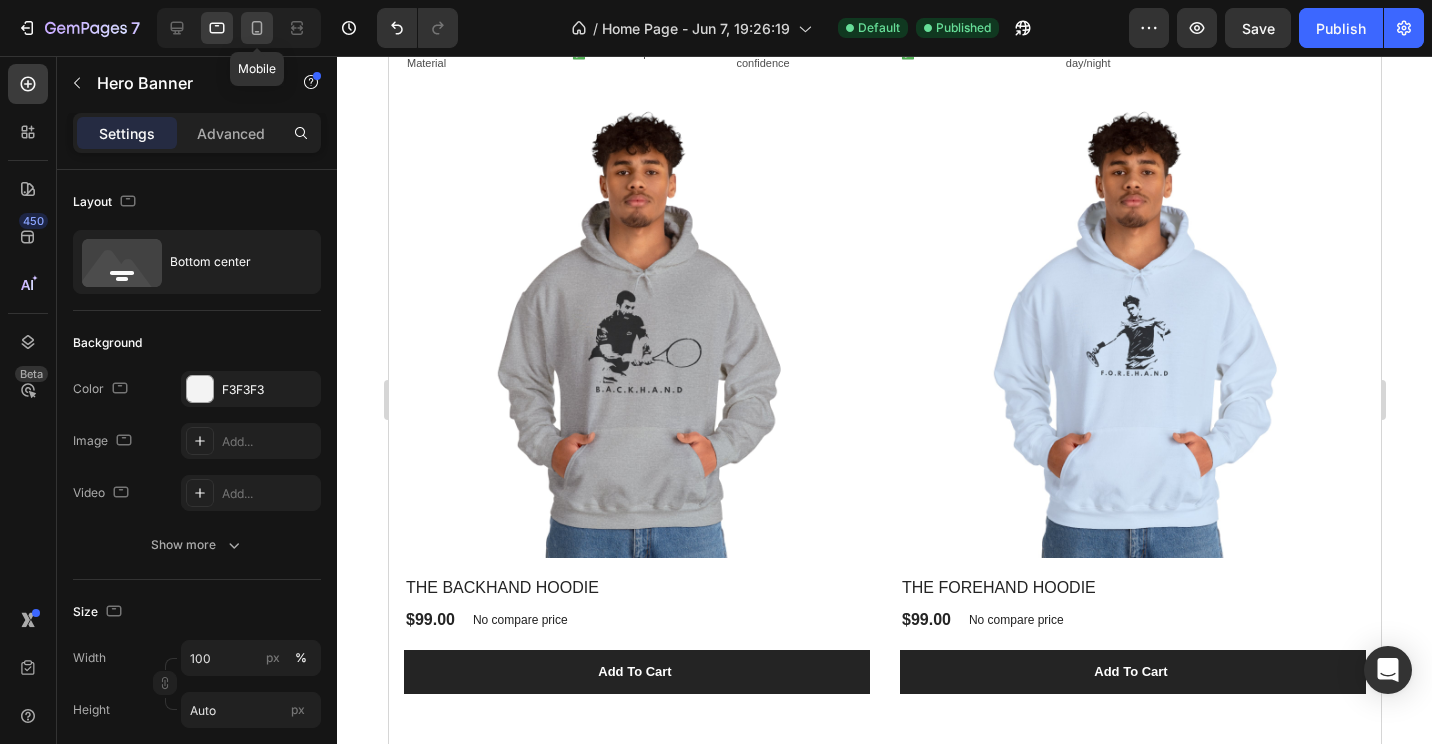 click 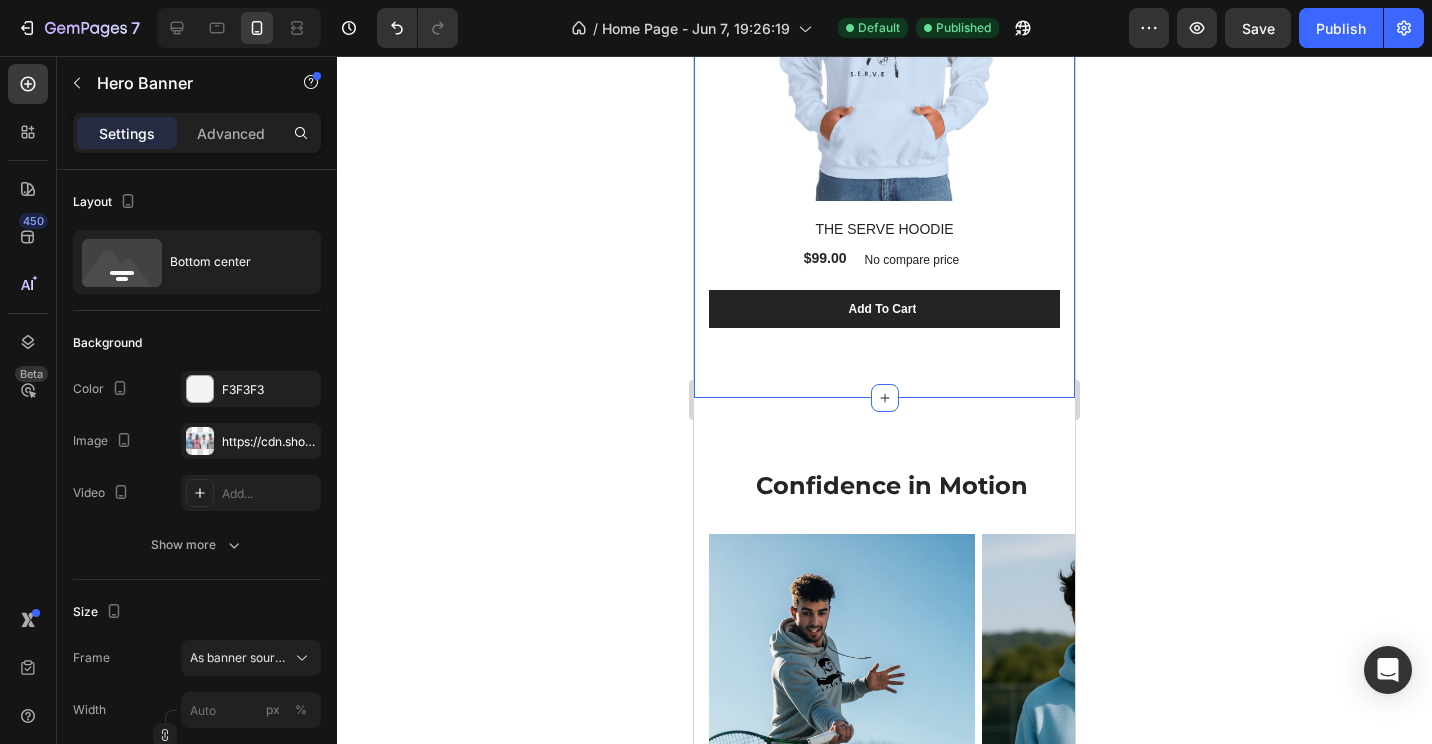 scroll, scrollTop: 3201, scrollLeft: 0, axis: vertical 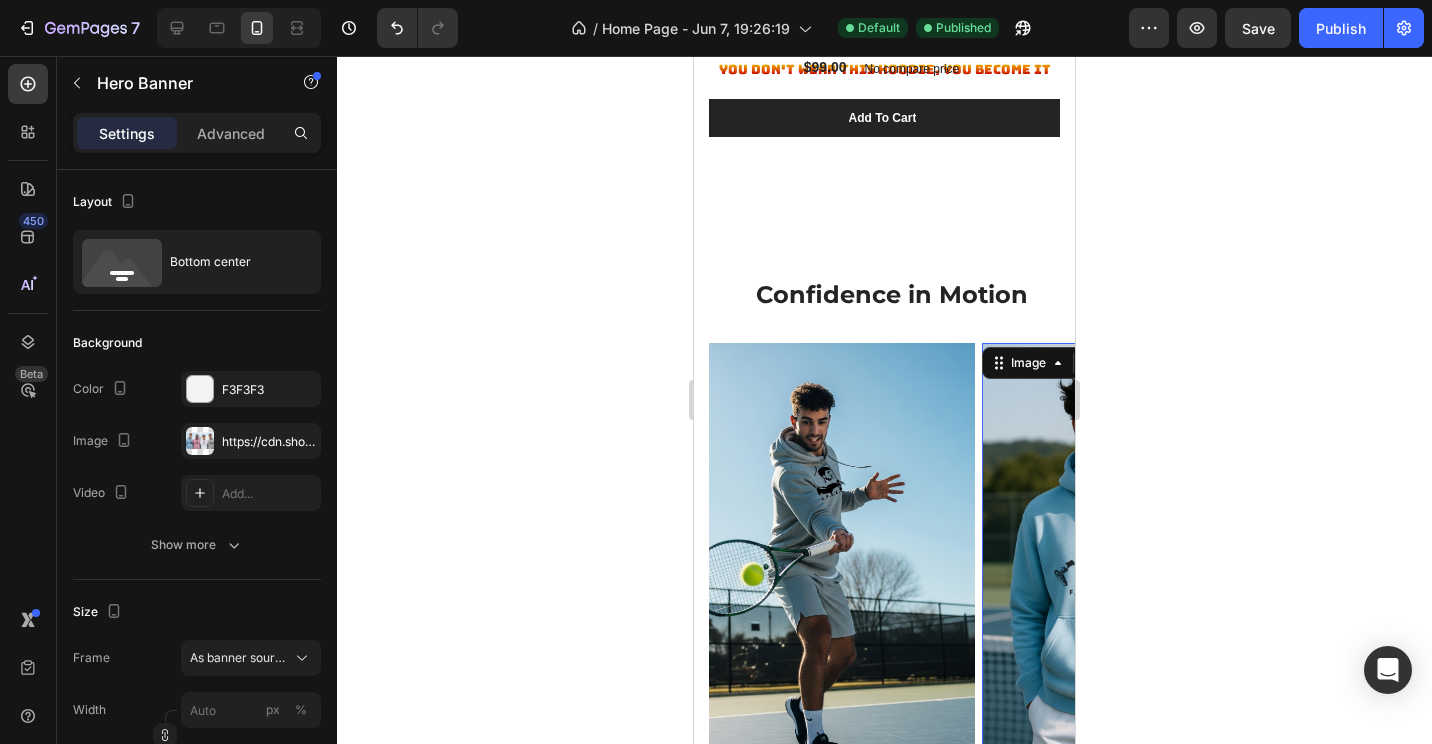 click at bounding box center (1115, 579) 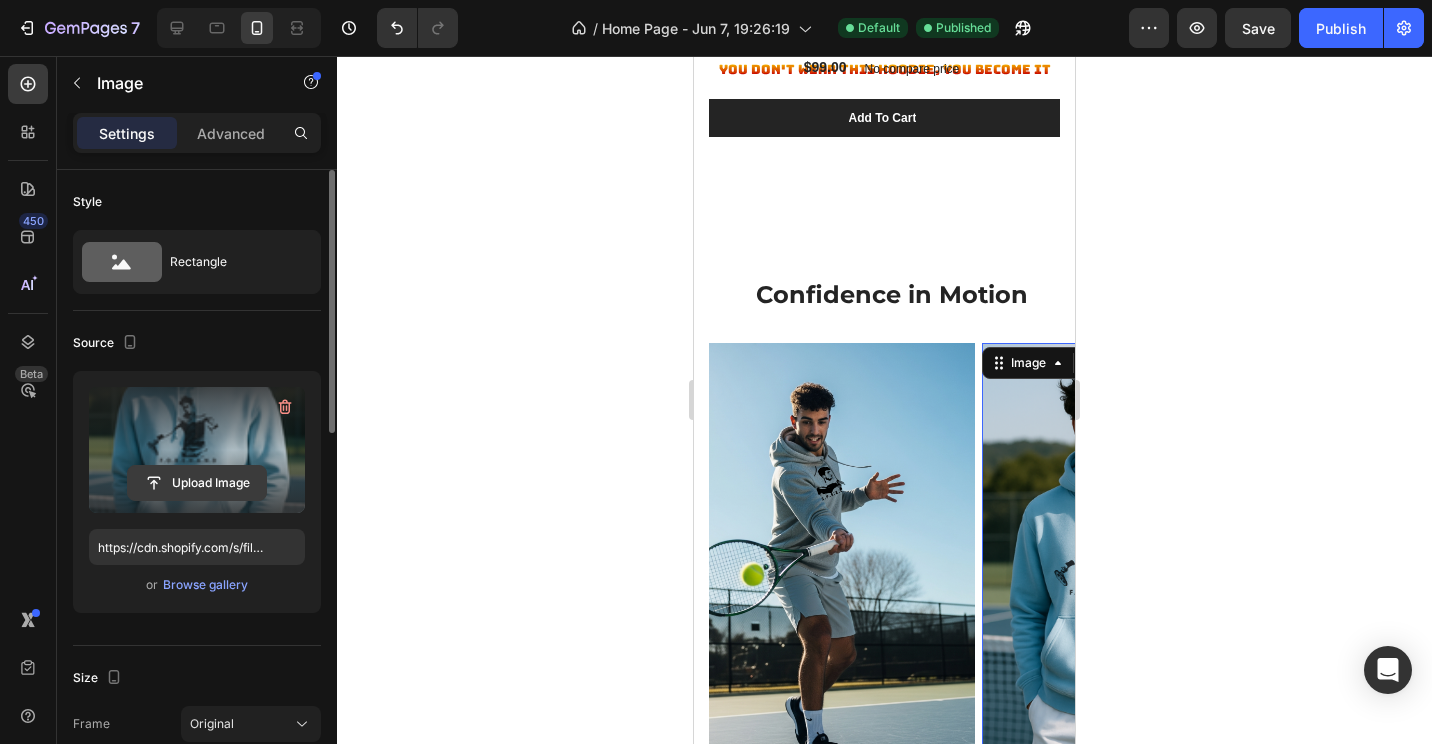 click 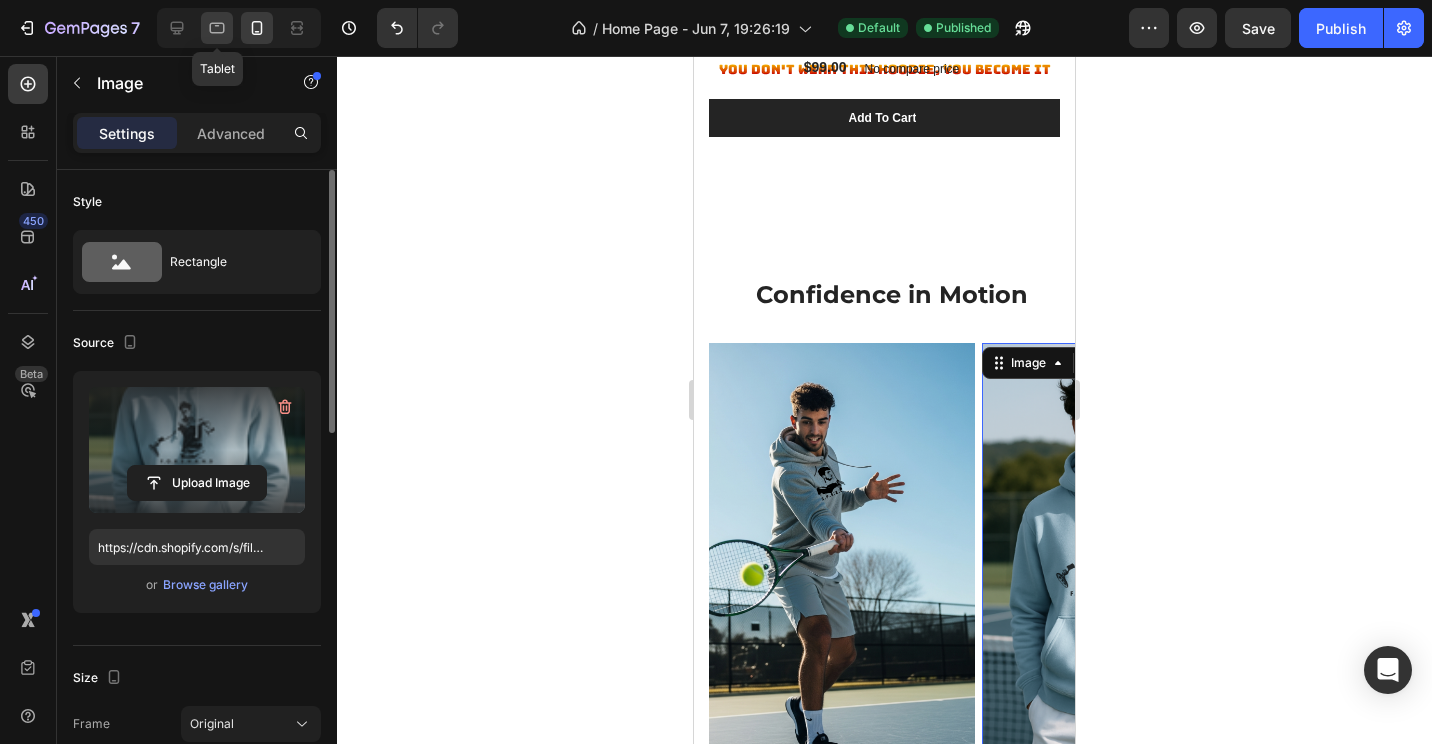 click 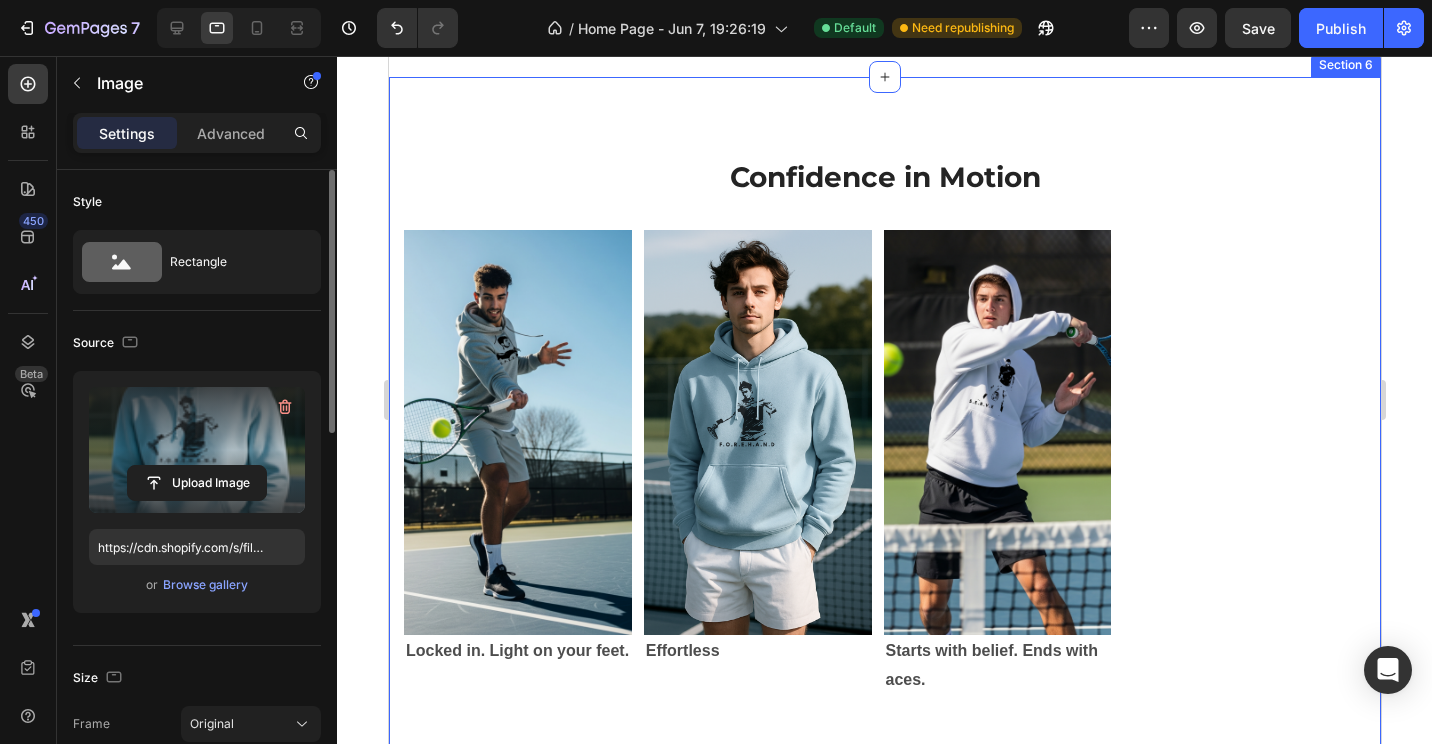 scroll, scrollTop: 3295, scrollLeft: 0, axis: vertical 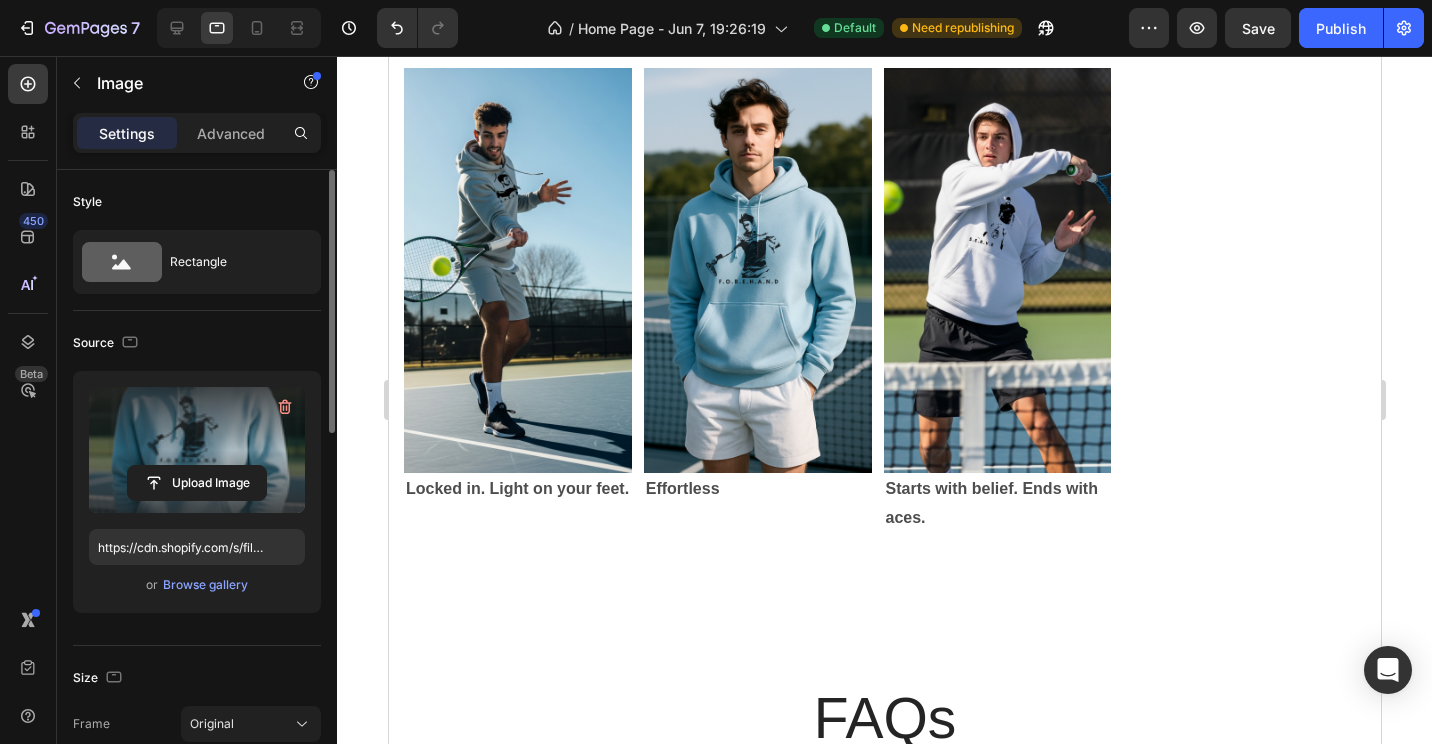 click at bounding box center (757, 270) 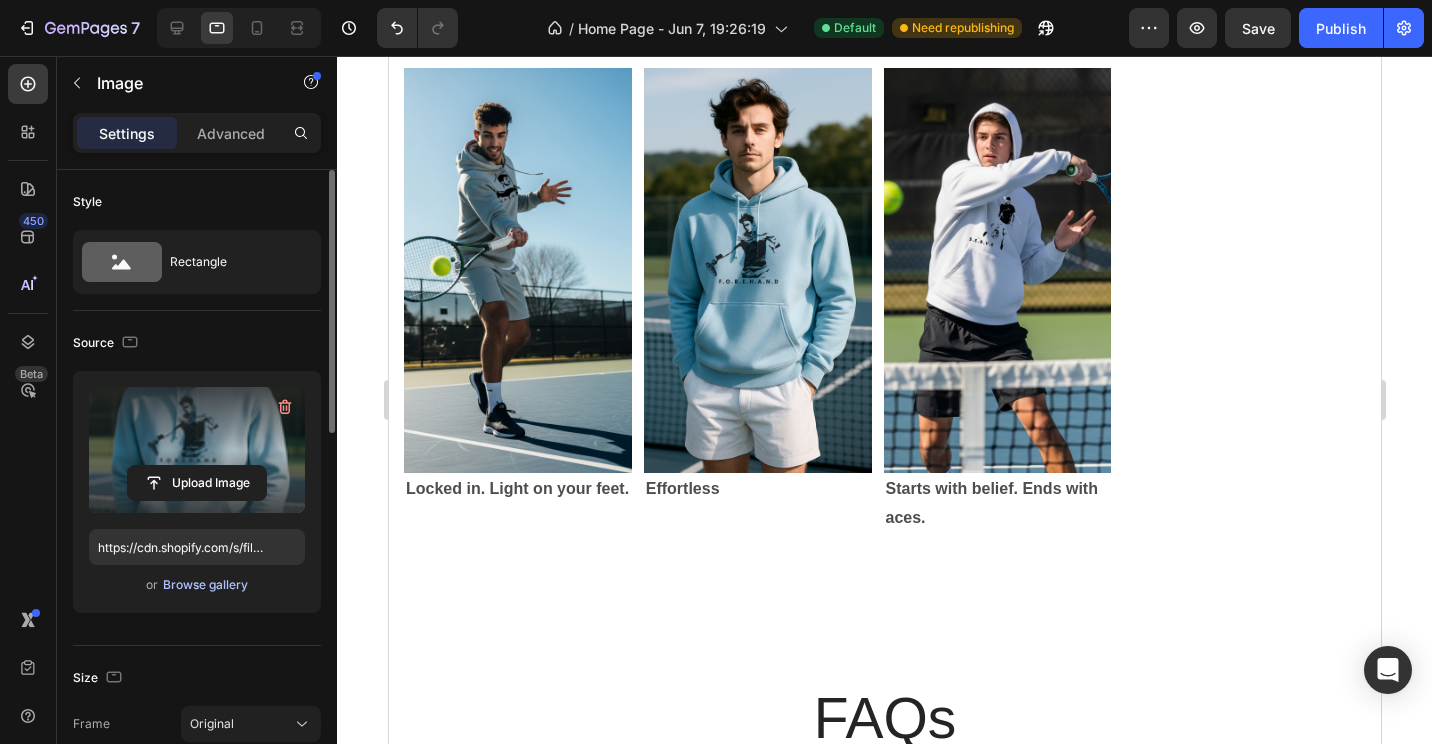 click on "Browse gallery" at bounding box center [205, 585] 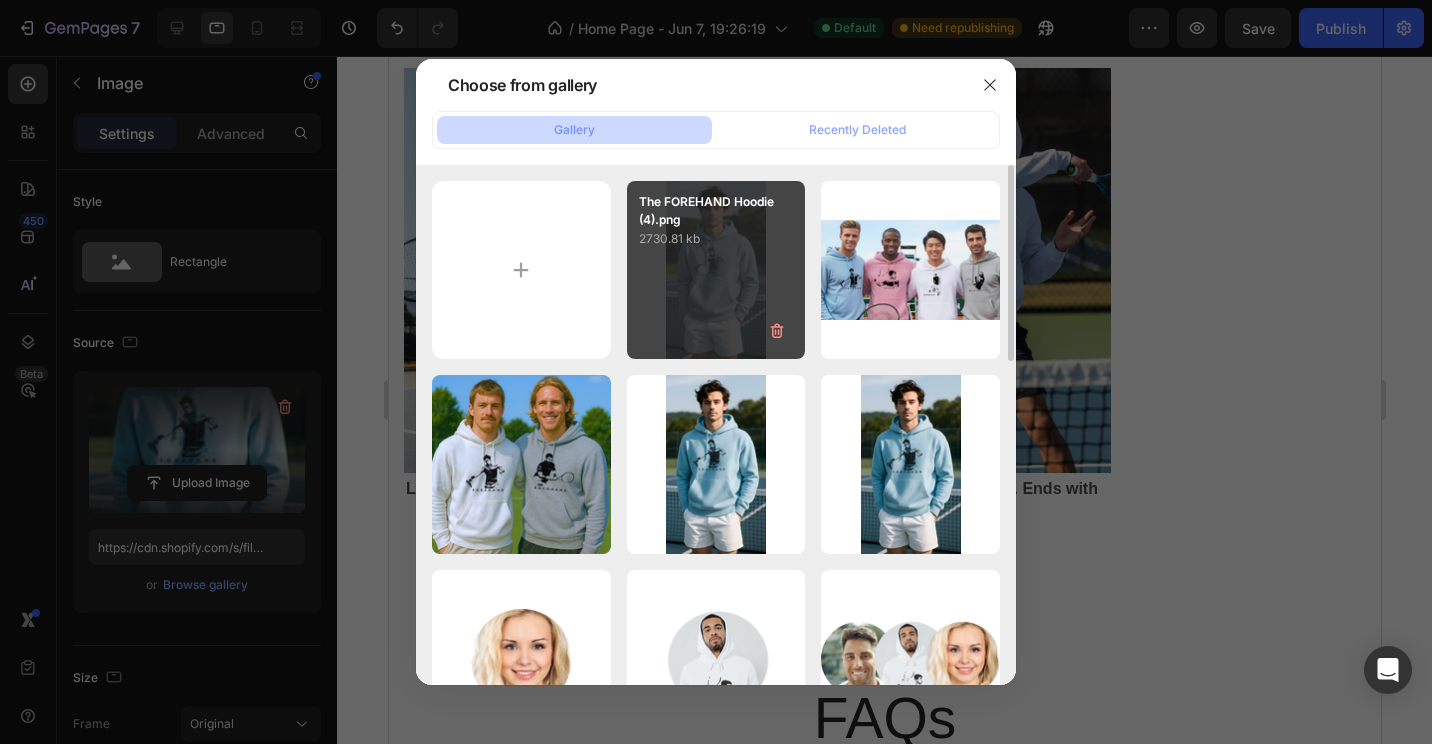 click on "The FOREHAND Hoodie (4).png 2730.81 kb" at bounding box center [716, 270] 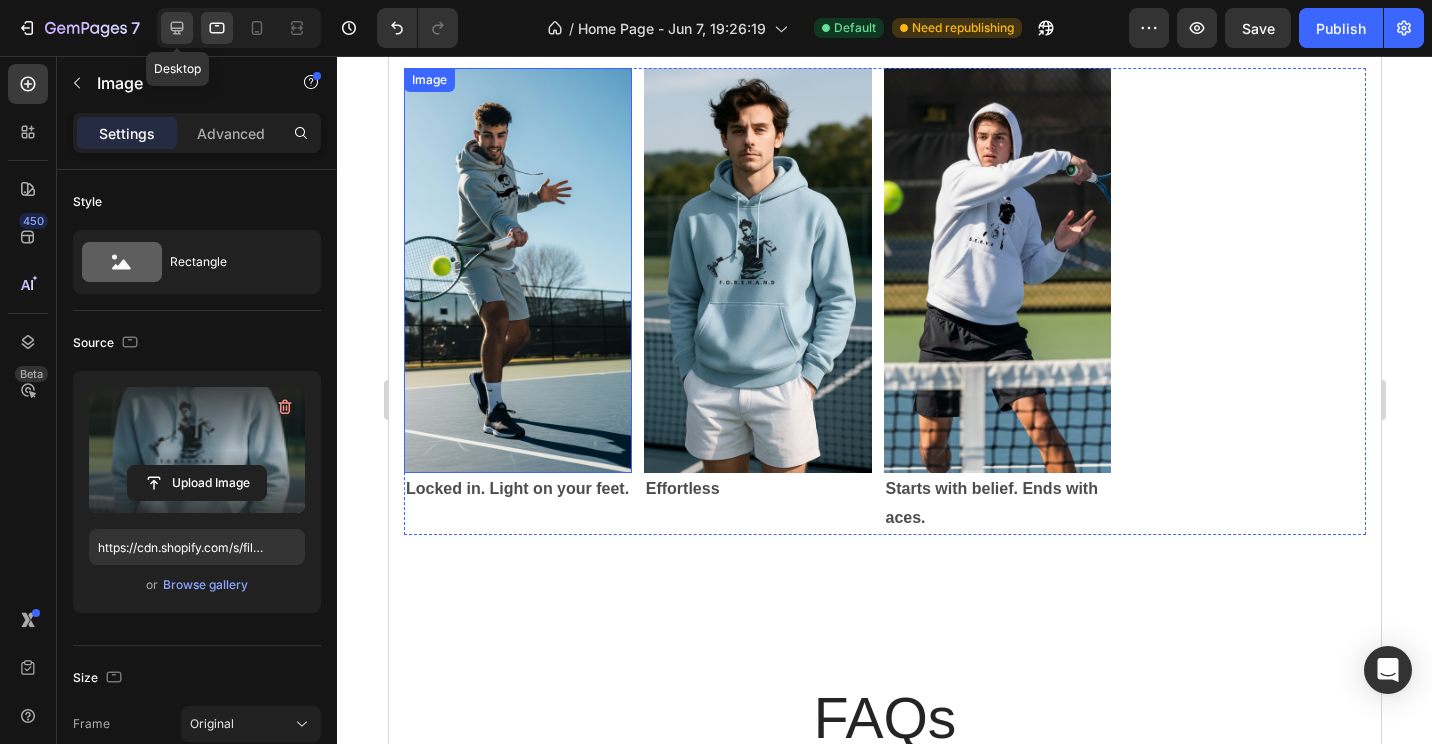 click 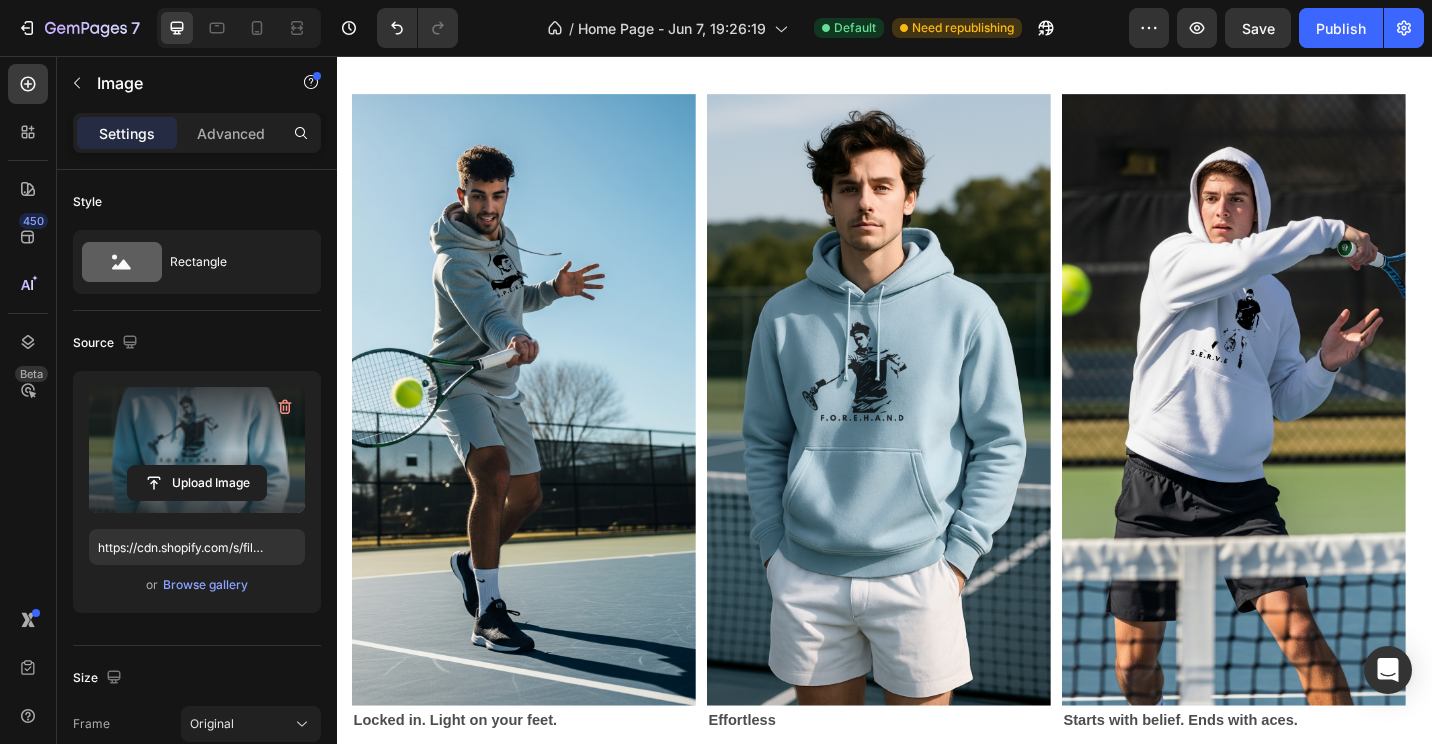 scroll, scrollTop: 3254, scrollLeft: 0, axis: vertical 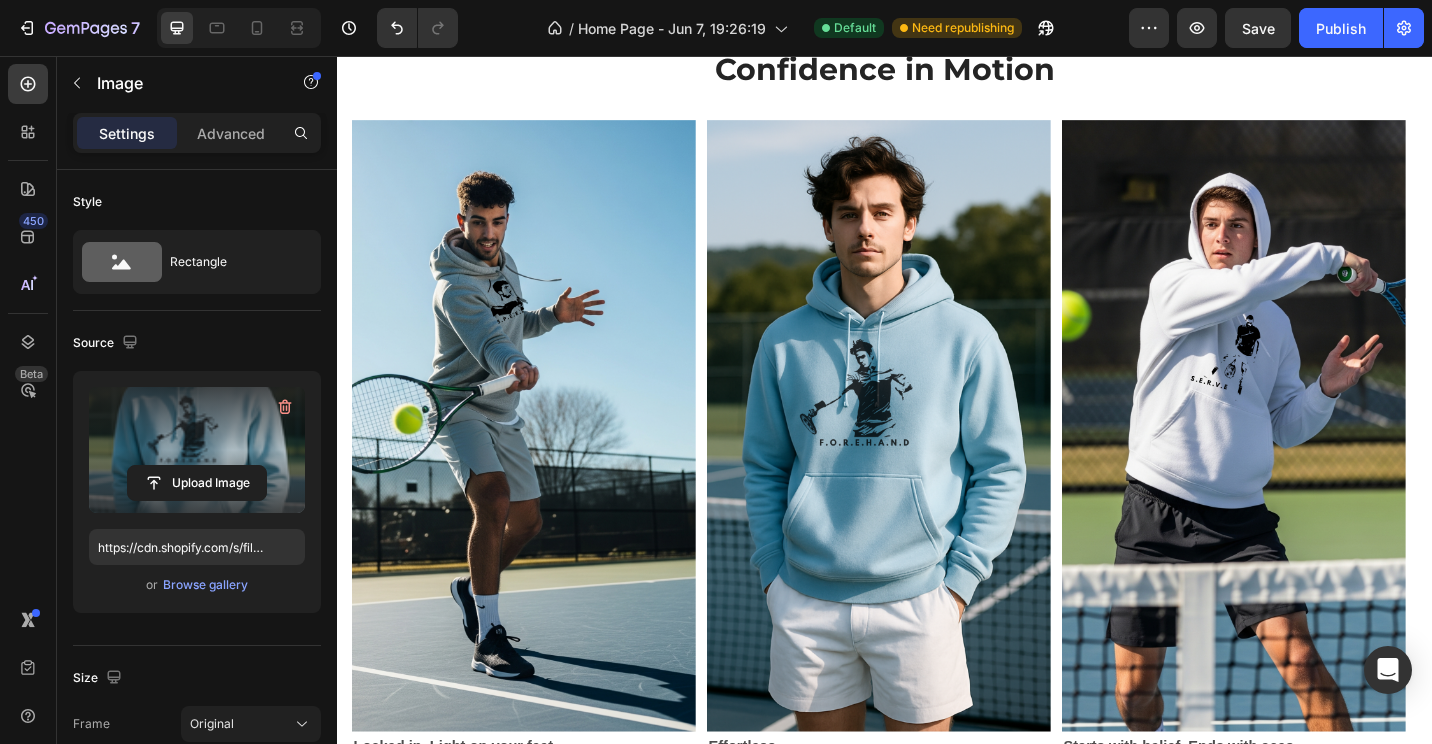 click at bounding box center (929, 461) 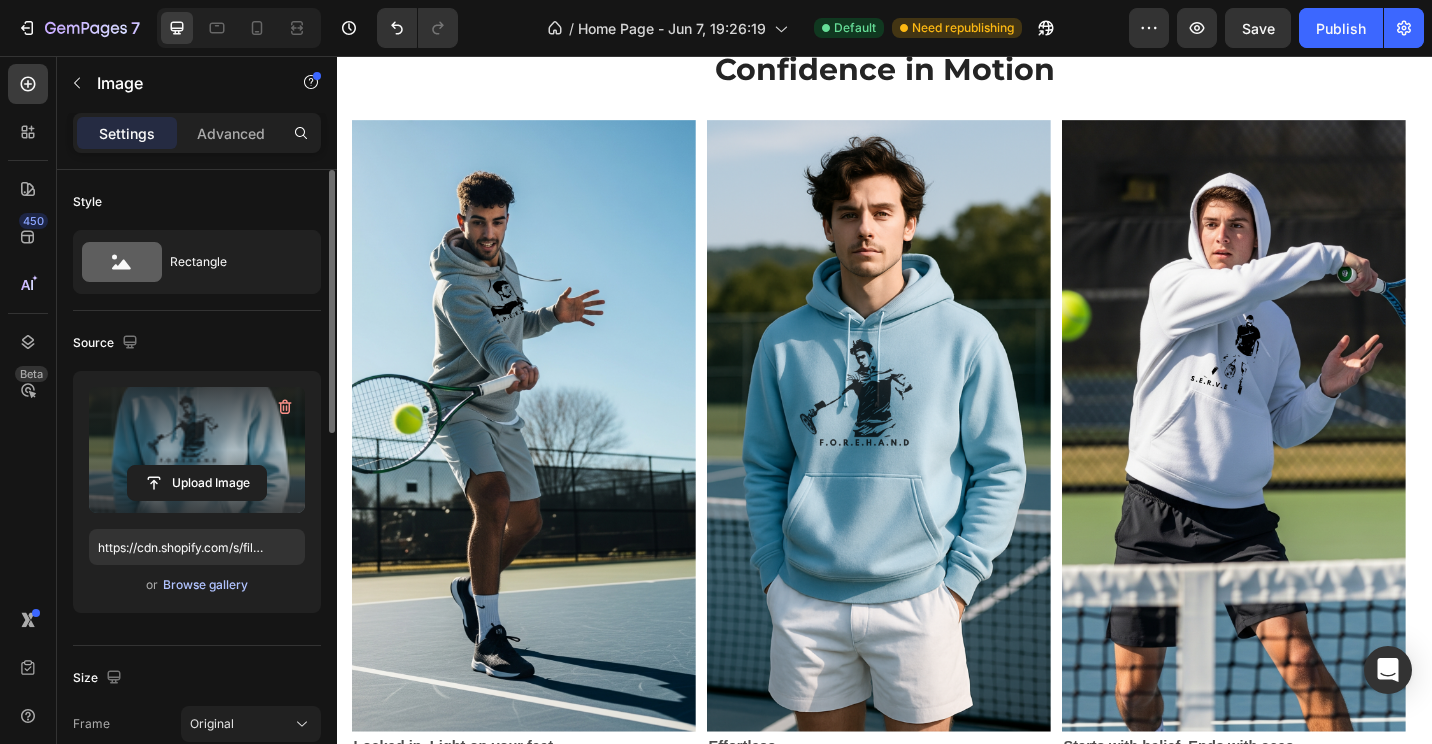 click on "Browse gallery" at bounding box center (205, 585) 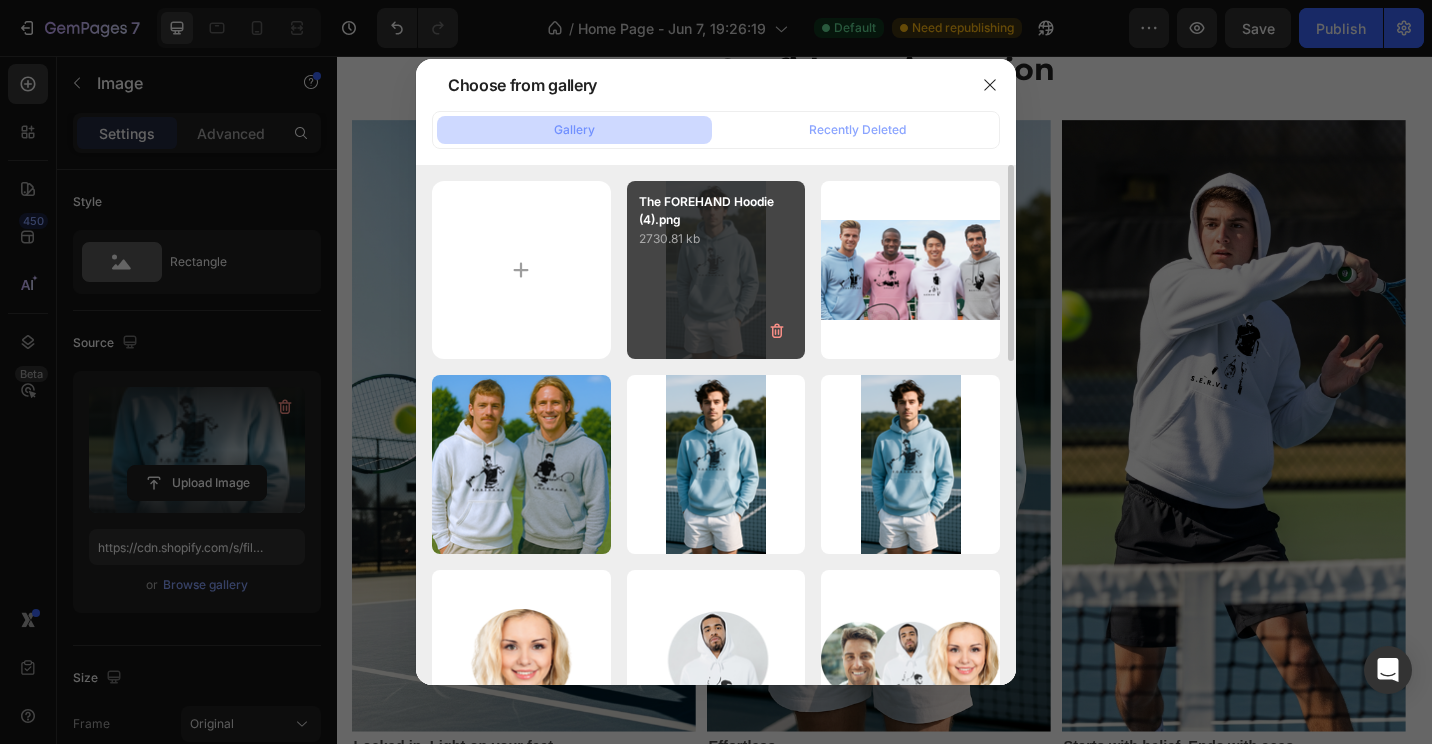 click on "The FOREHAND Hoodie (4).png 2730.81 kb" at bounding box center (716, 270) 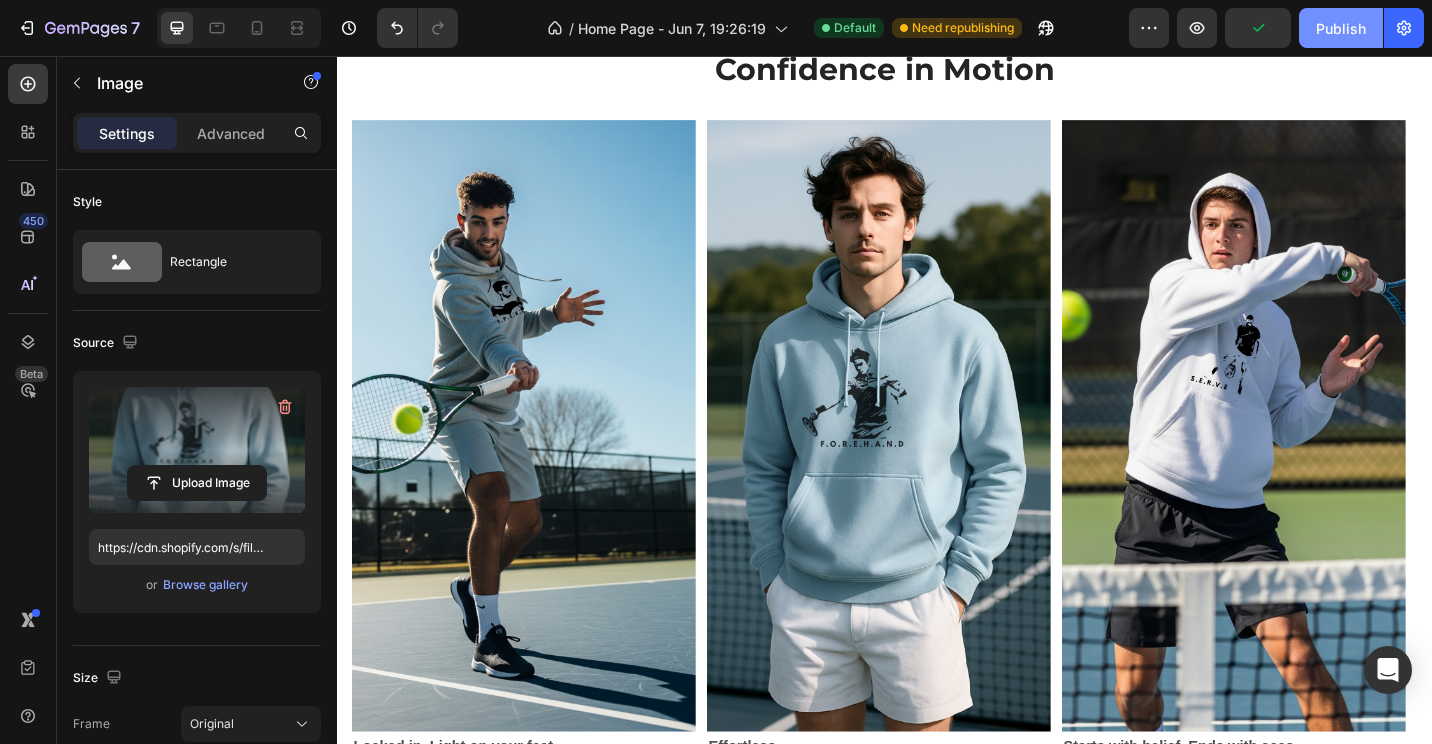 click on "Publish" at bounding box center [1341, 28] 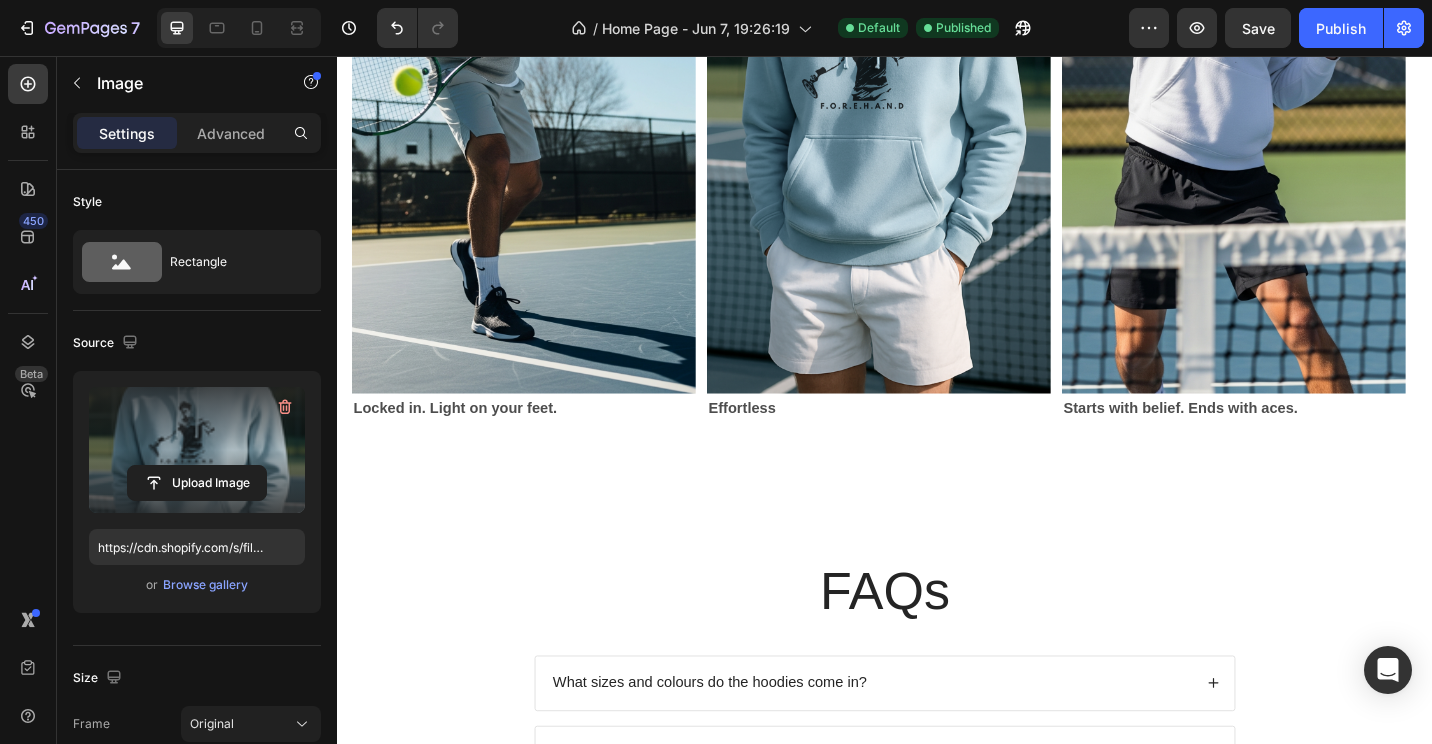 scroll, scrollTop: 3754, scrollLeft: 0, axis: vertical 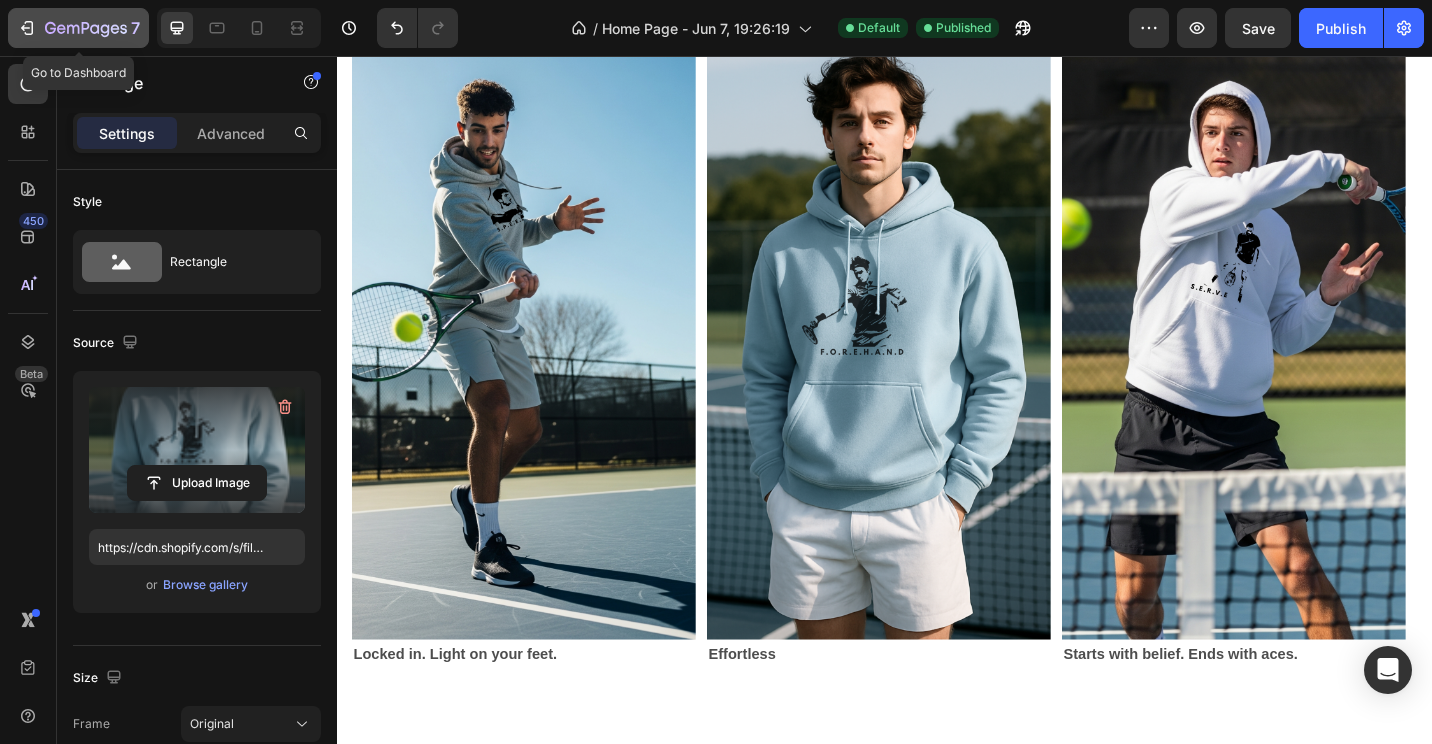 click 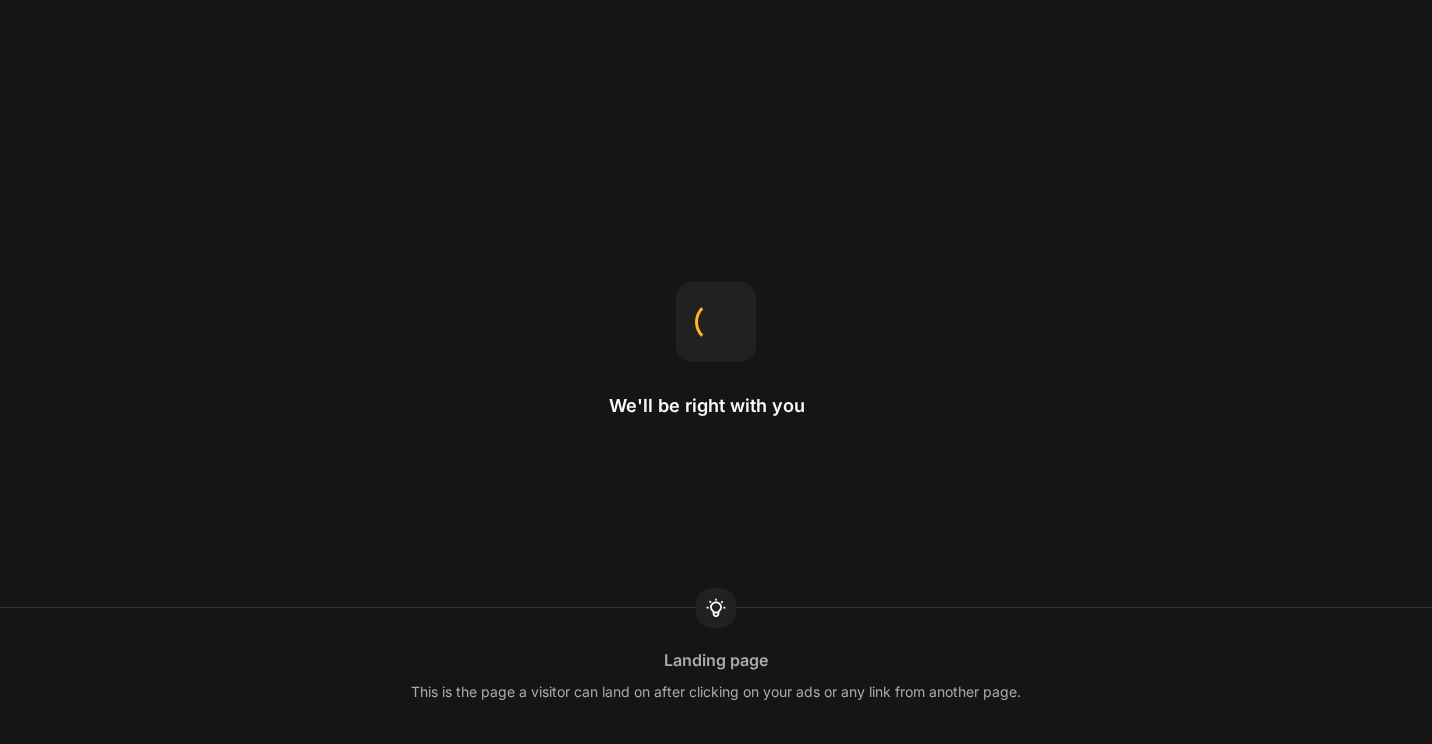 scroll, scrollTop: 0, scrollLeft: 0, axis: both 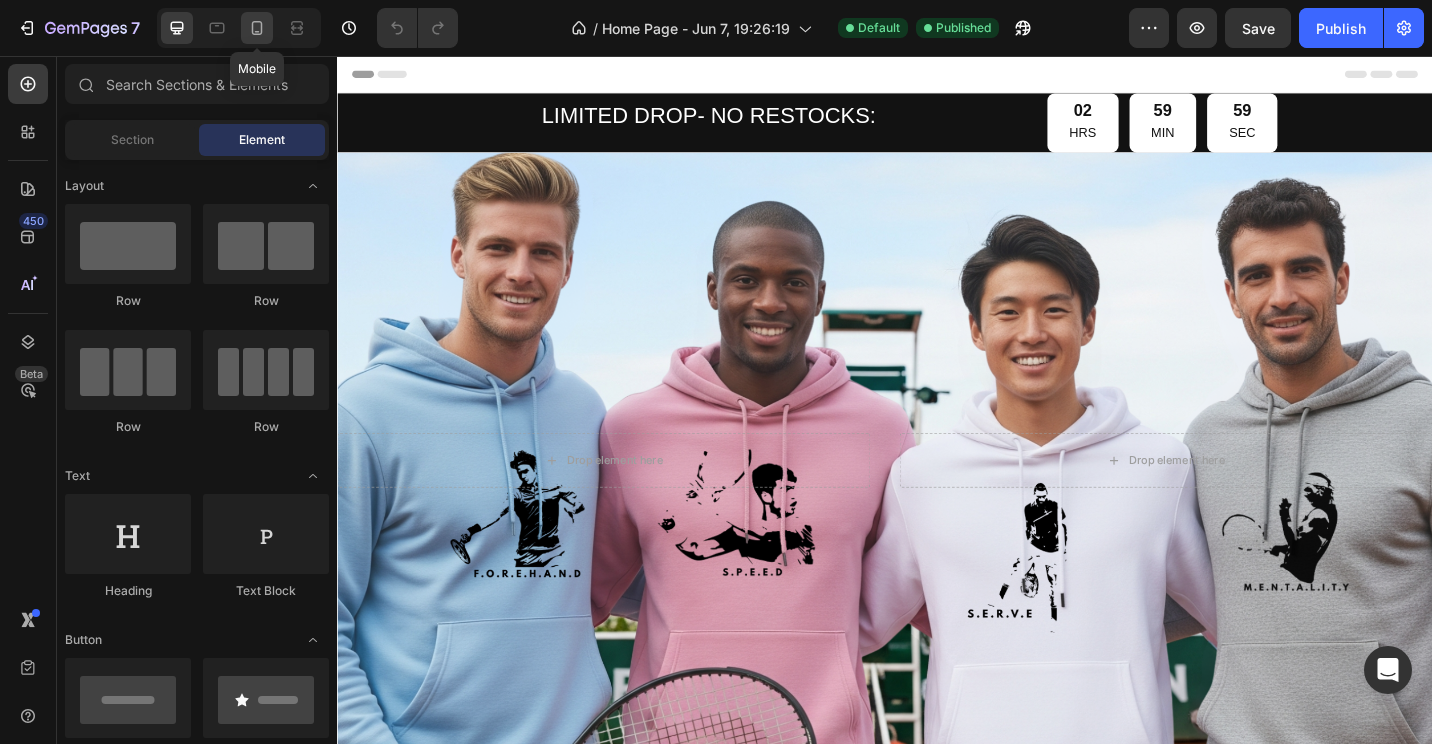 click 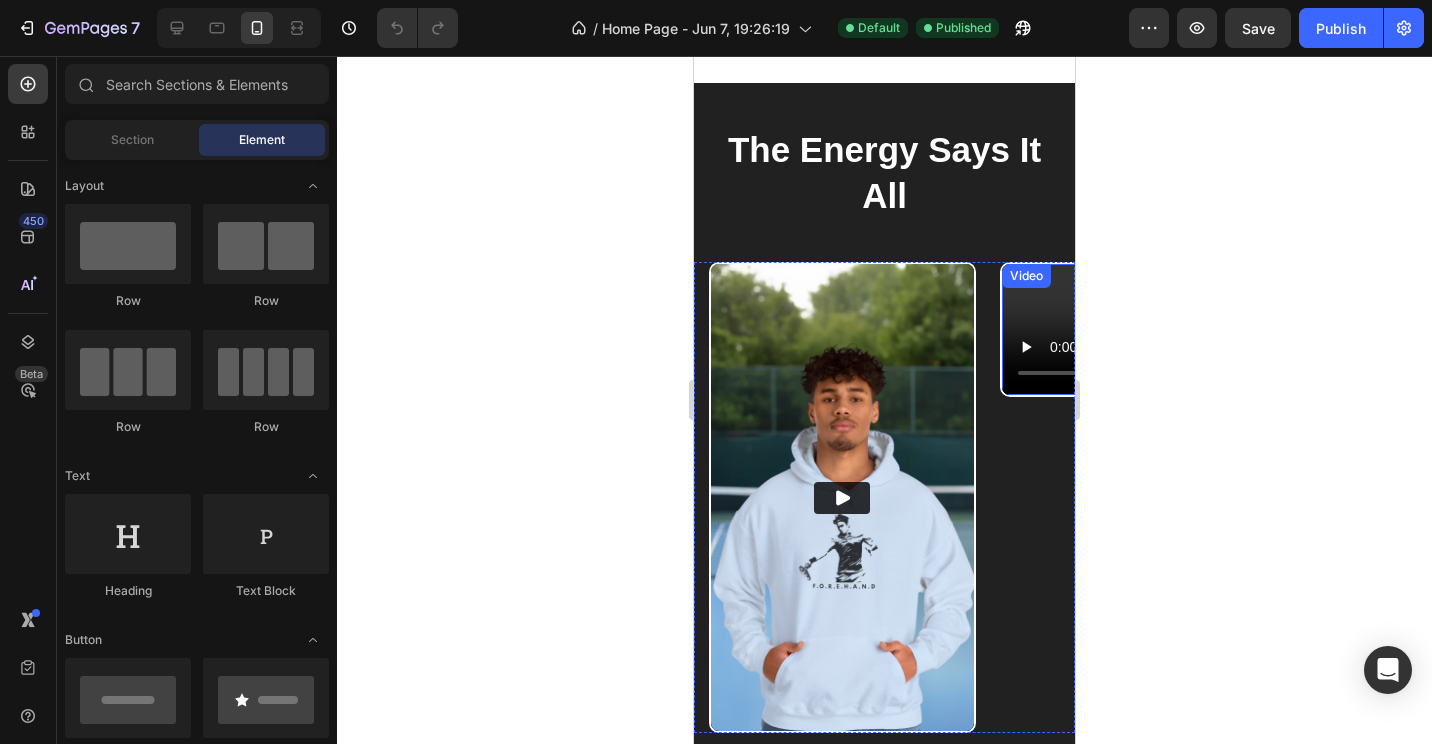 scroll, scrollTop: 2200, scrollLeft: 0, axis: vertical 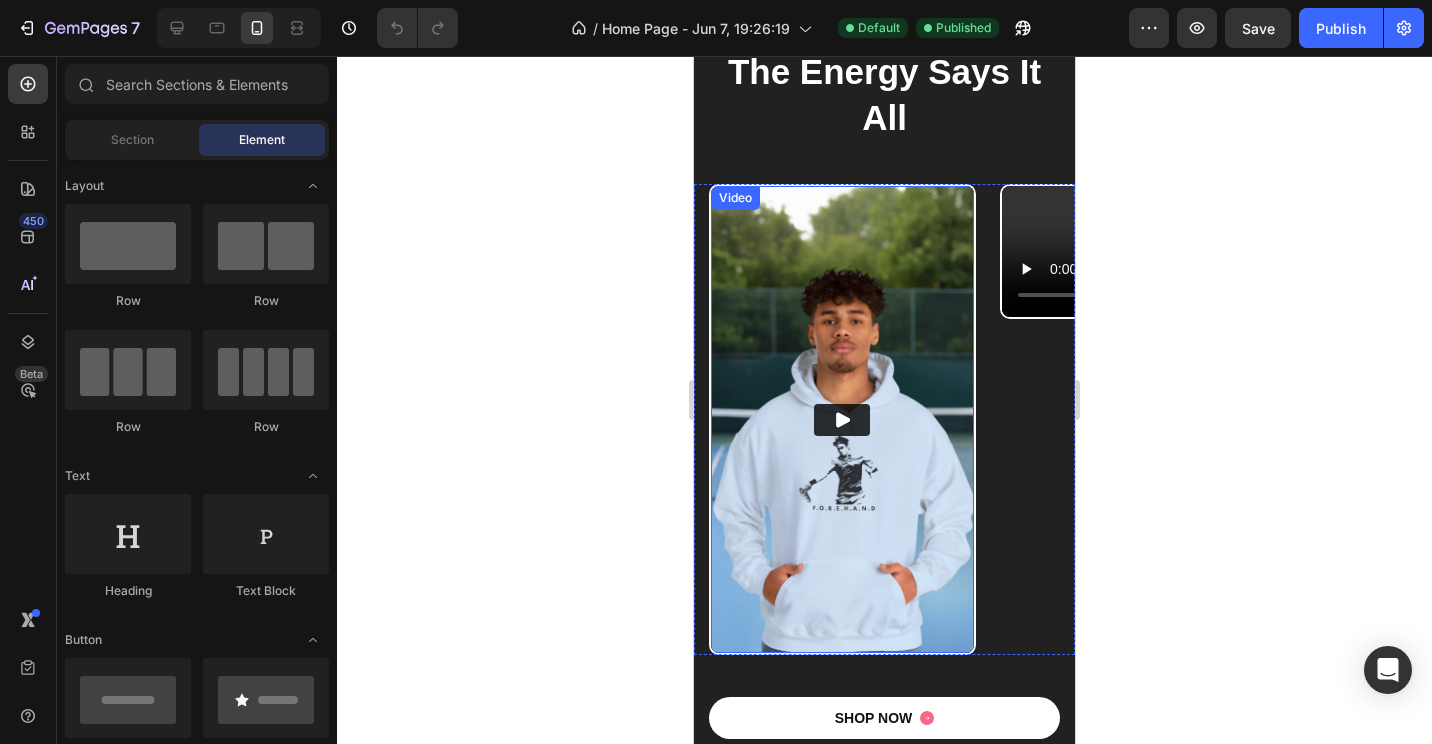 click at bounding box center [842, 419] 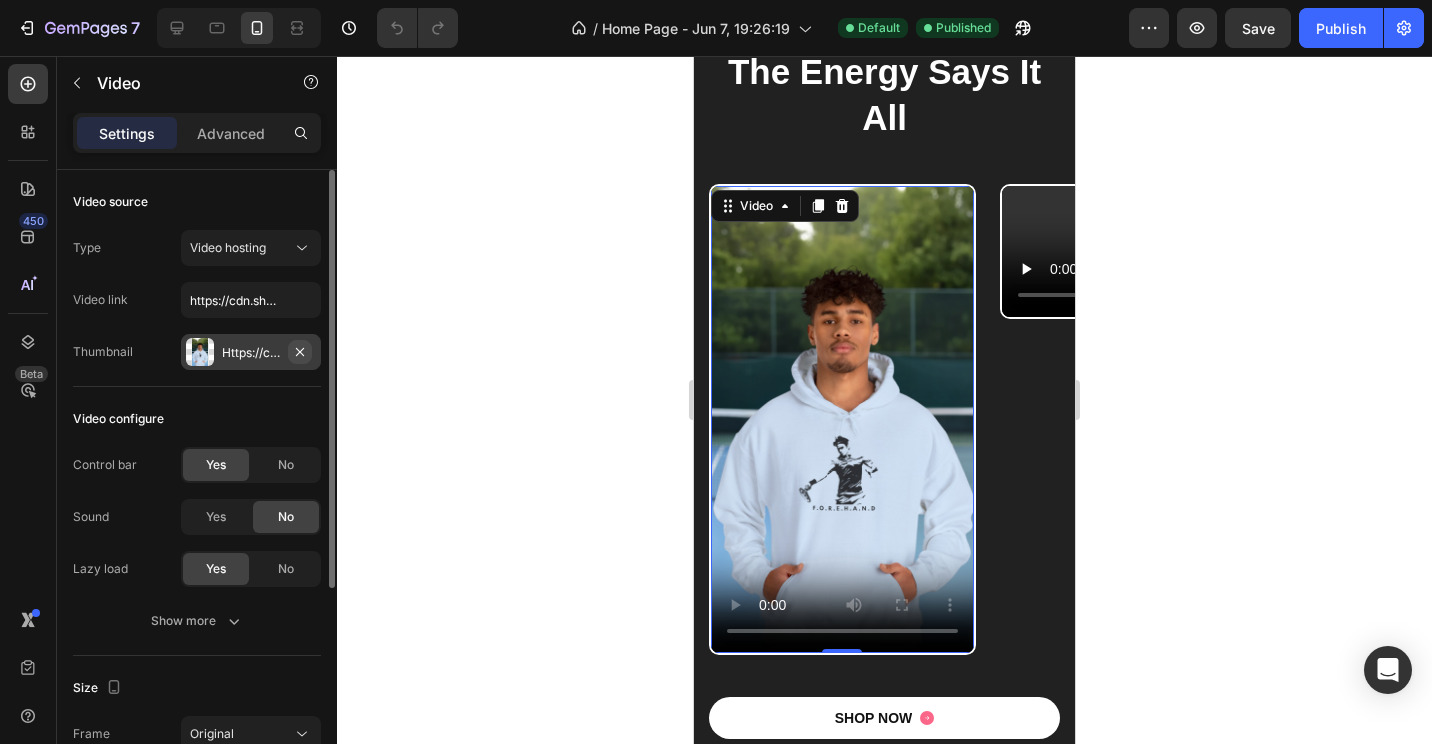 click 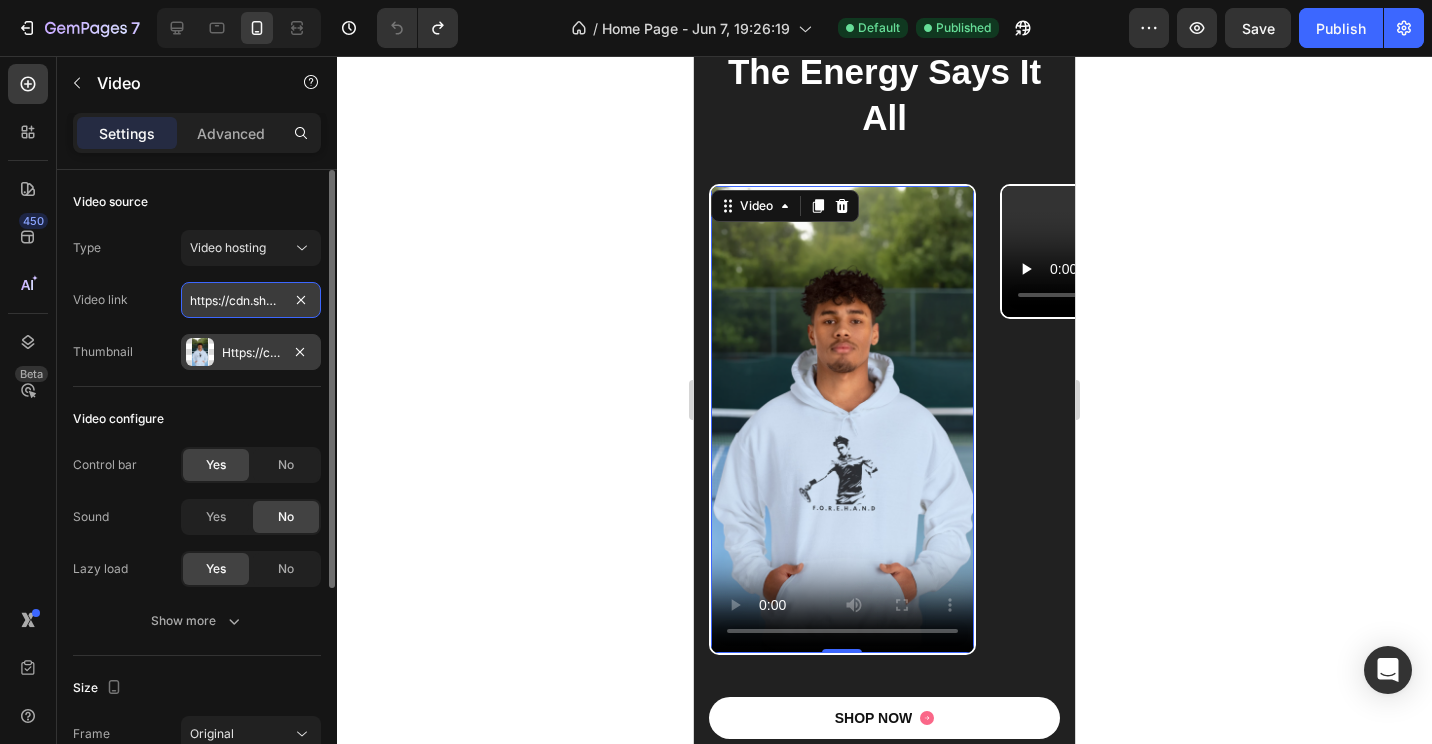 click on "https://cdn.shopify.com/videos/c/o/v/f6a5f0a64bc84e7b9274c225f1141c11.mp4" at bounding box center (251, 300) 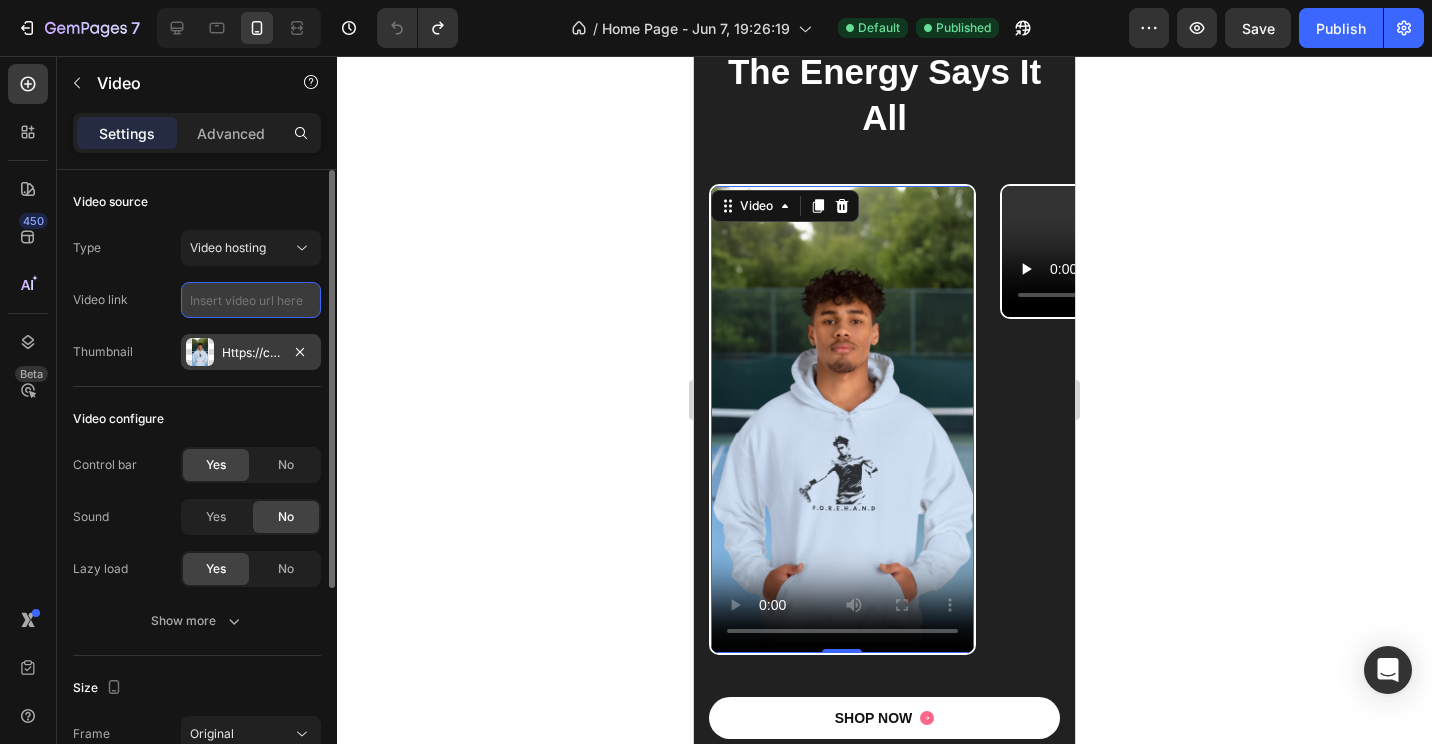 click at bounding box center (251, 300) 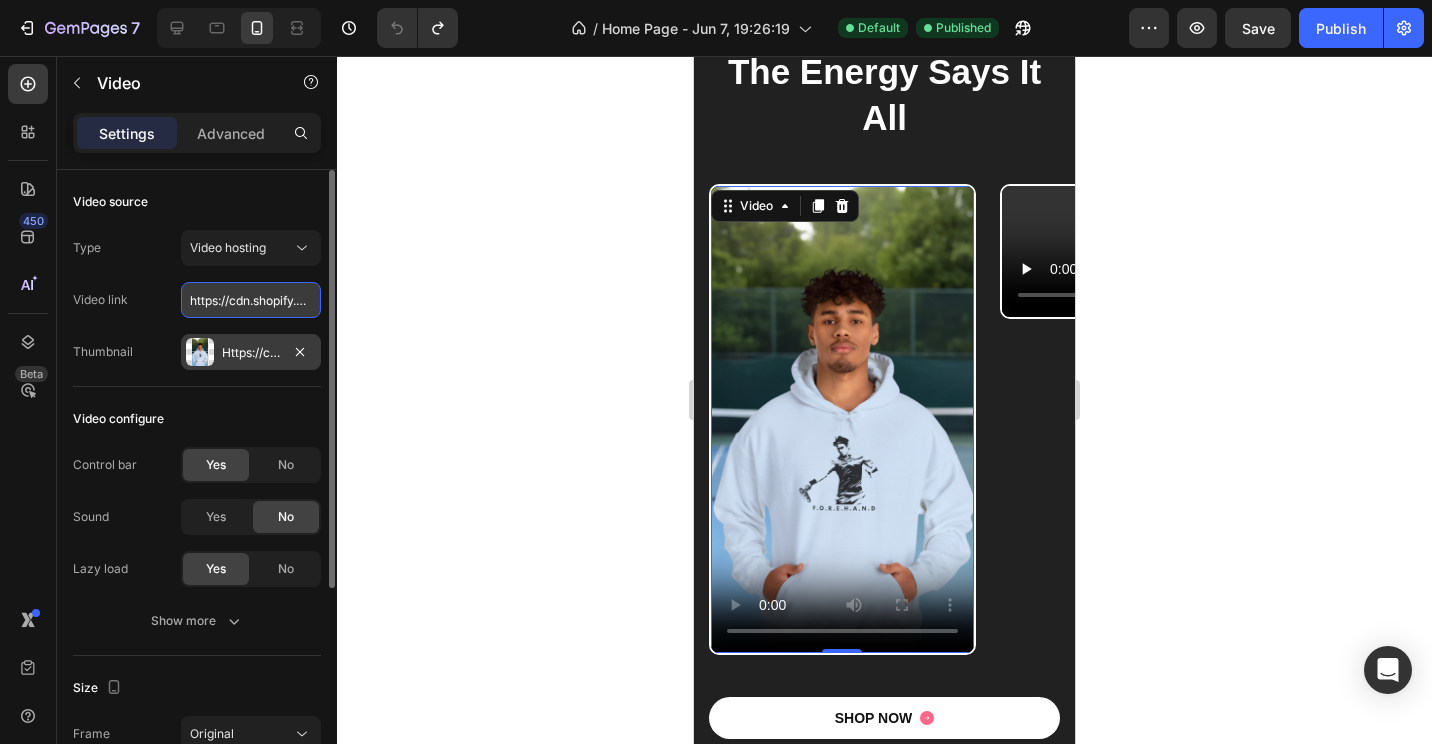 scroll, scrollTop: 0, scrollLeft: 372, axis: horizontal 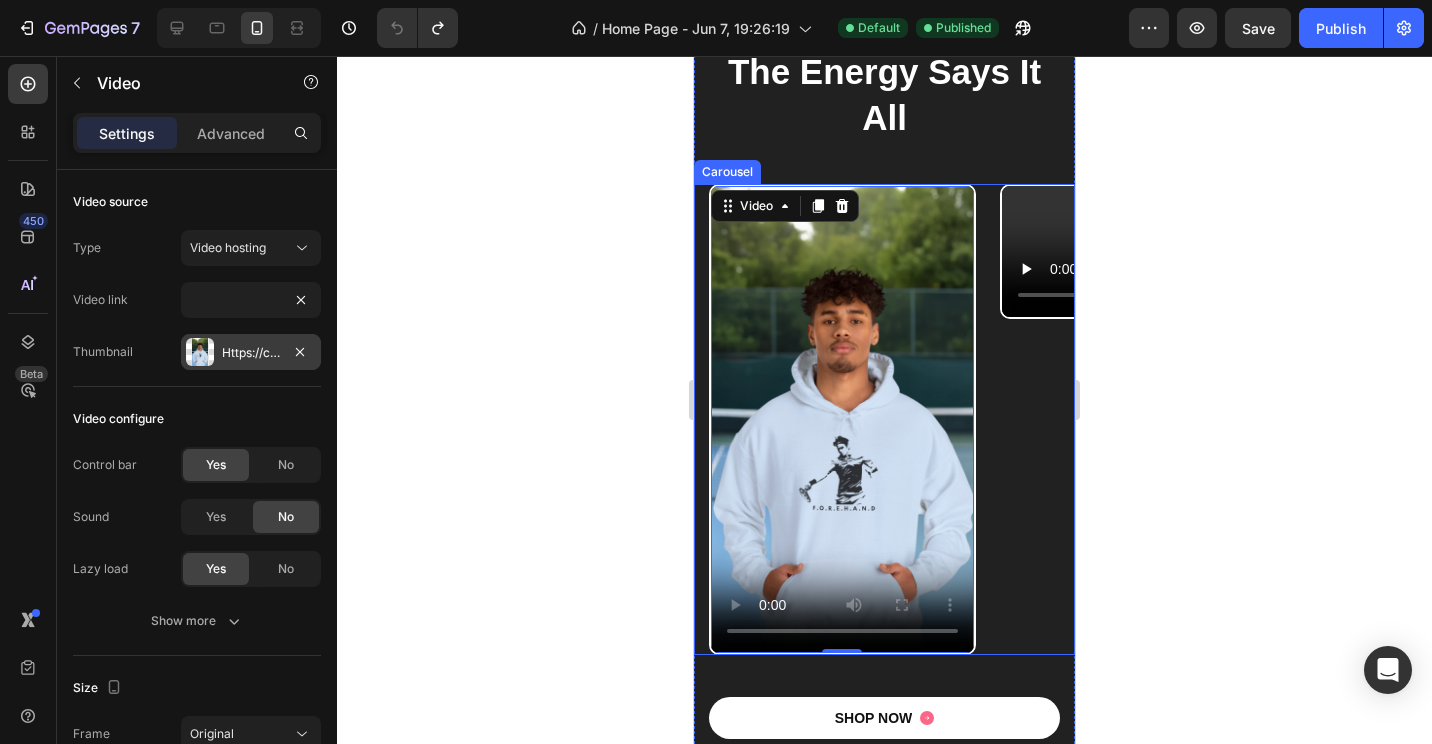 click 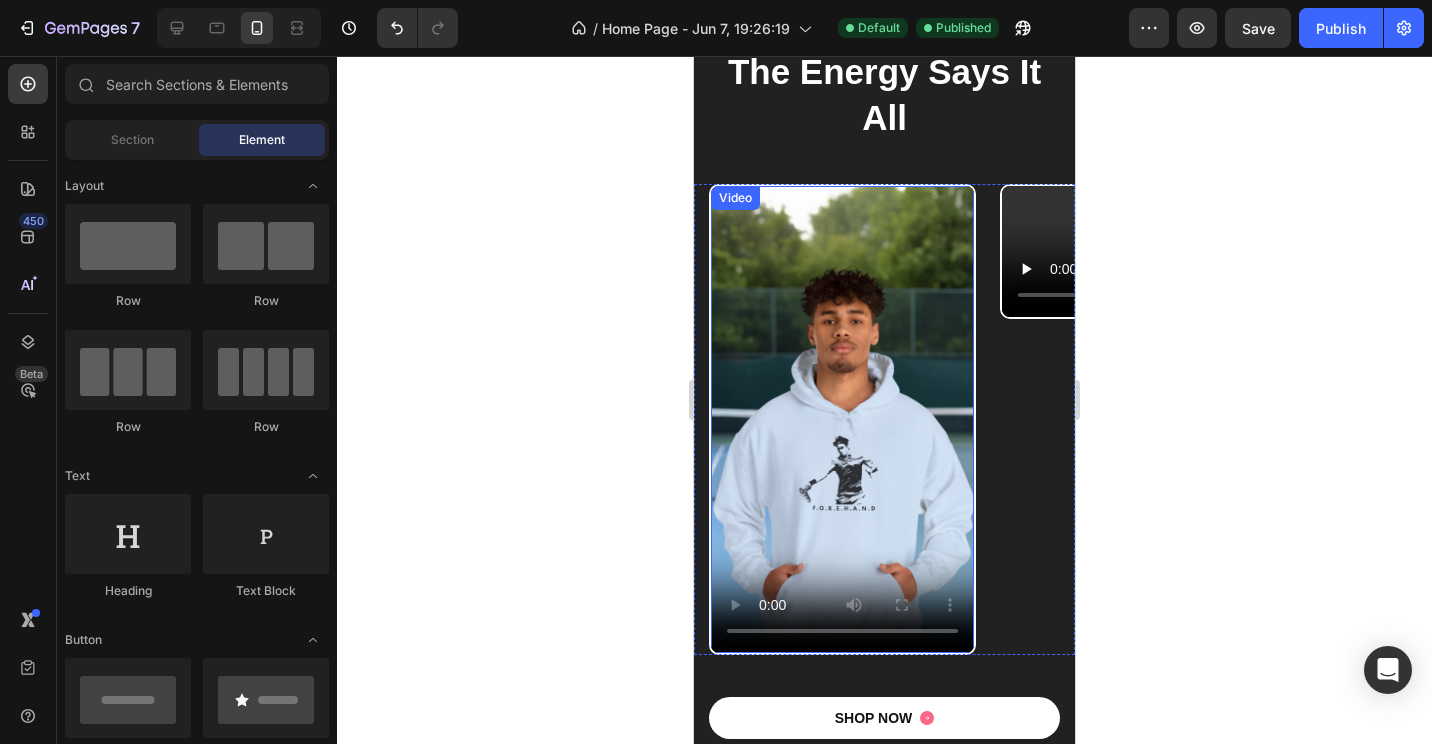 click at bounding box center (842, 419) 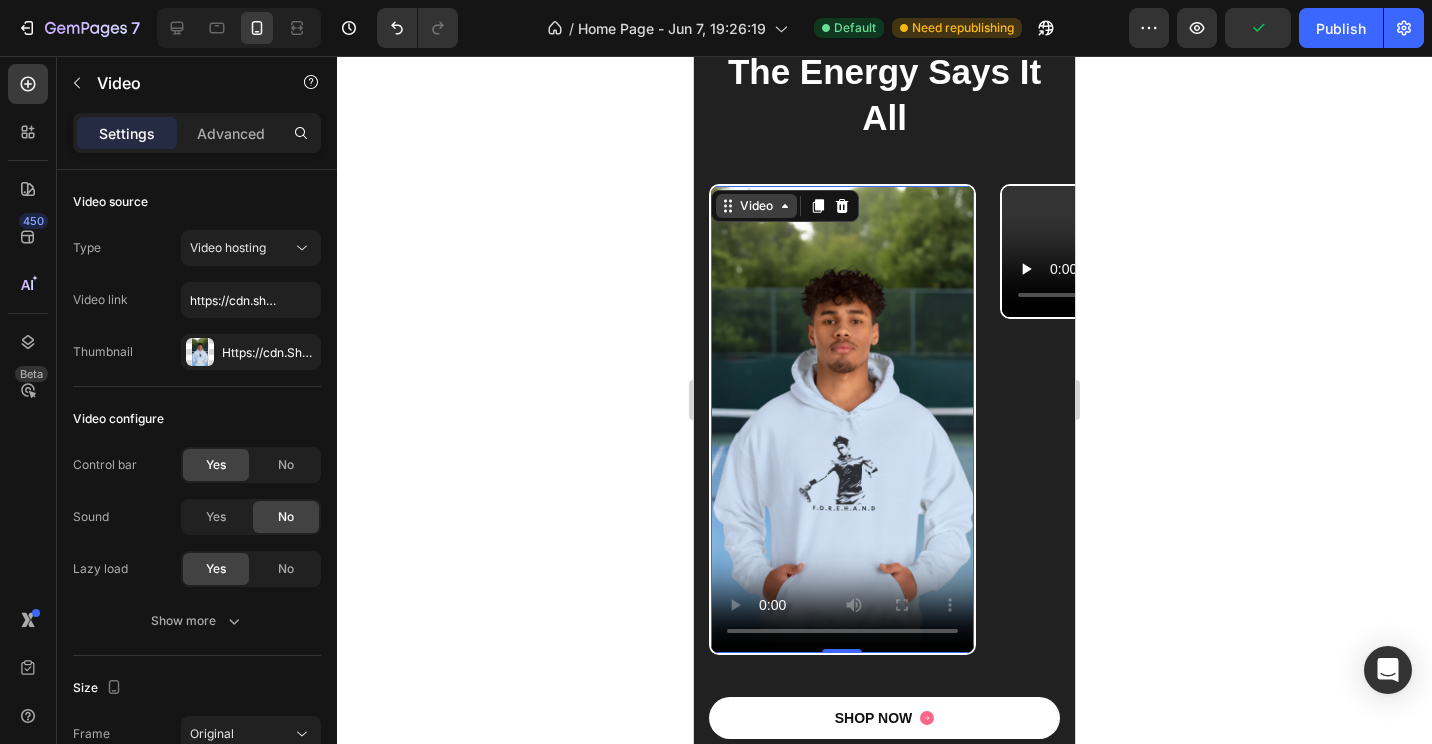 click on "Video" at bounding box center [756, 206] 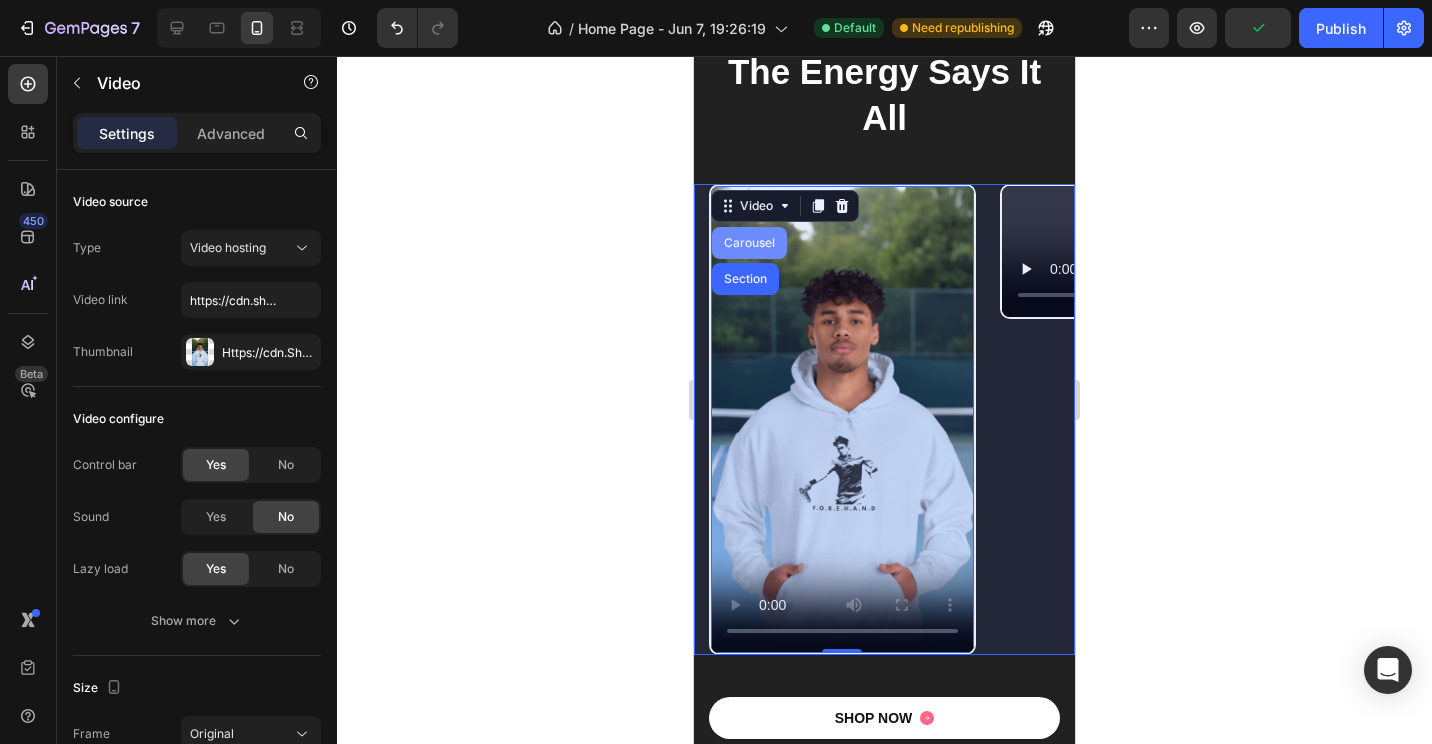 click on "Carousel" at bounding box center (749, 243) 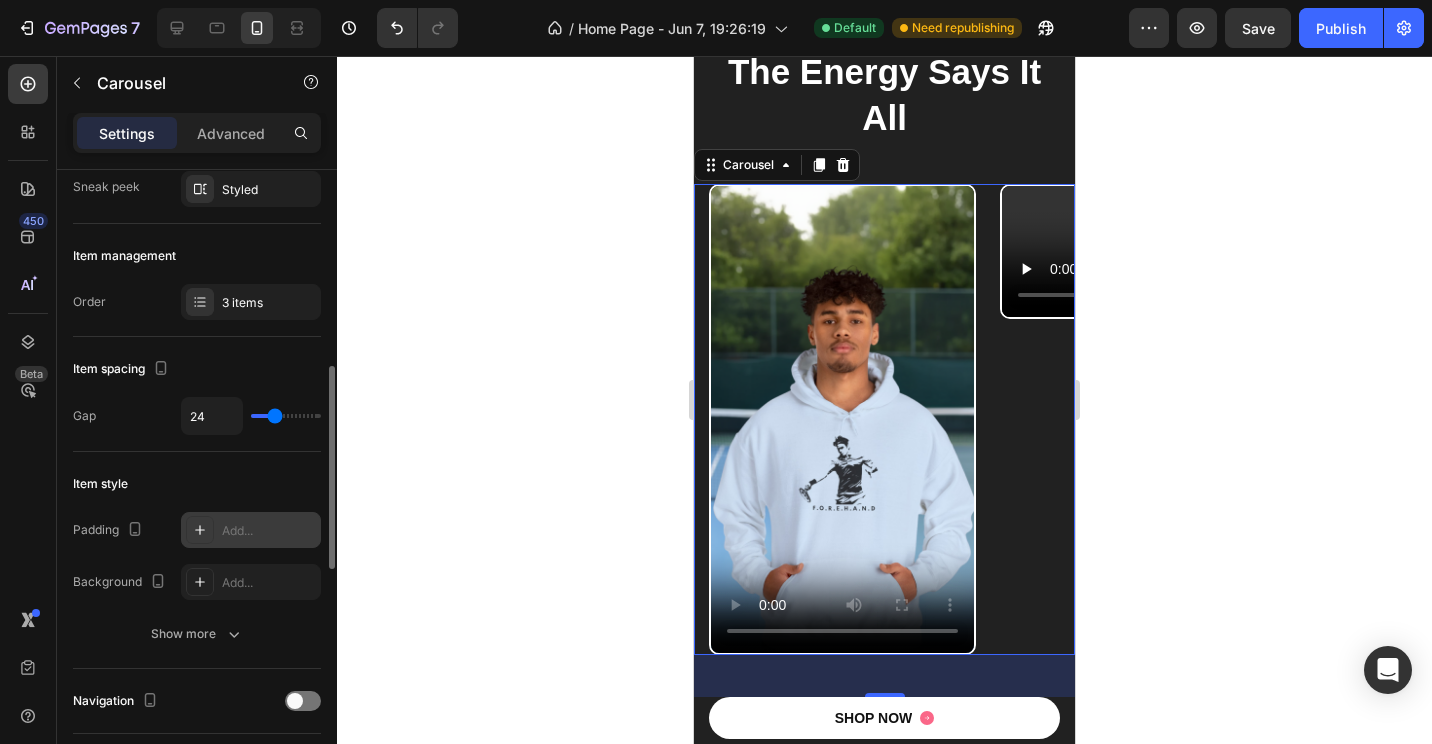scroll, scrollTop: 300, scrollLeft: 0, axis: vertical 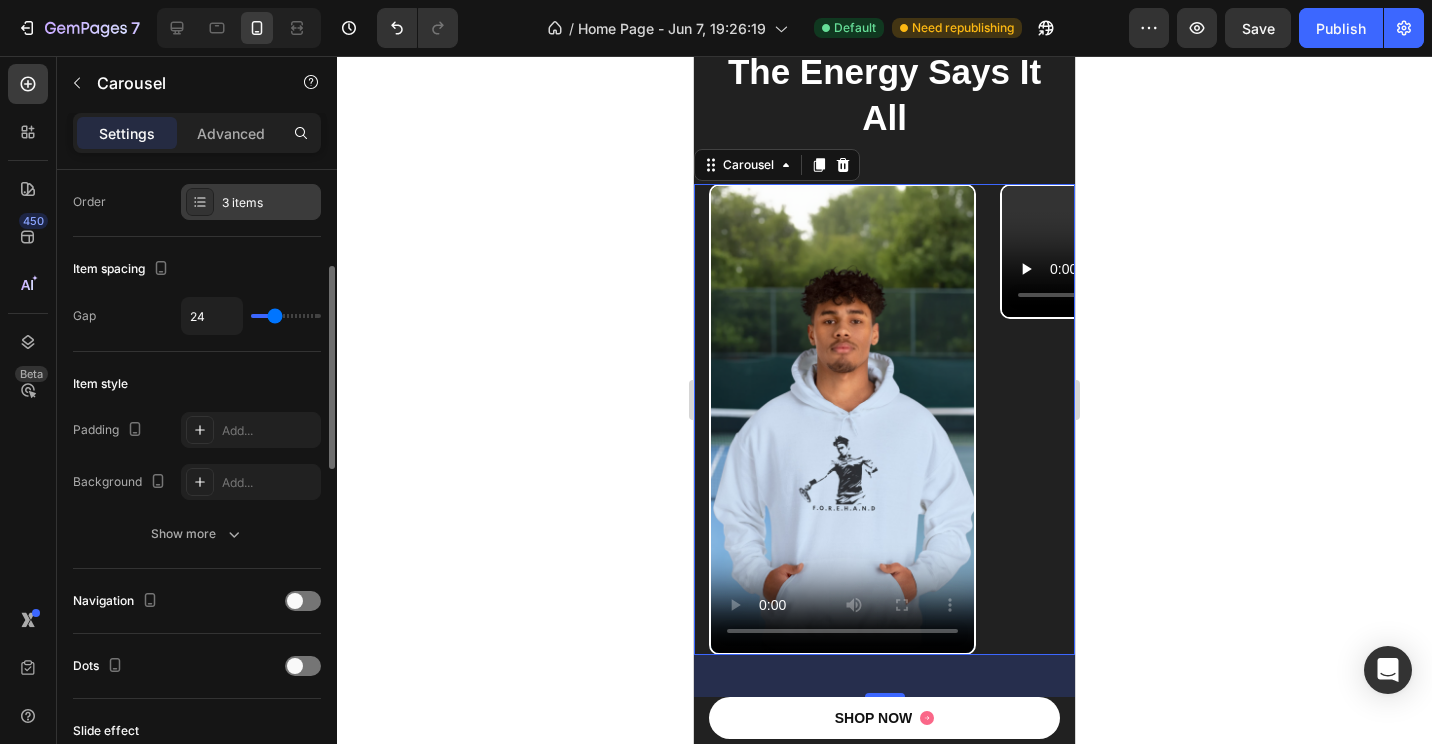 click on "3 items" at bounding box center (269, 203) 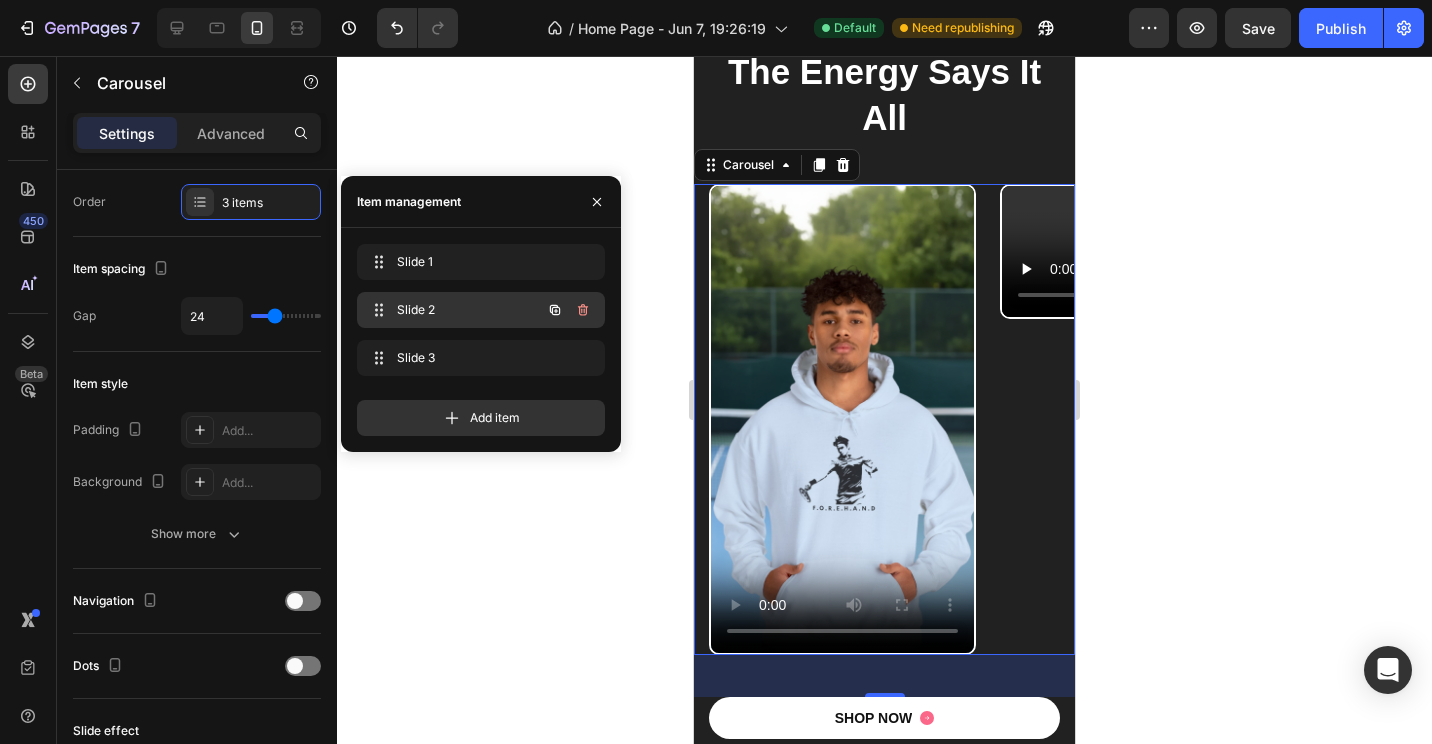 click on "Slide 2" at bounding box center [453, 310] 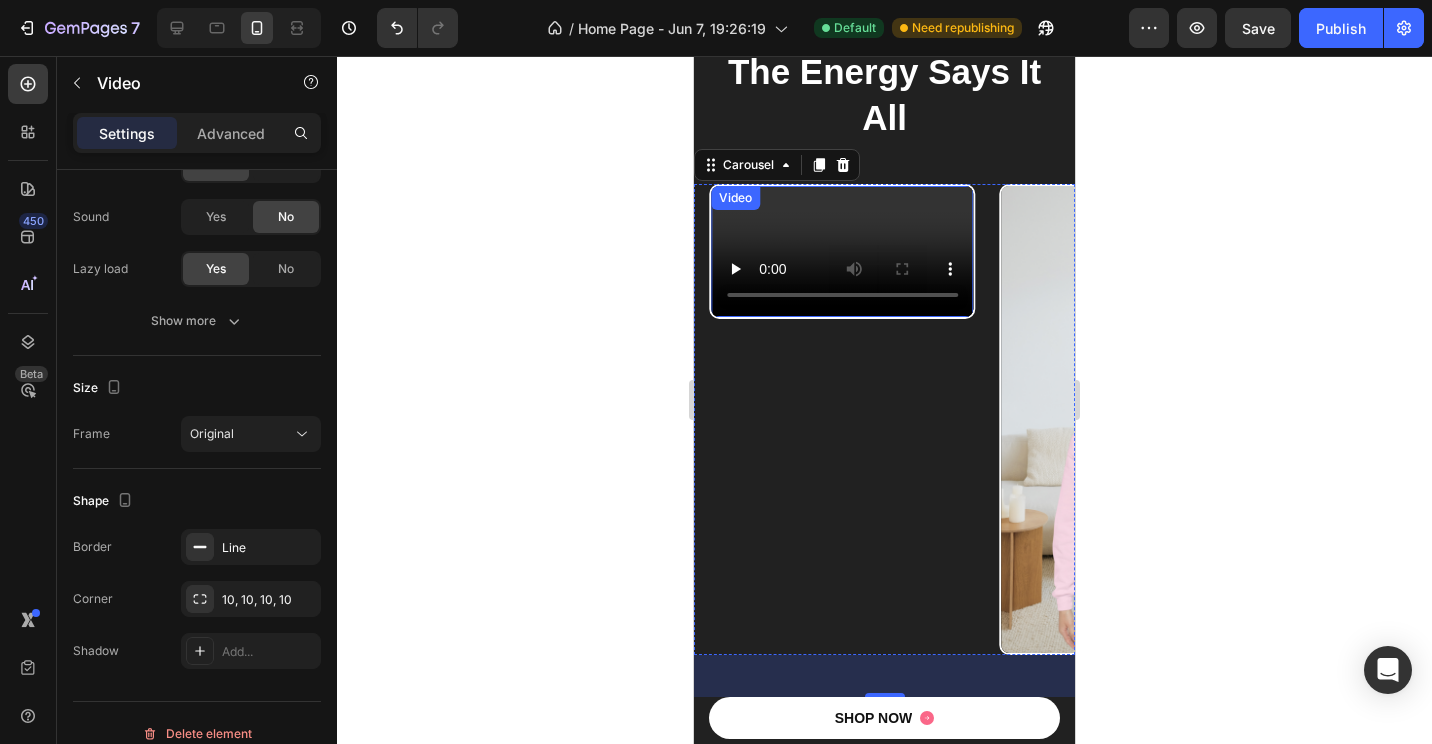 click at bounding box center [842, 251] 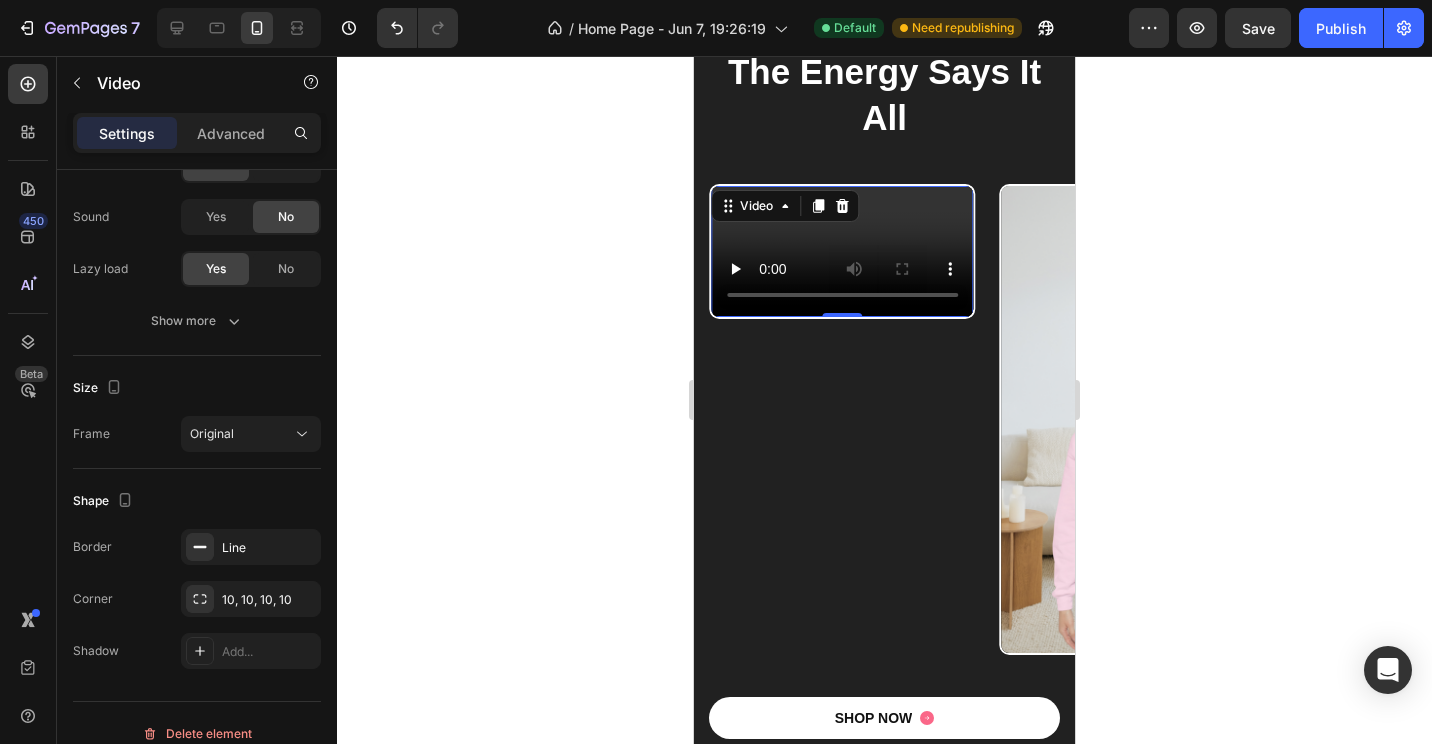 scroll, scrollTop: 0, scrollLeft: 0, axis: both 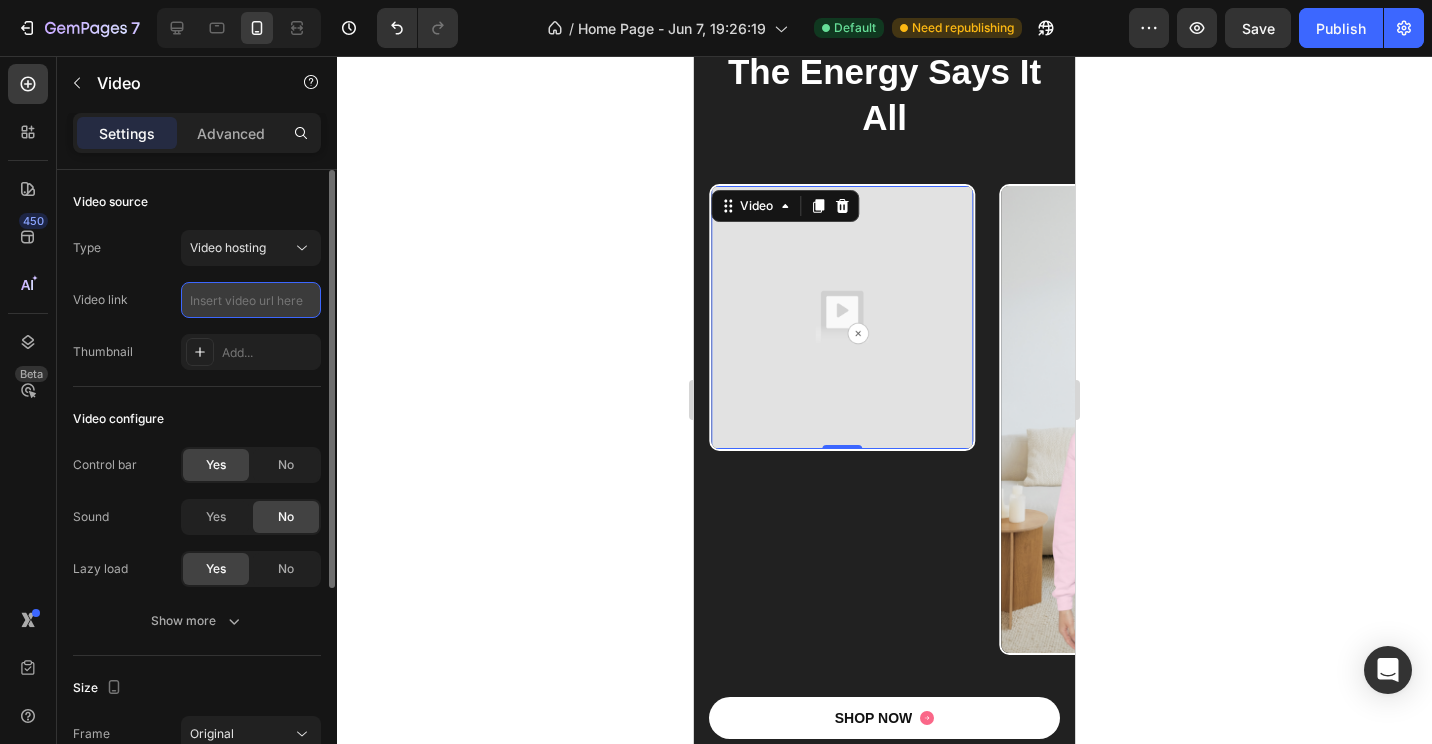 click at bounding box center [251, 300] 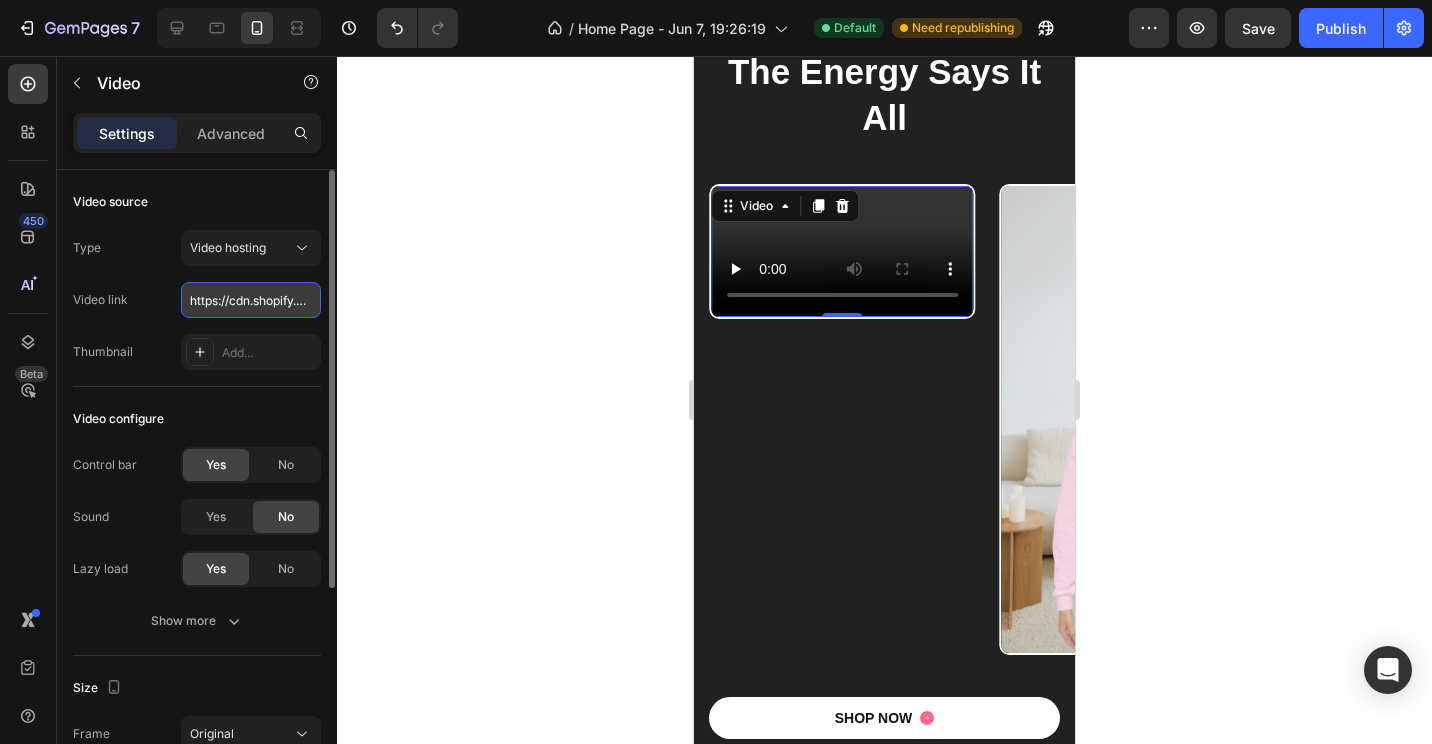 scroll, scrollTop: 0, scrollLeft: 363, axis: horizontal 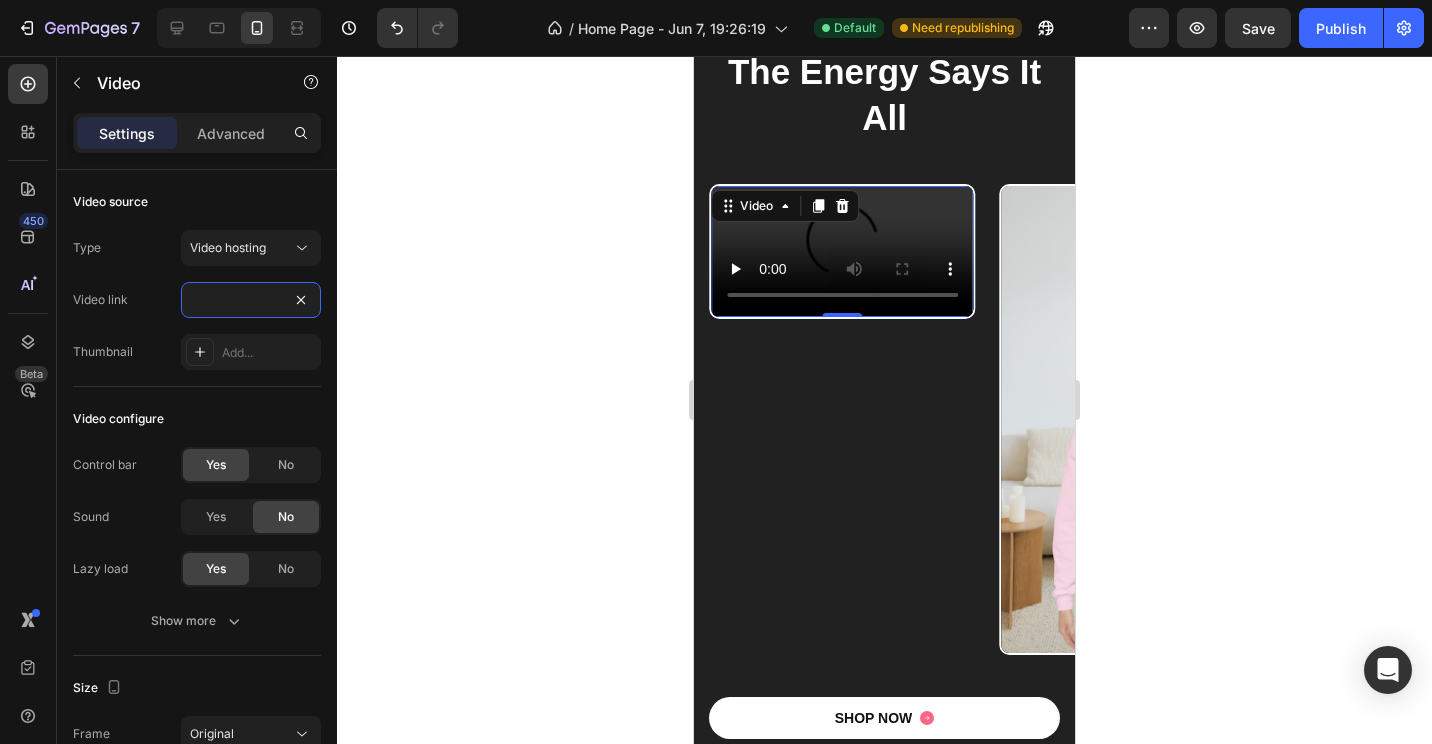 type on "https://cdn.shopify.com/videos/c/o/v/f6a5f0a64bc84e7b9274c225f1141c11.mp4" 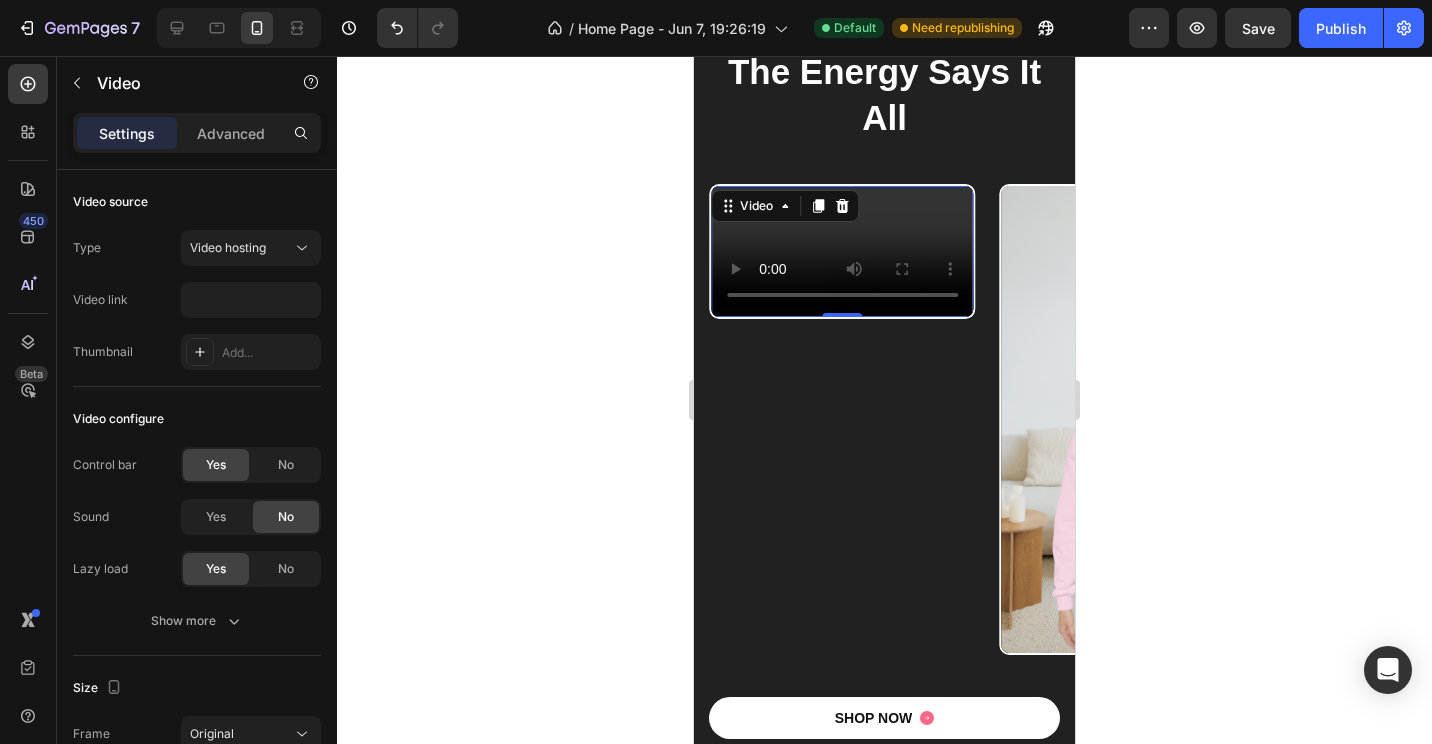 scroll, scrollTop: 0, scrollLeft: 0, axis: both 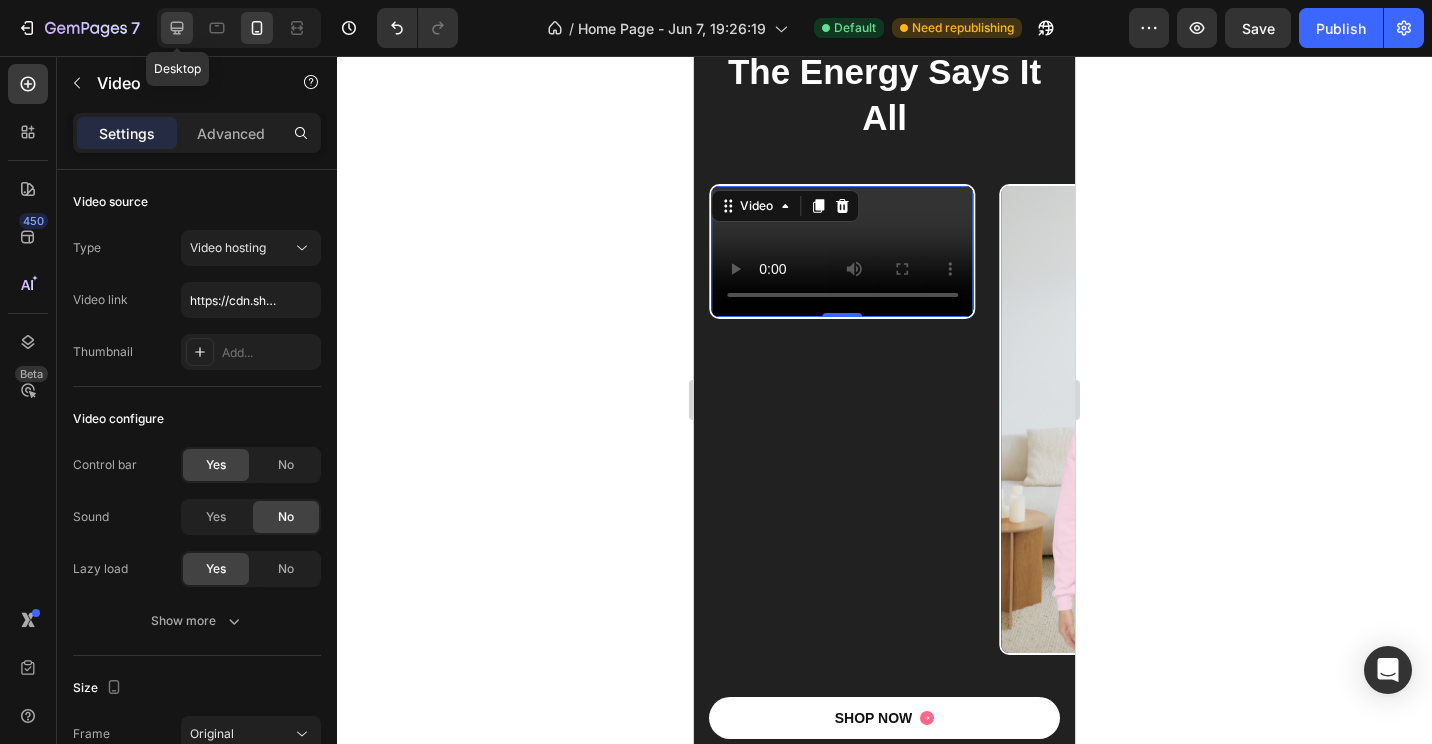 click 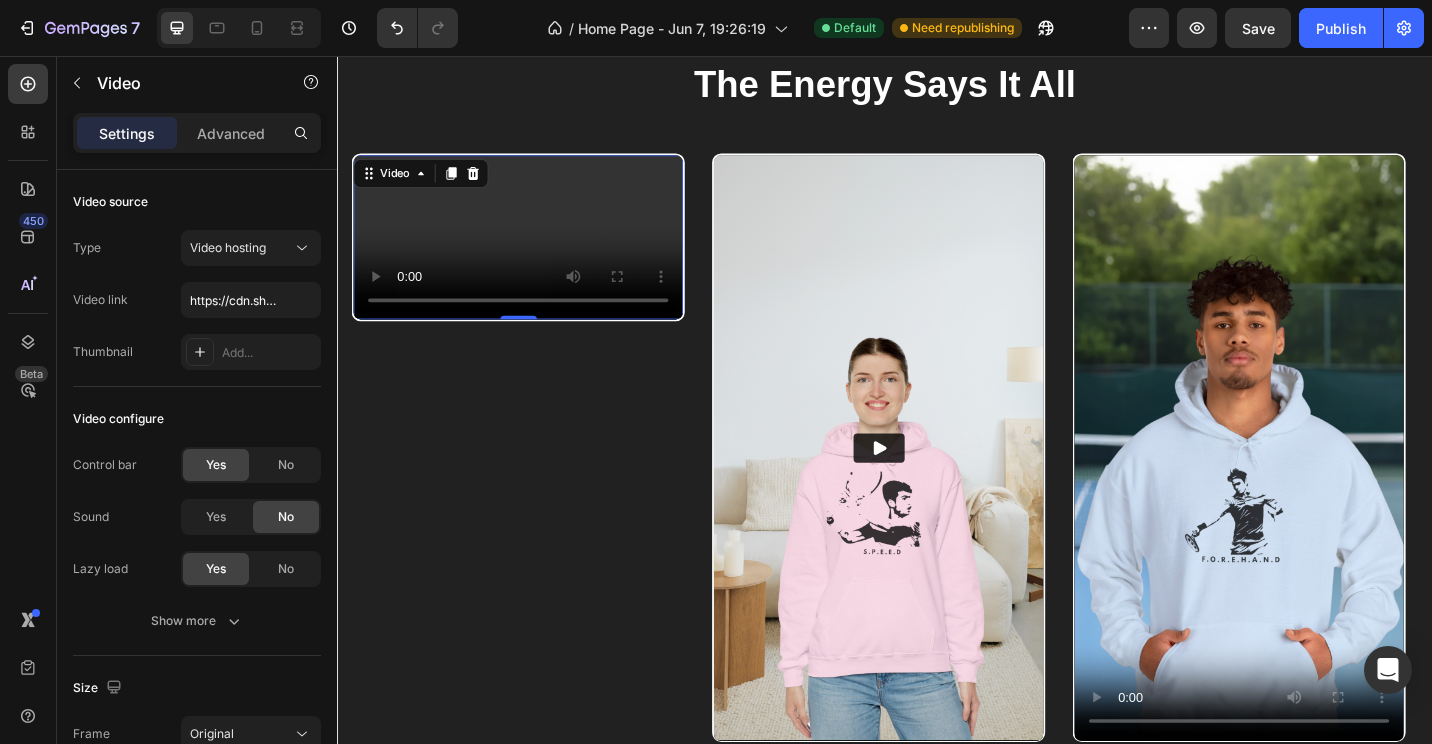 scroll, scrollTop: 2451, scrollLeft: 0, axis: vertical 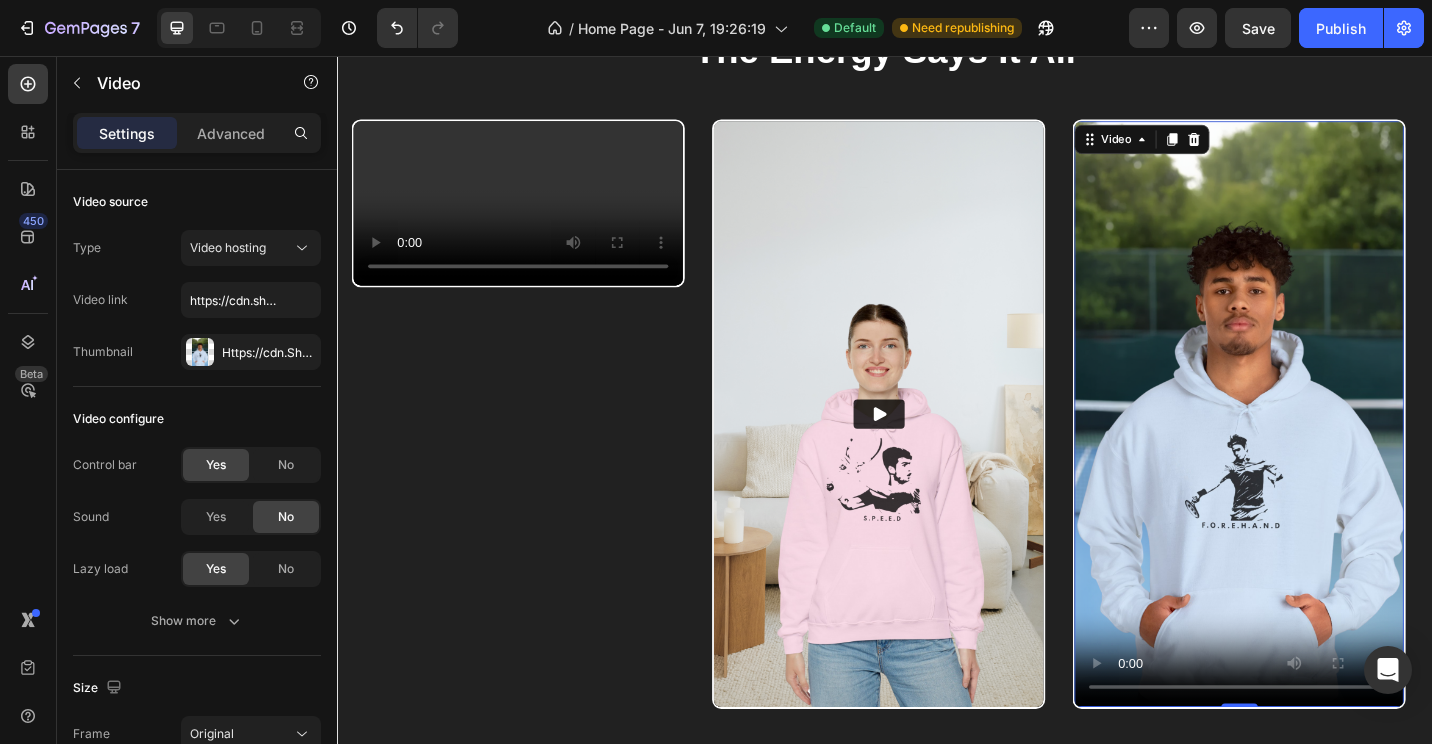 click at bounding box center (1324, 449) 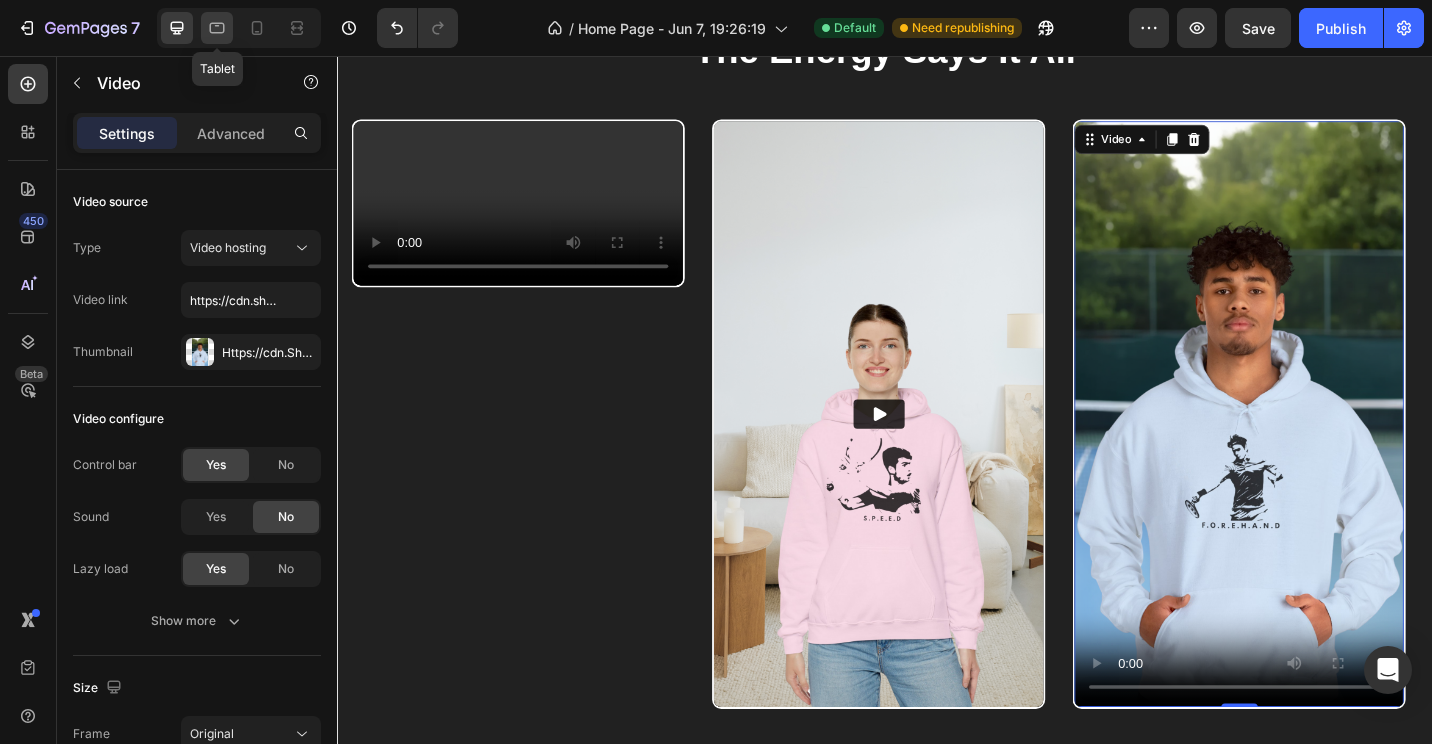 click 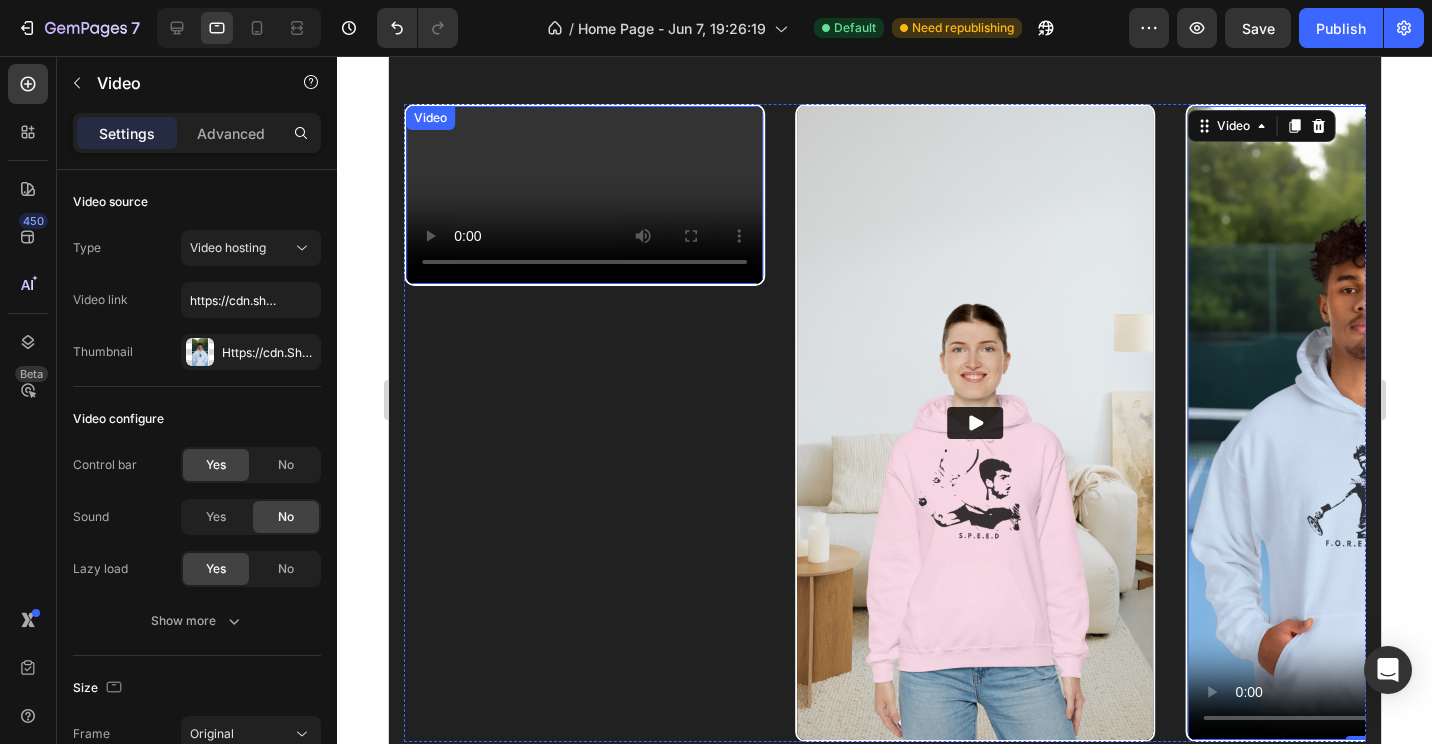 scroll, scrollTop: 2541, scrollLeft: 0, axis: vertical 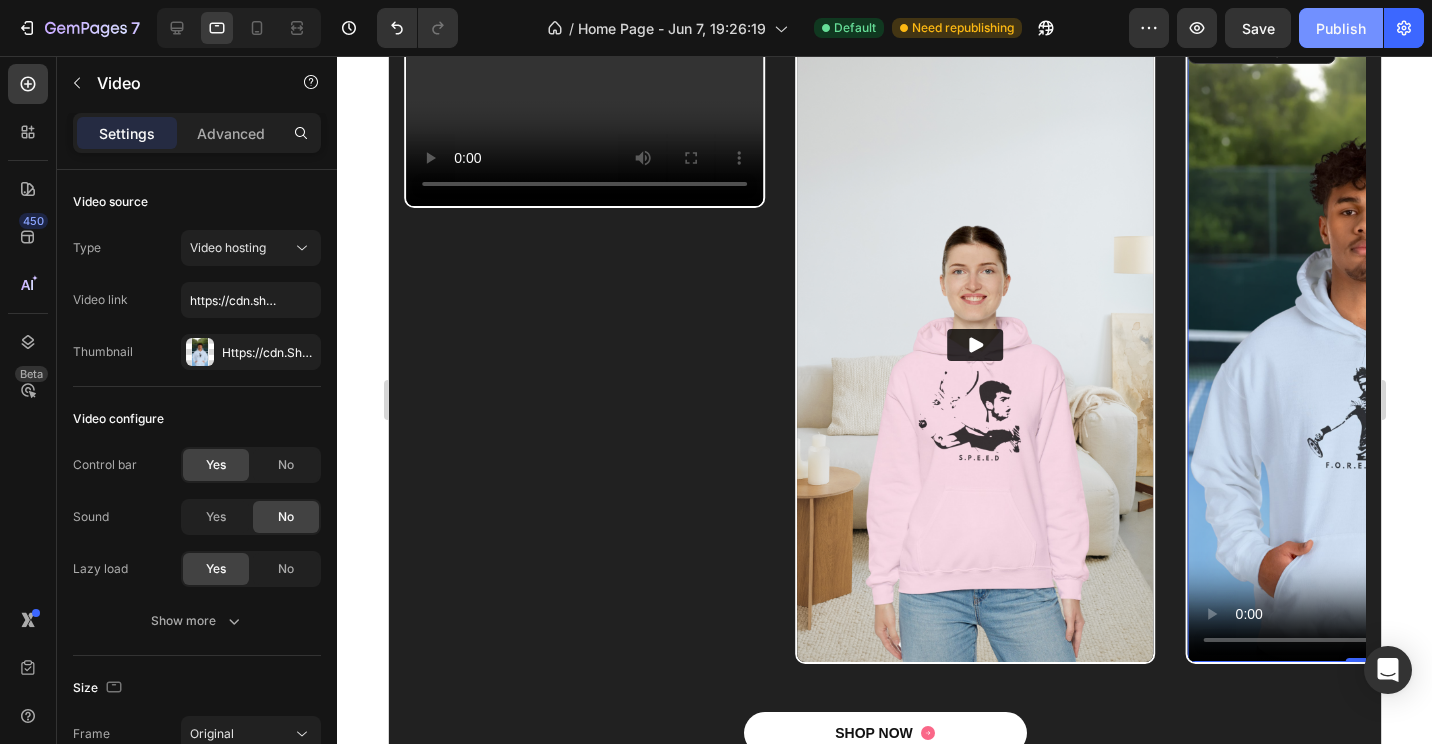 click on "Publish" at bounding box center (1341, 28) 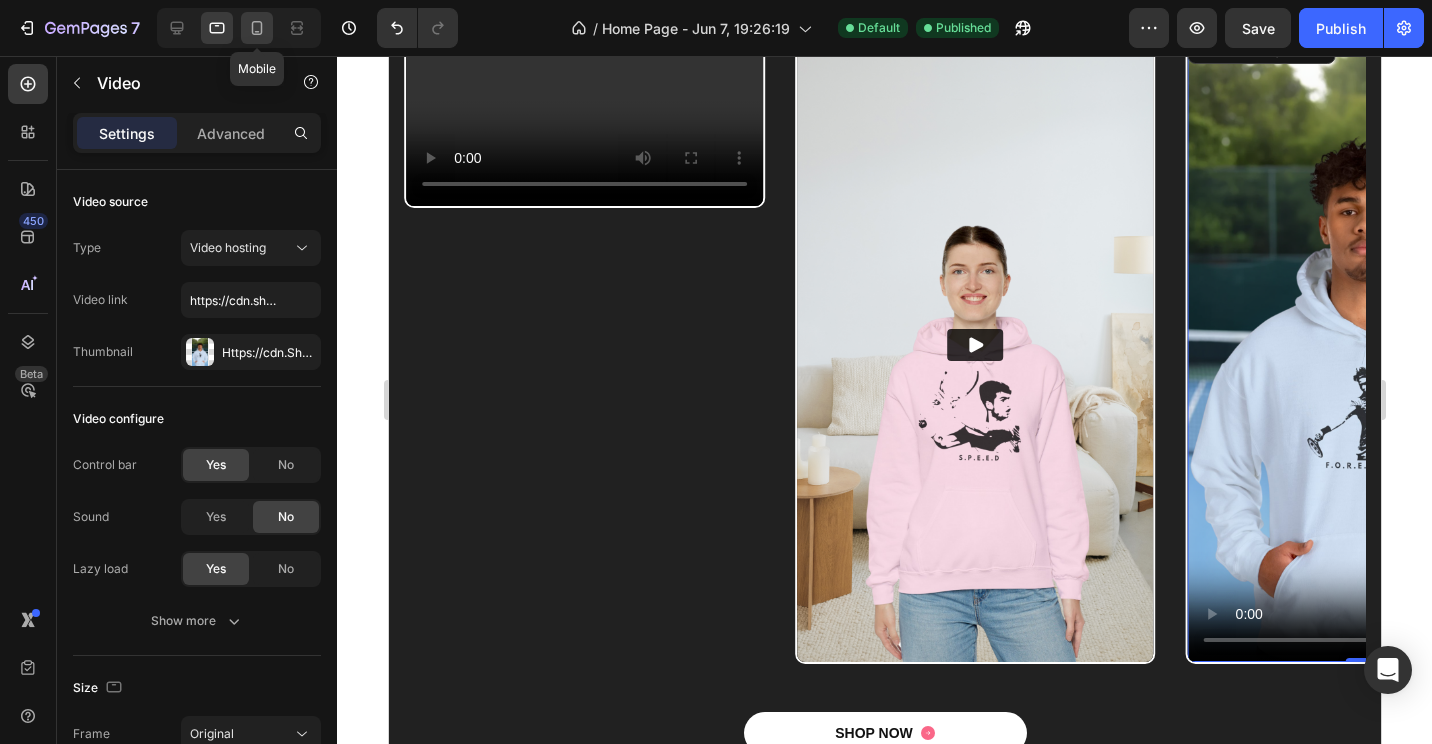 click 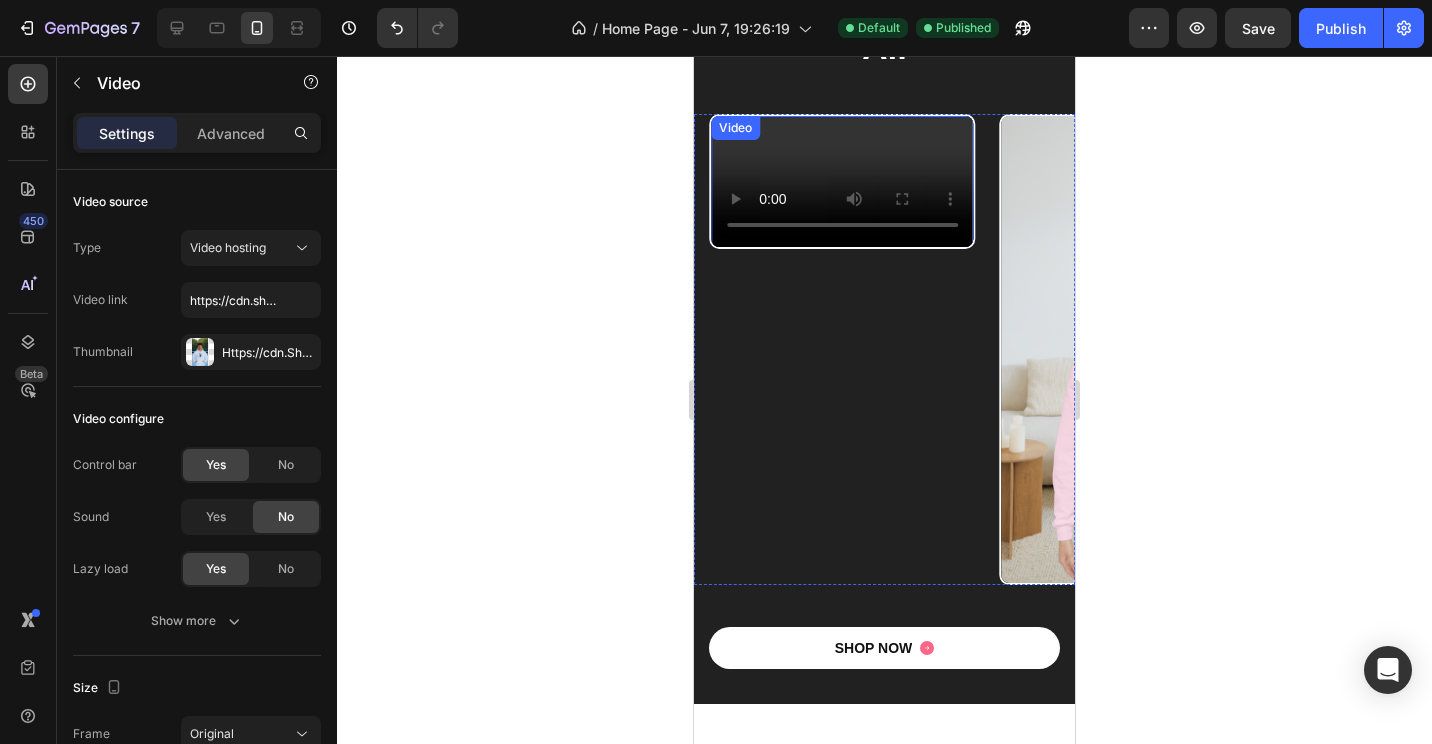 scroll, scrollTop: 2312, scrollLeft: 0, axis: vertical 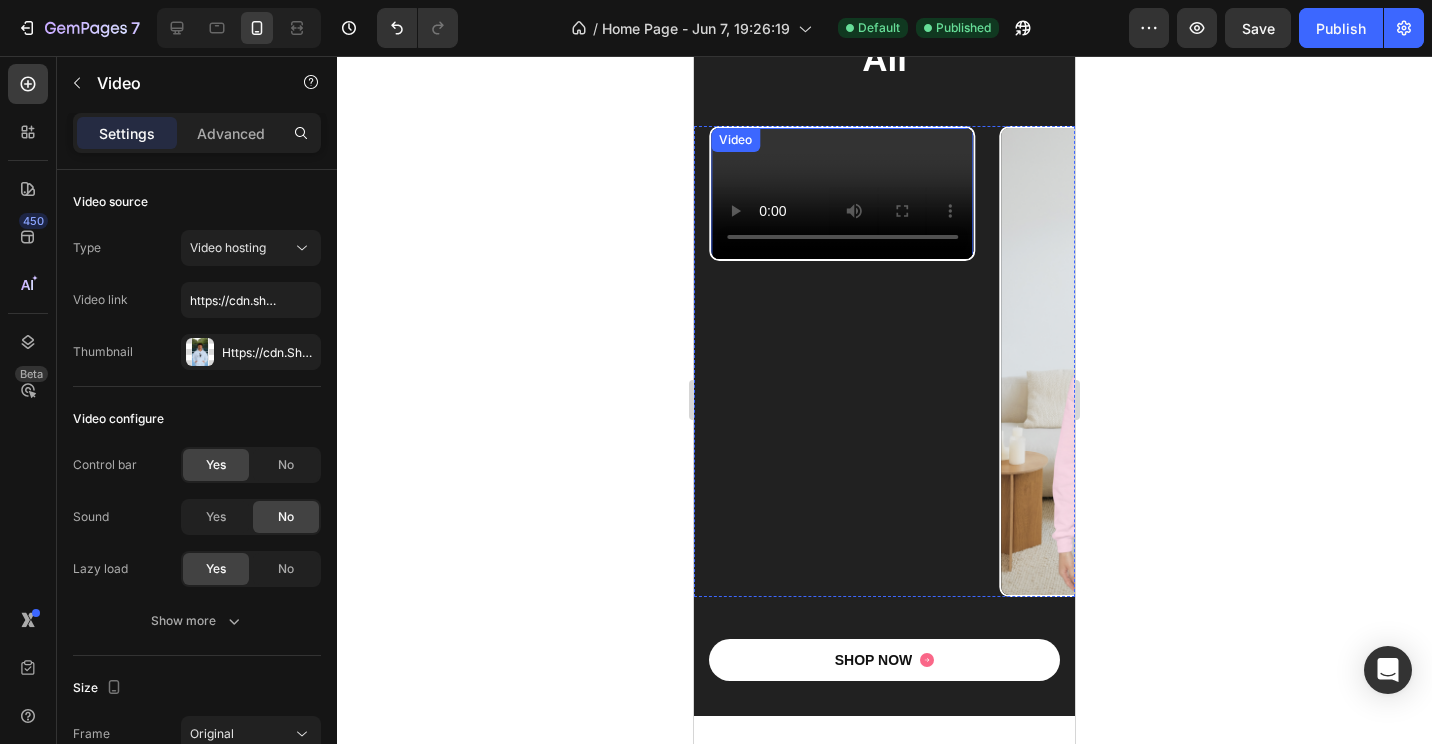 click at bounding box center [842, 193] 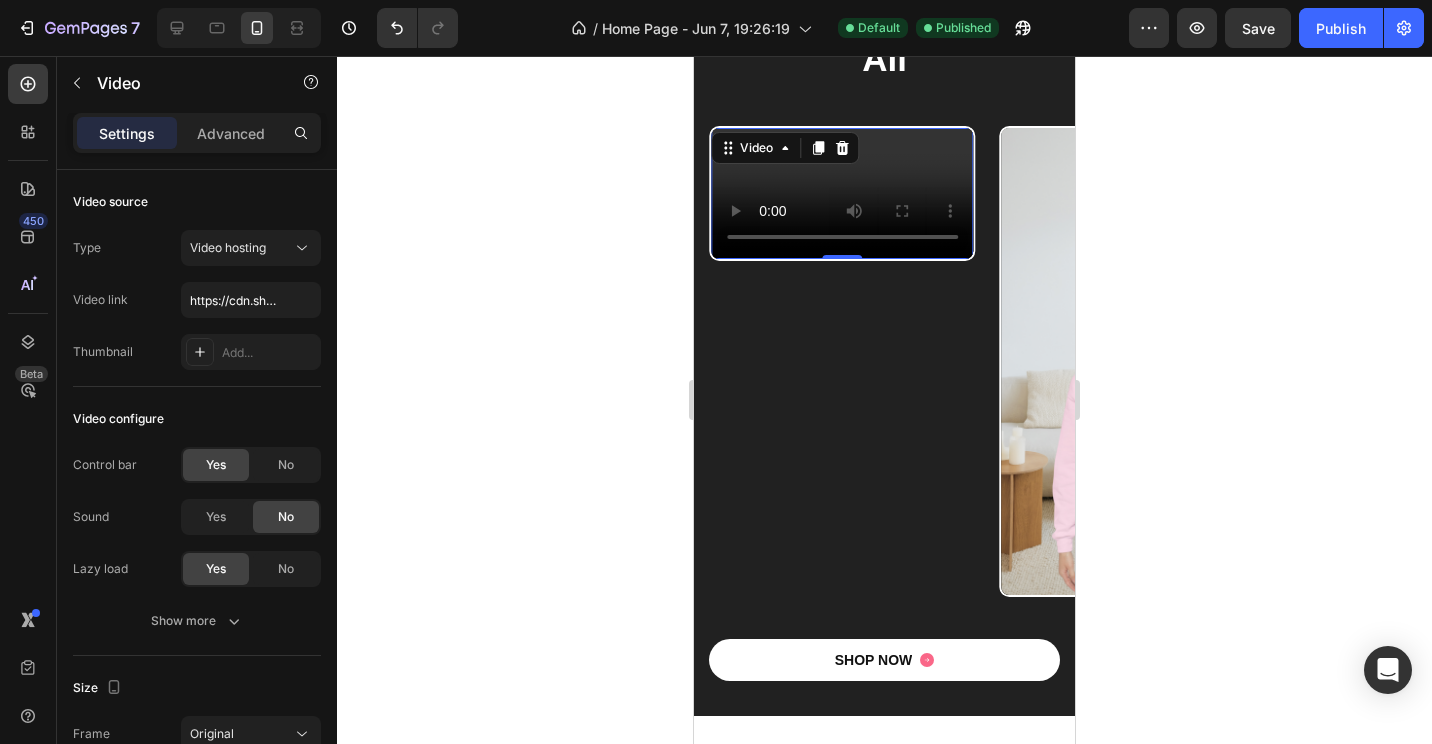 drag, startPoint x: 834, startPoint y: 407, endPoint x: 1380, endPoint y: 447, distance: 547.46326 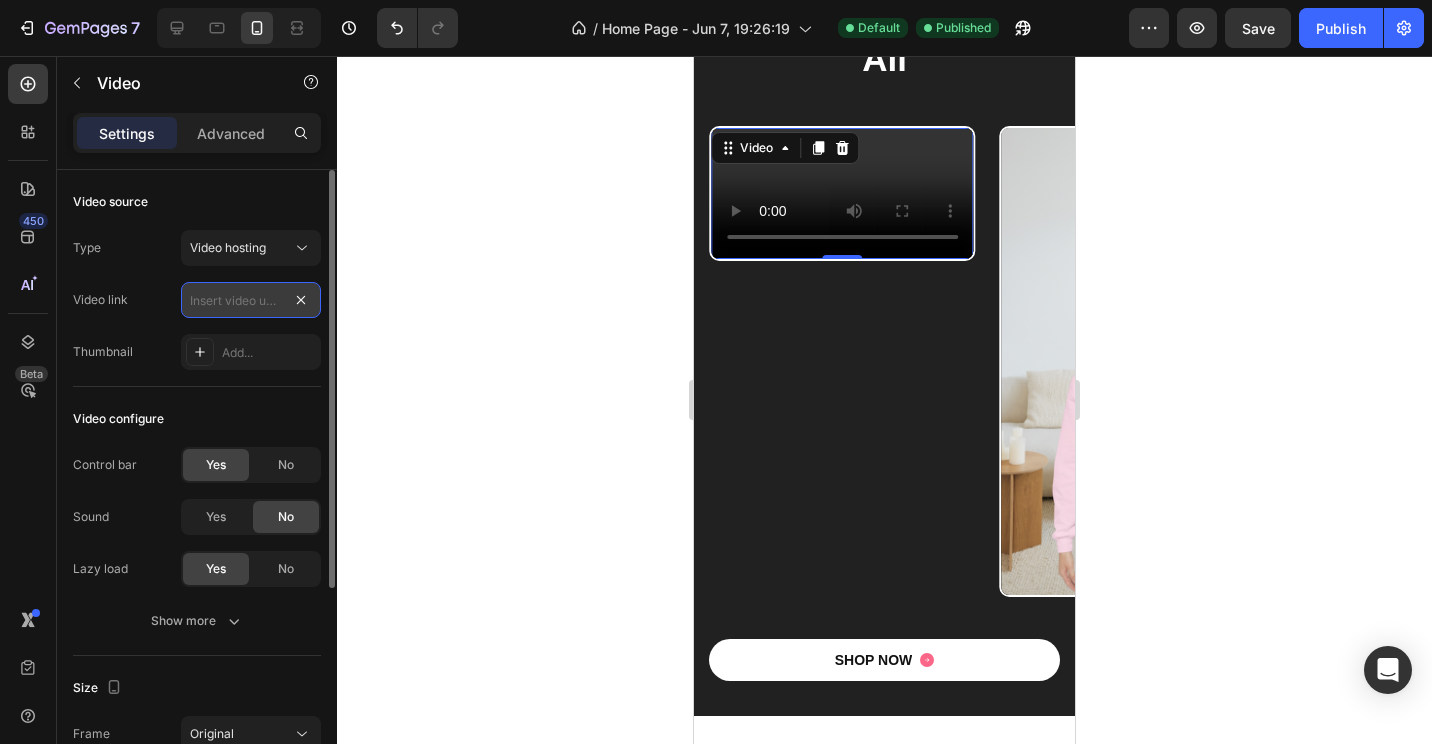 scroll, scrollTop: 0, scrollLeft: 0, axis: both 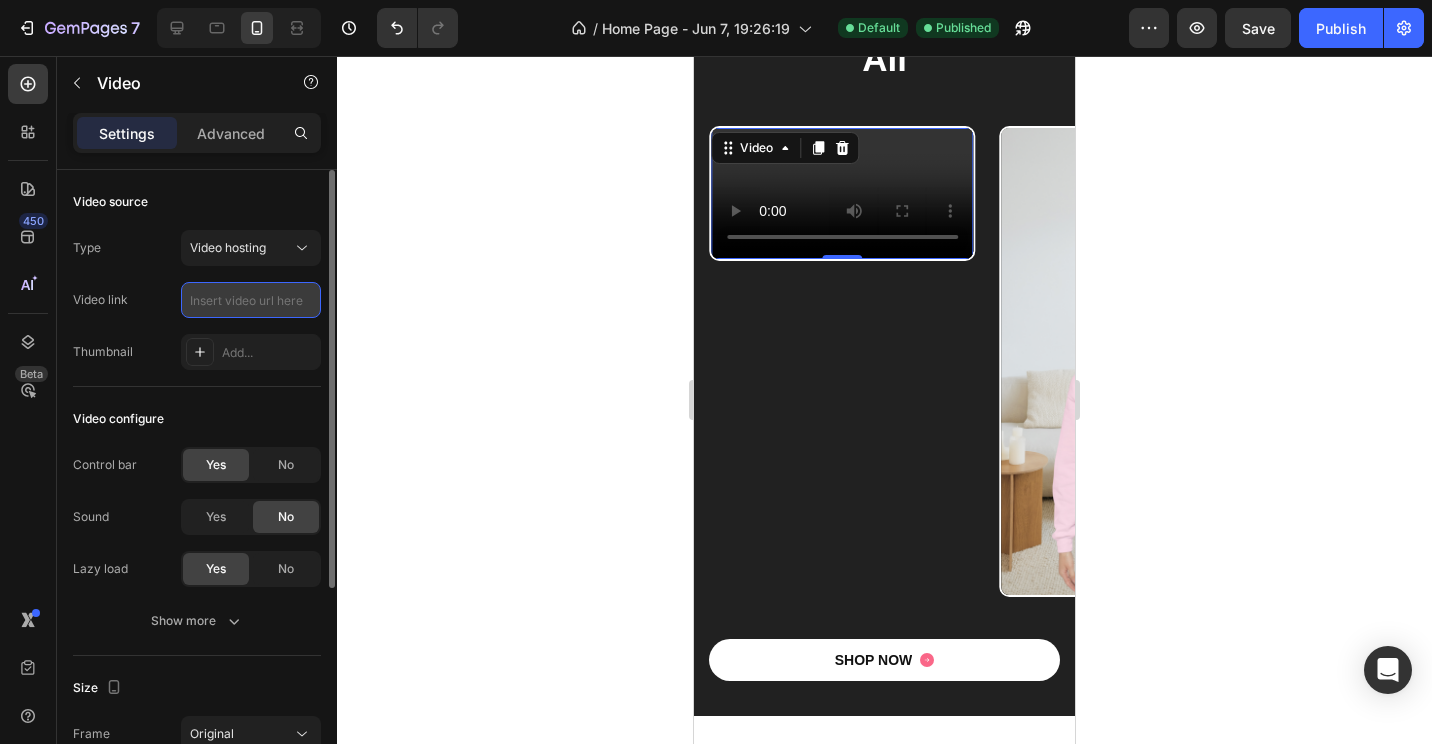 click at bounding box center [251, 300] 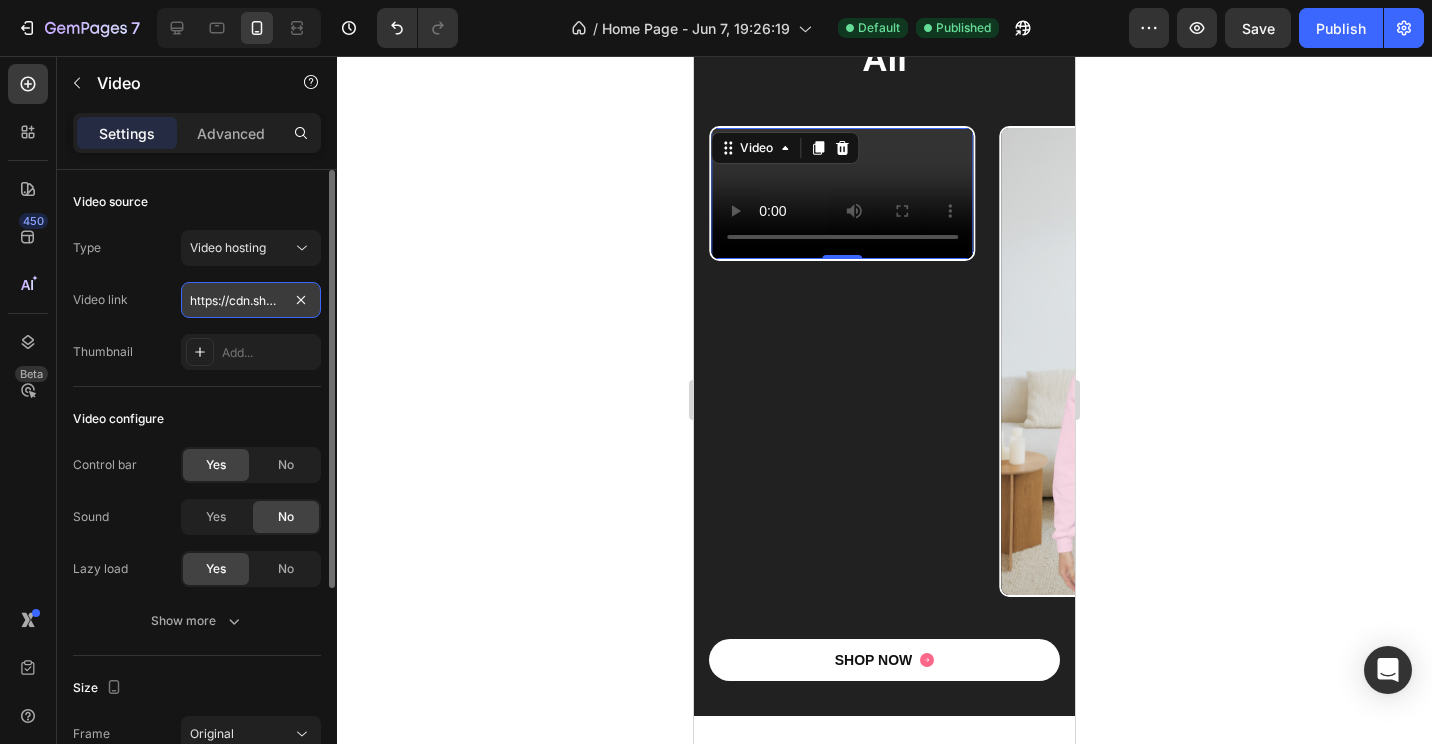 scroll, scrollTop: 0, scrollLeft: 372, axis: horizontal 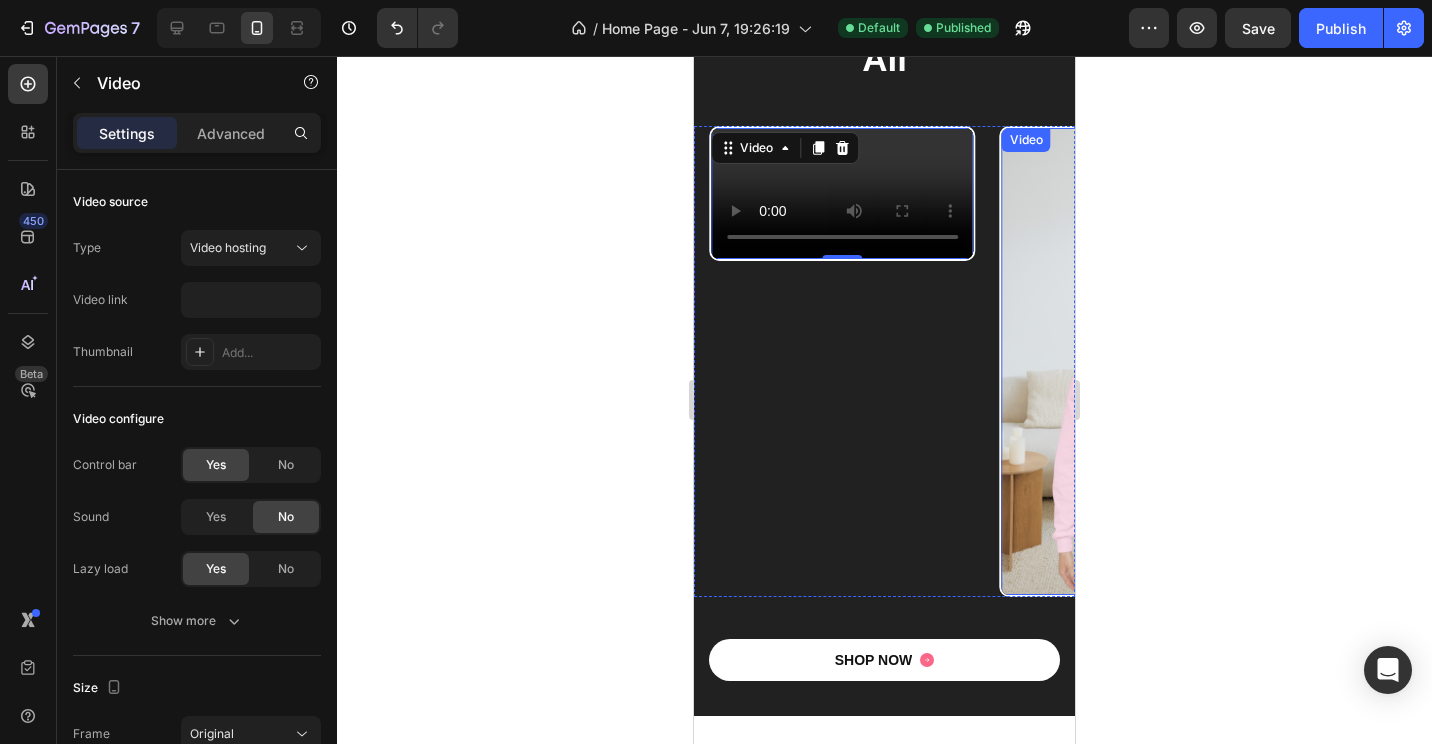 click at bounding box center (1133, 361) 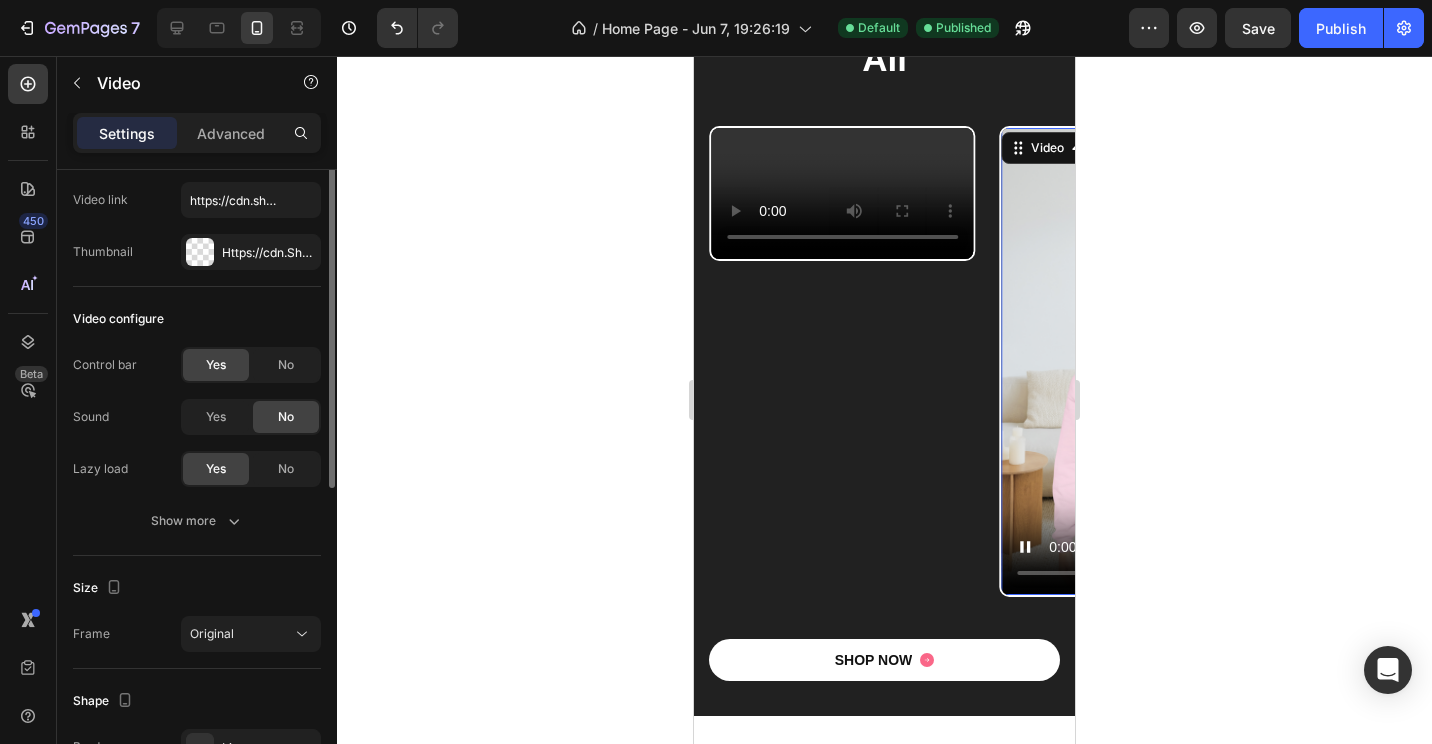 scroll, scrollTop: 0, scrollLeft: 0, axis: both 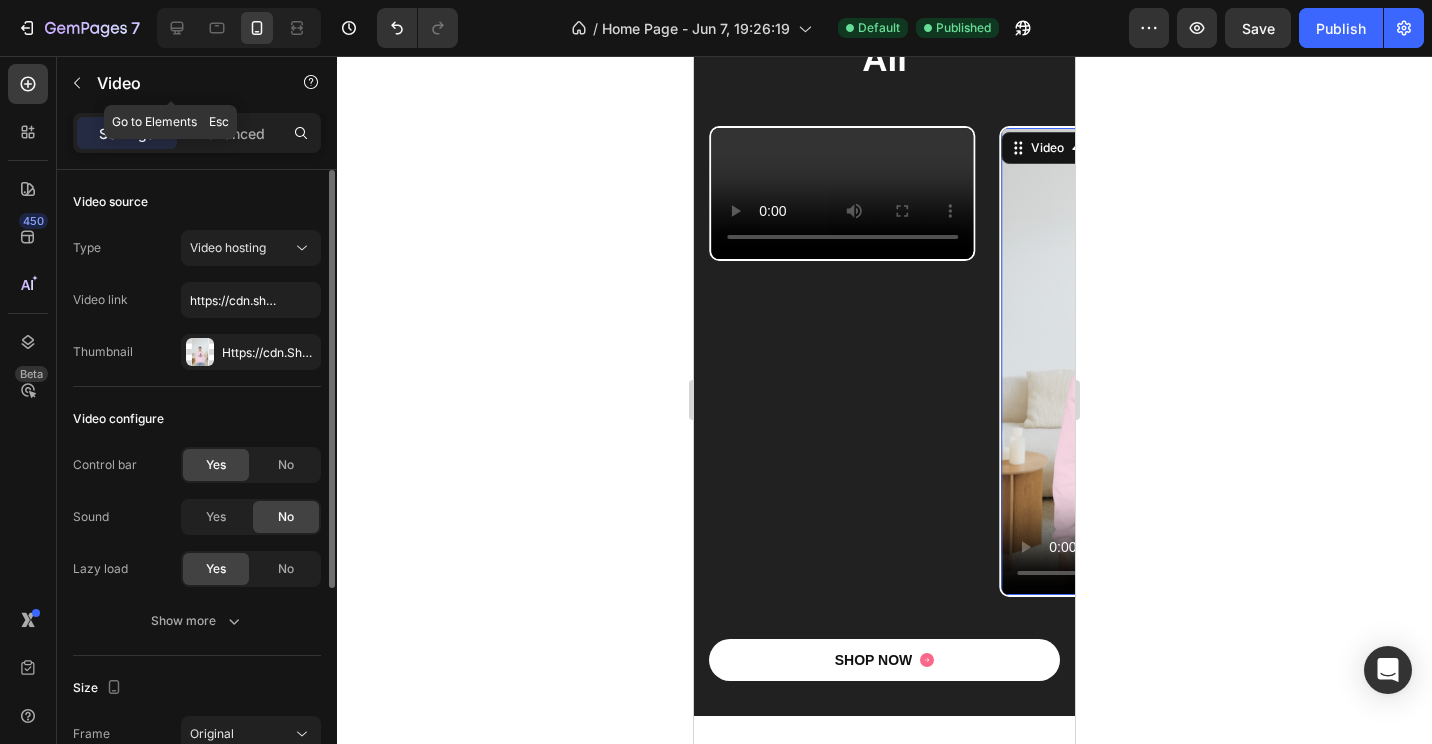 click 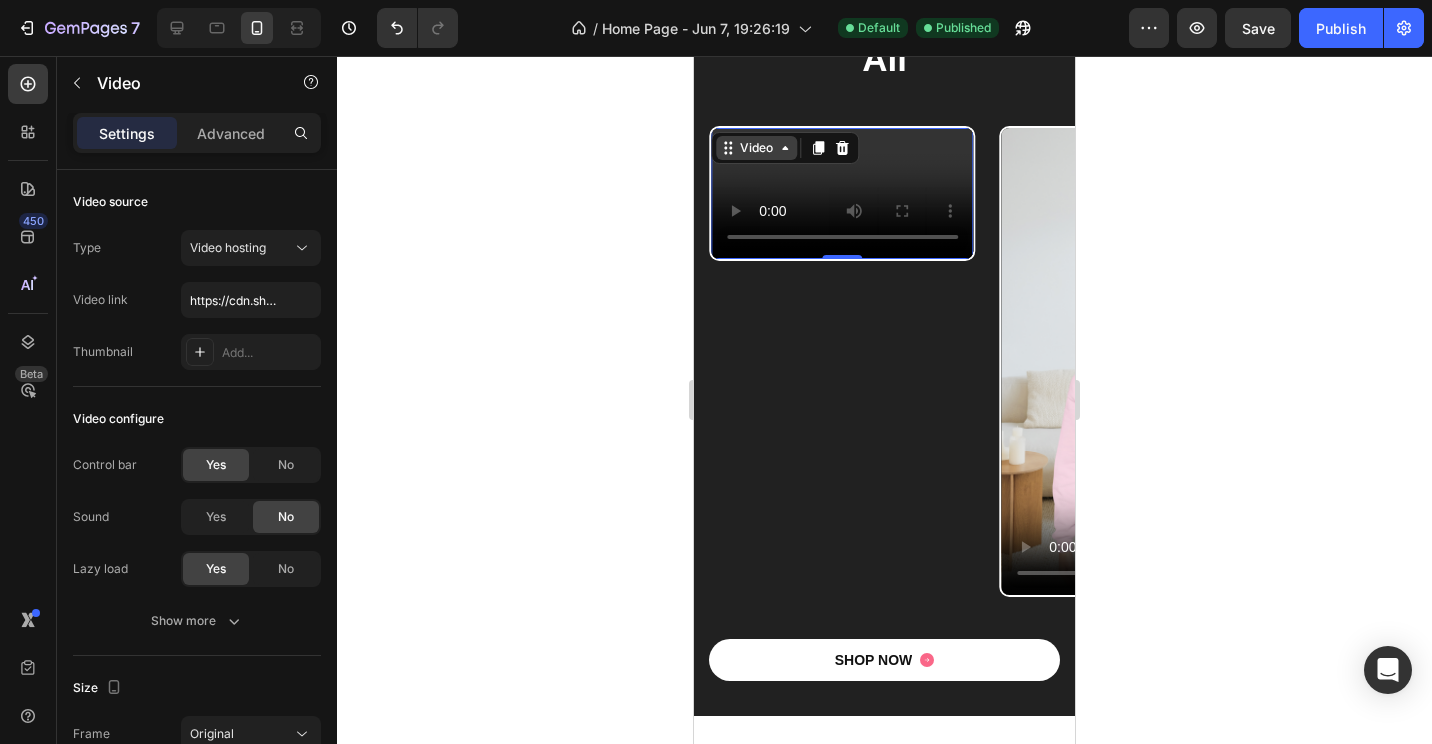 click on "Video" at bounding box center [756, 148] 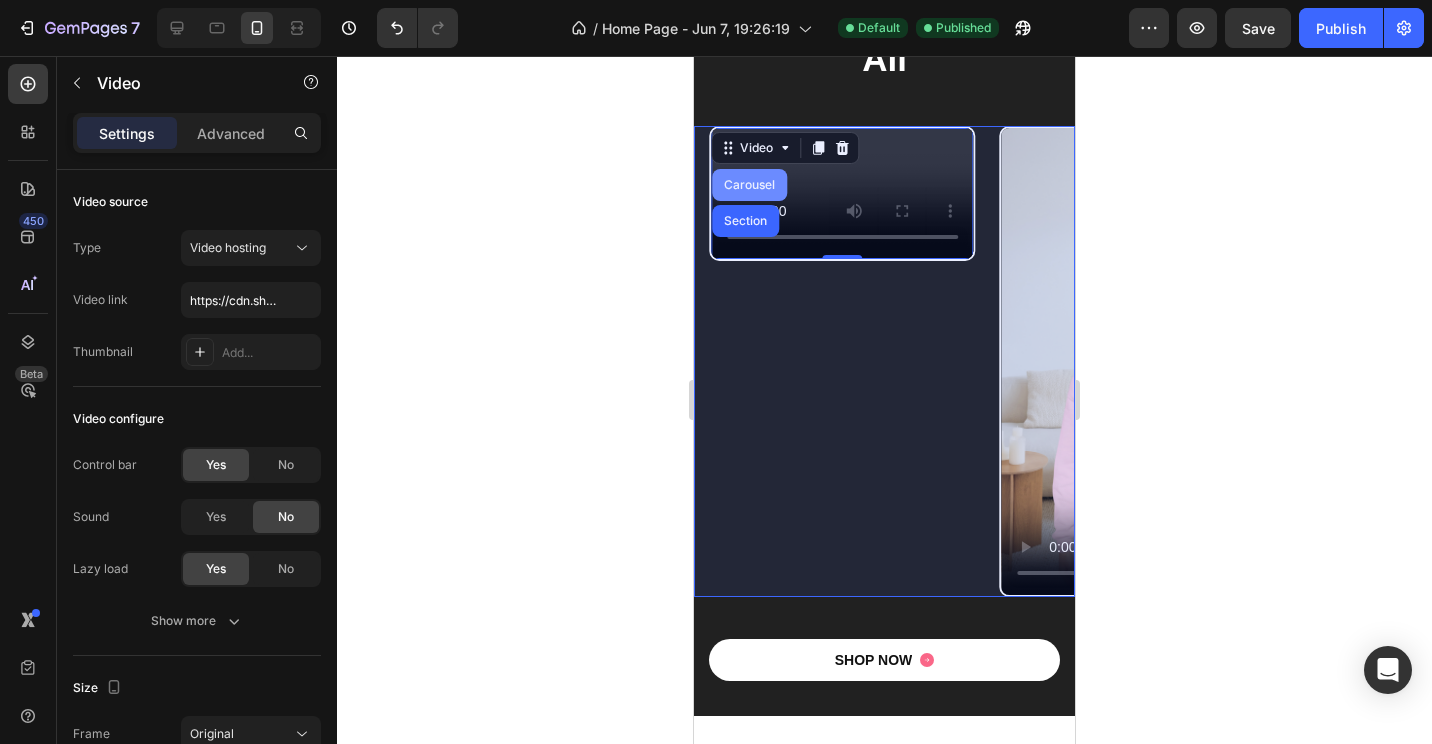 click on "Carousel" at bounding box center [749, 185] 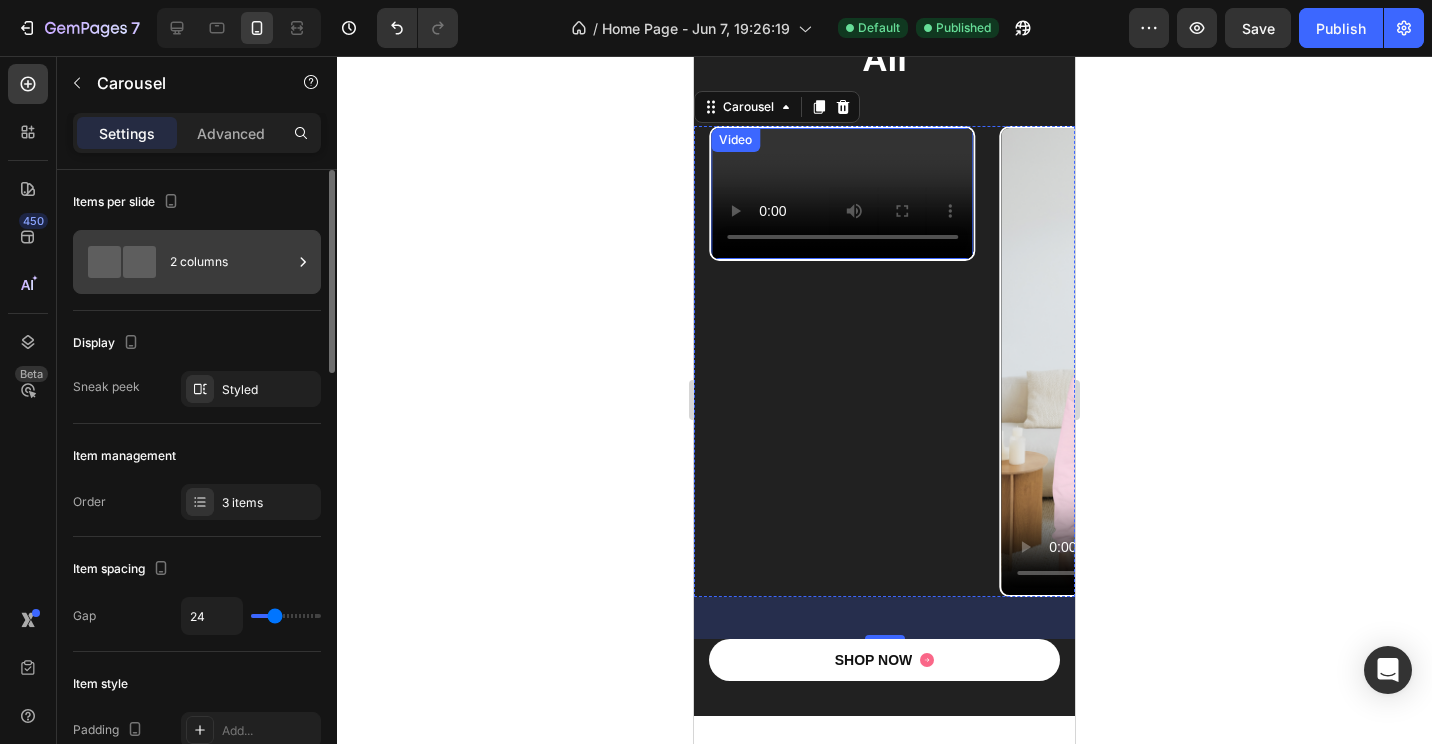 click on "2 columns" at bounding box center (231, 262) 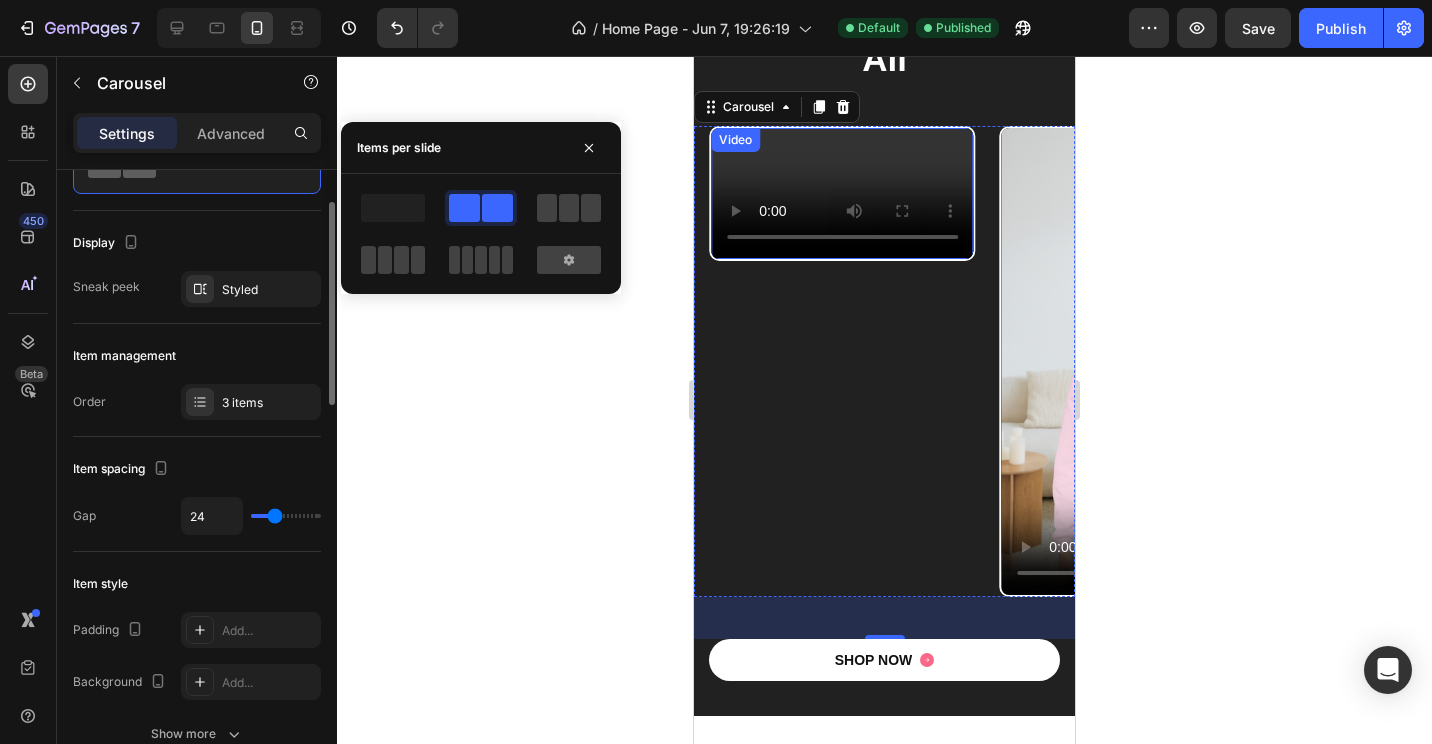 scroll, scrollTop: 200, scrollLeft: 0, axis: vertical 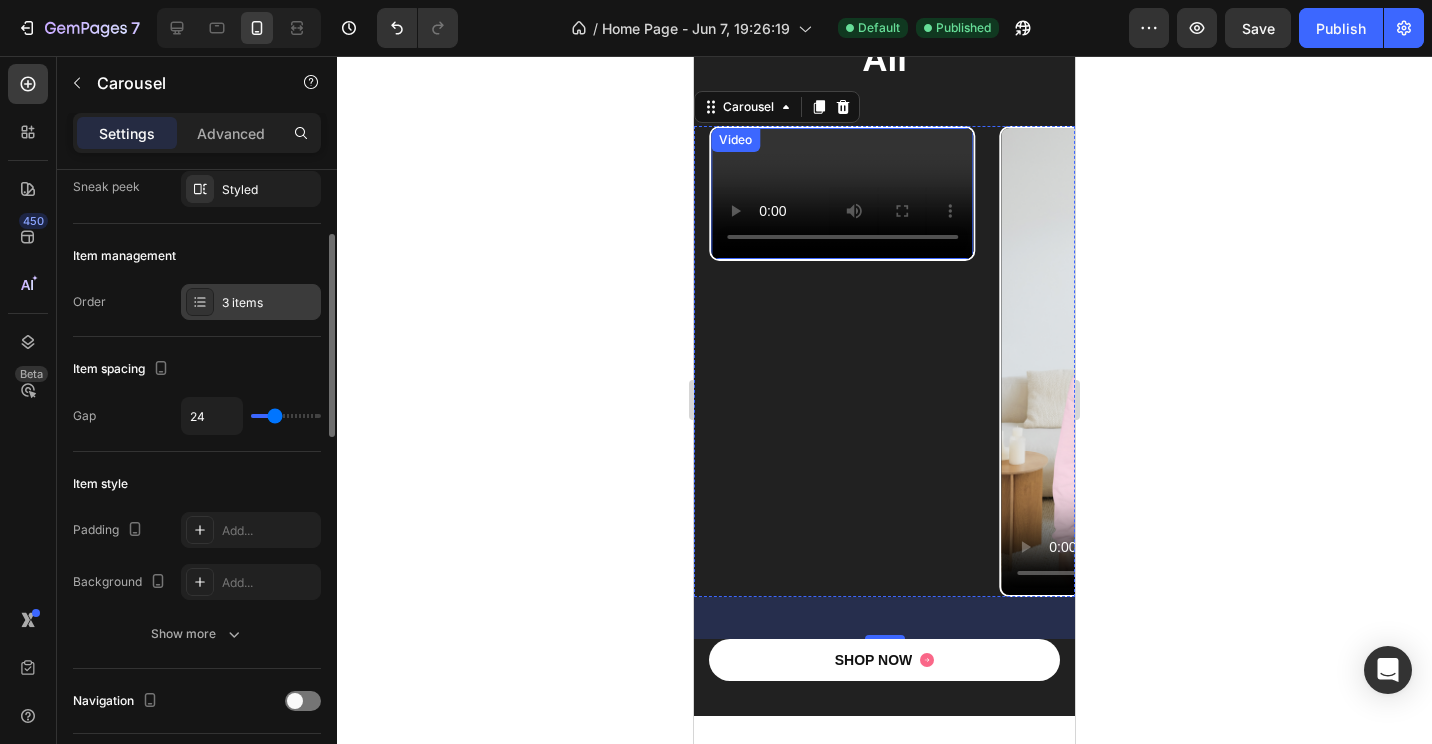 click on "3 items" at bounding box center (269, 303) 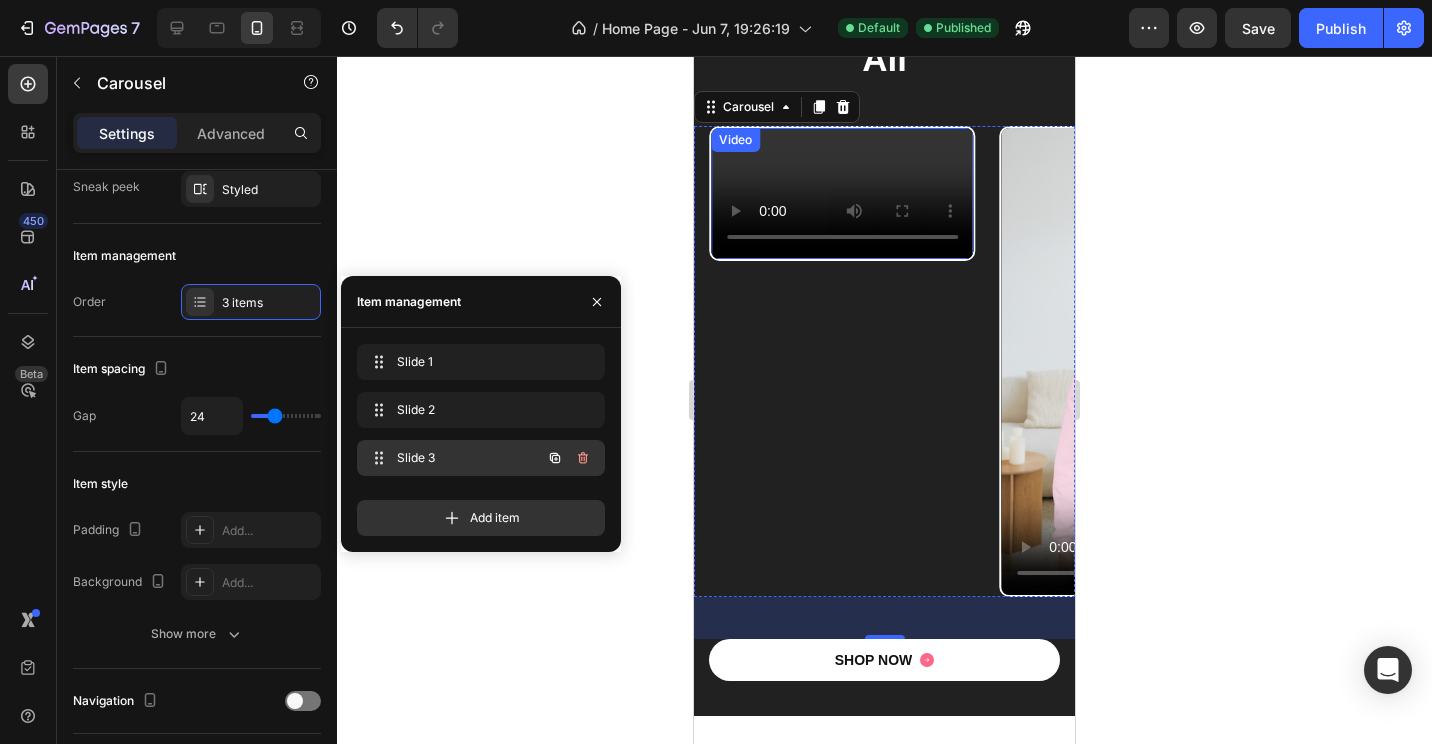 click on "Slide 3" at bounding box center [453, 458] 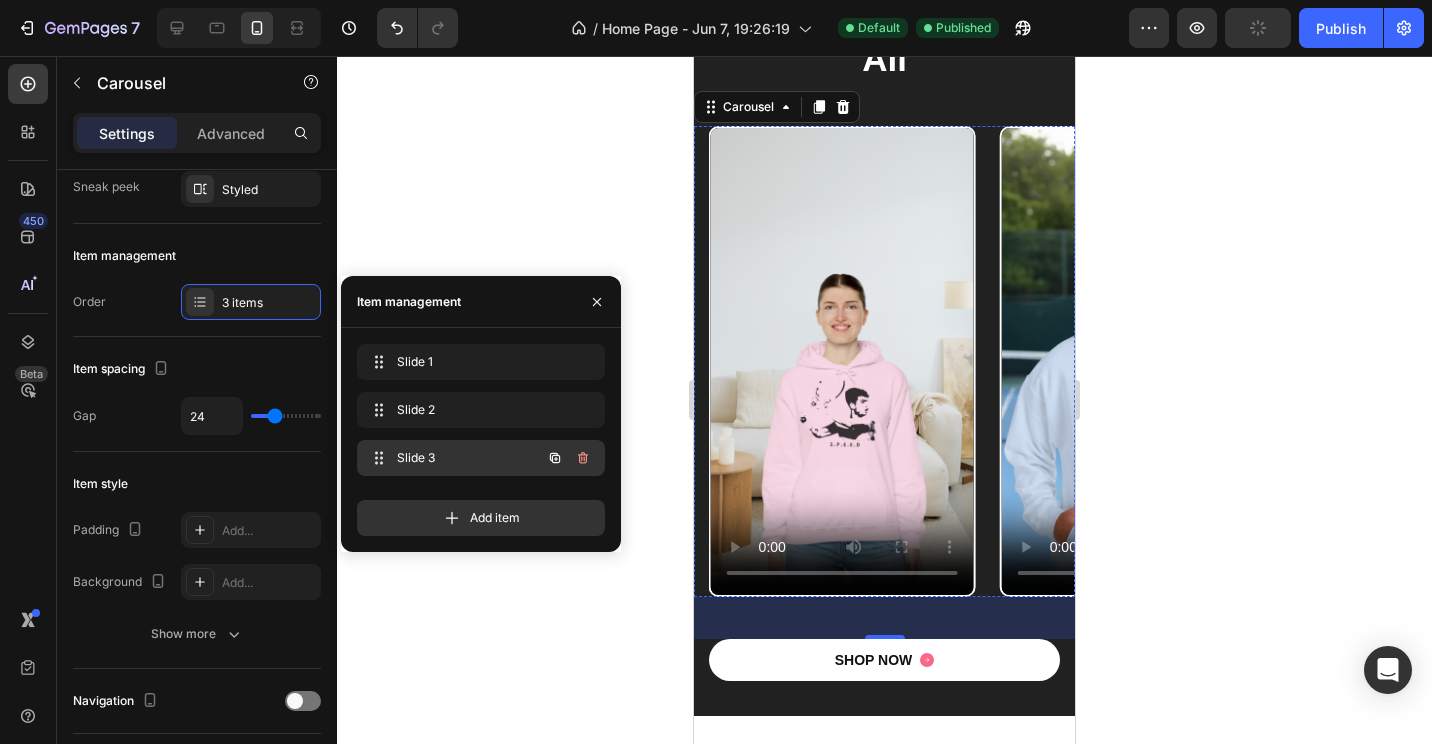 click on "Slide 3" at bounding box center (453, 458) 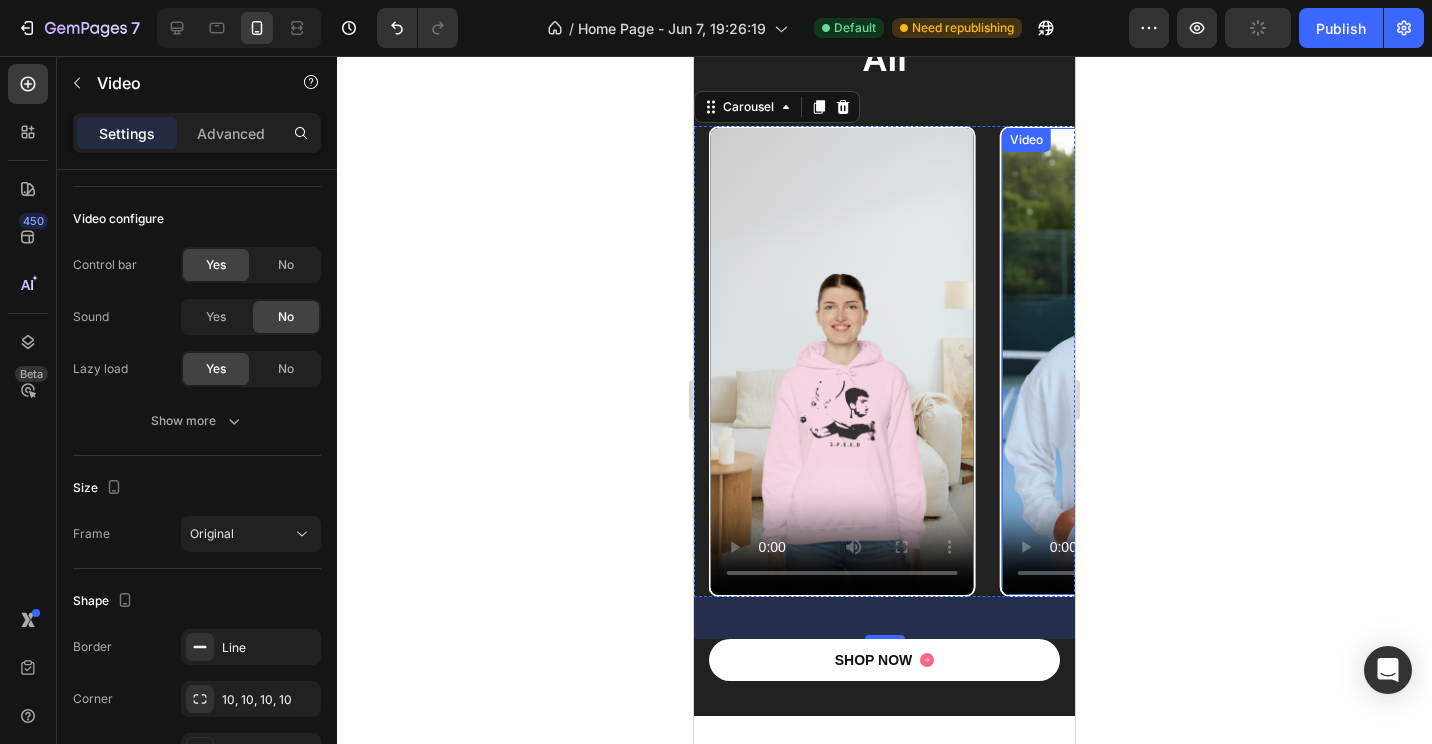 click at bounding box center (1133, 361) 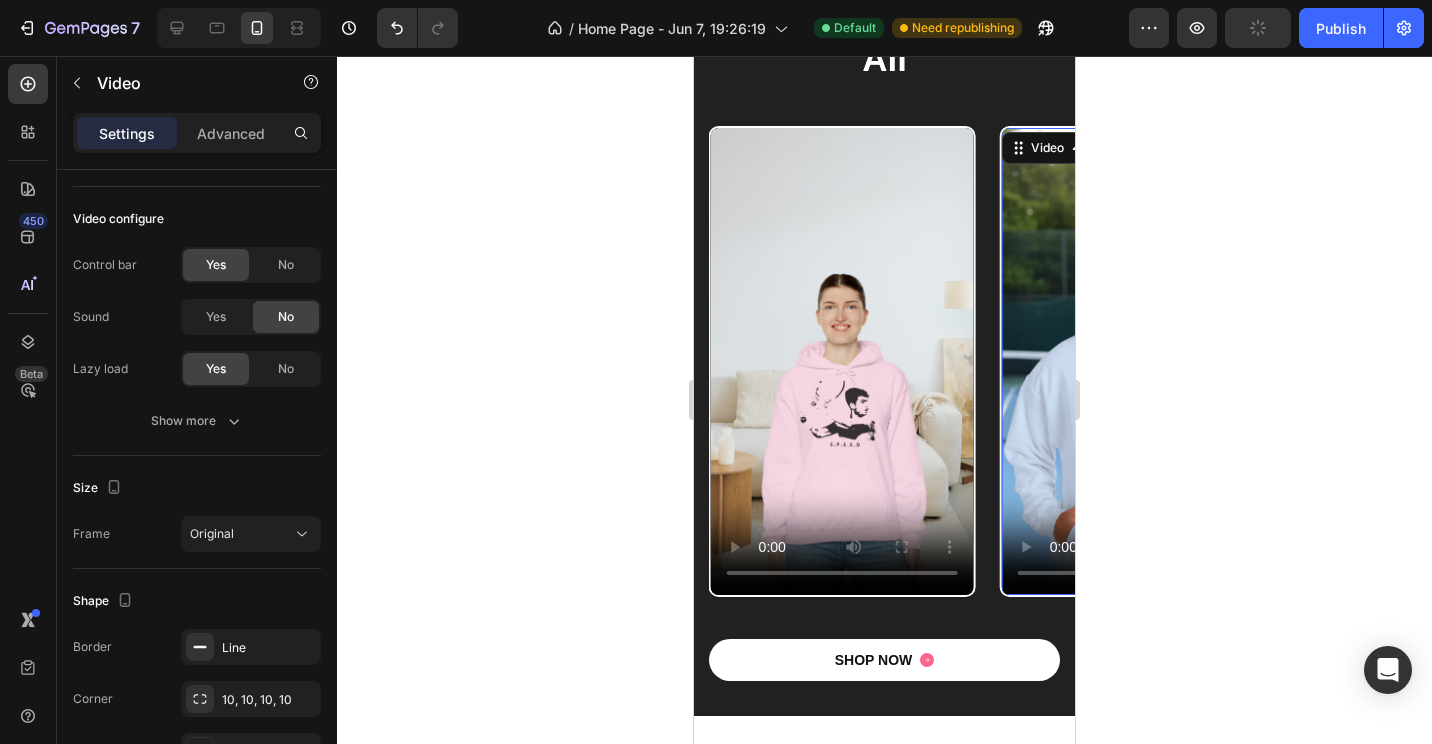scroll, scrollTop: 0, scrollLeft: 0, axis: both 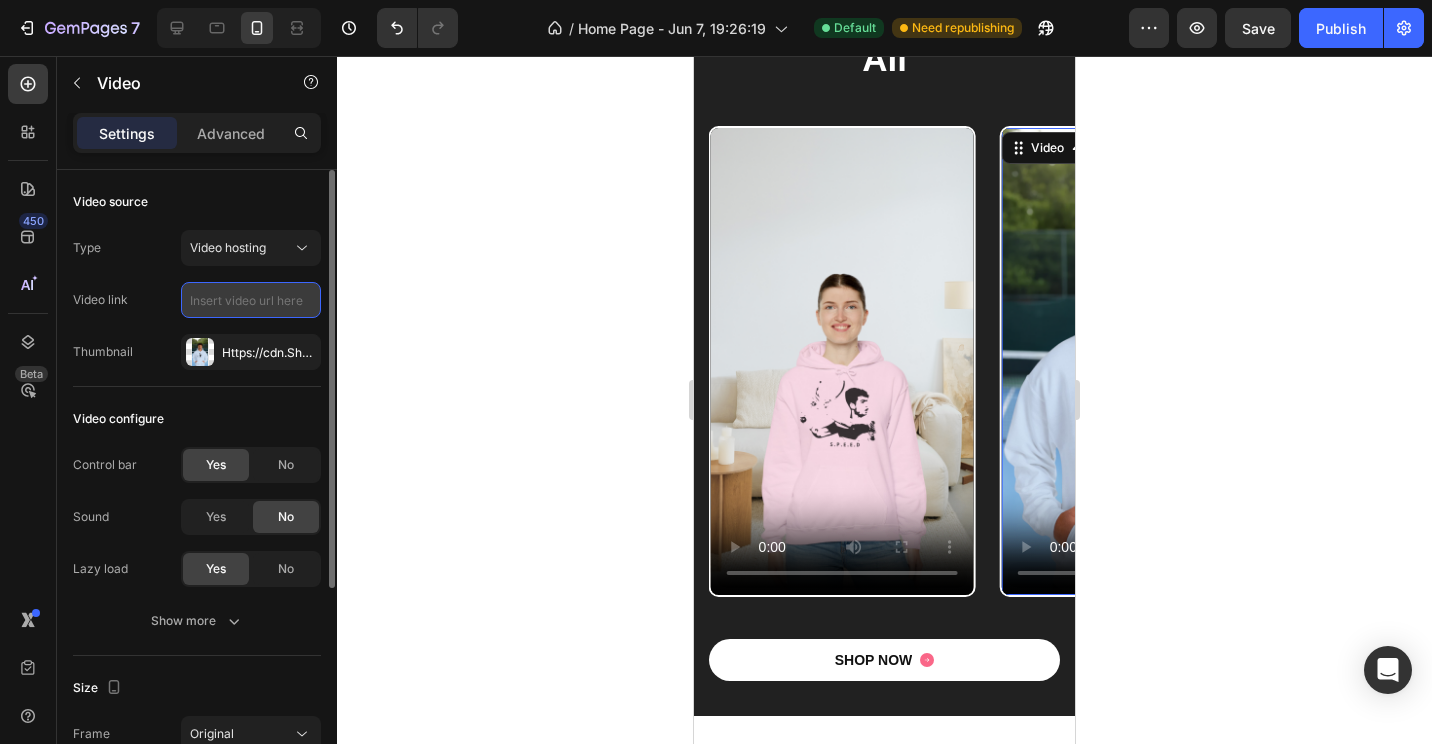 click at bounding box center [251, 300] 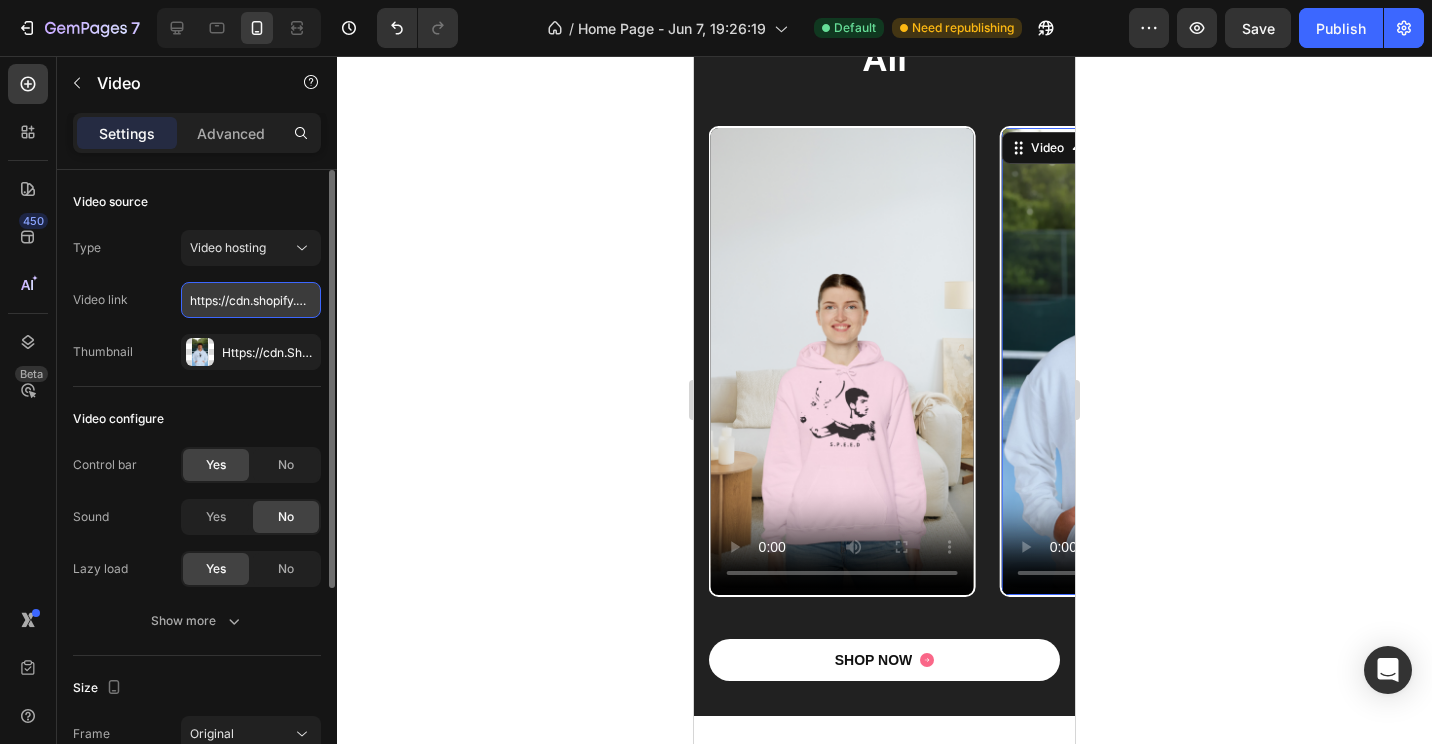 scroll, scrollTop: 0, scrollLeft: 363, axis: horizontal 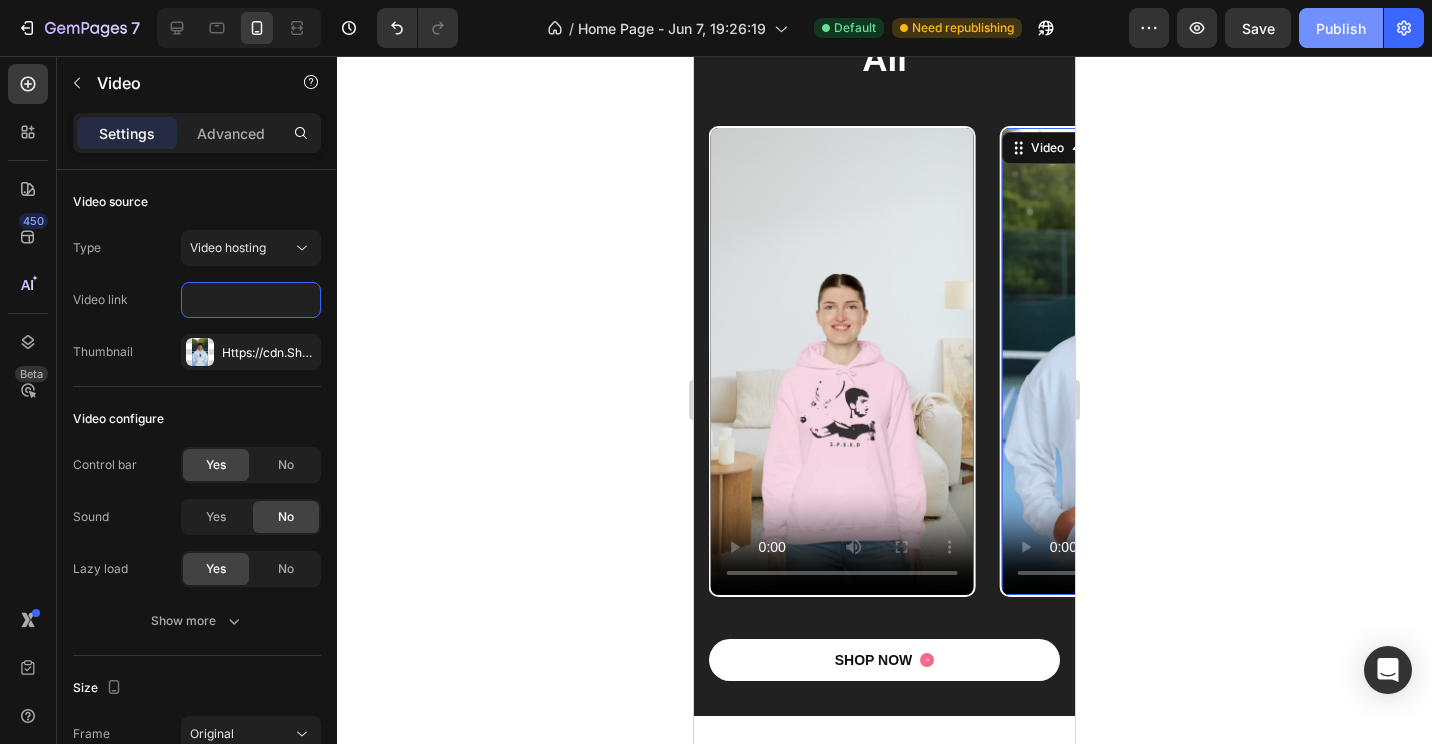 type on "https://cdn.shopify.com/videos/c/o/v/f6a5f0a64bc84e7b9274c225f1141c11.mp4" 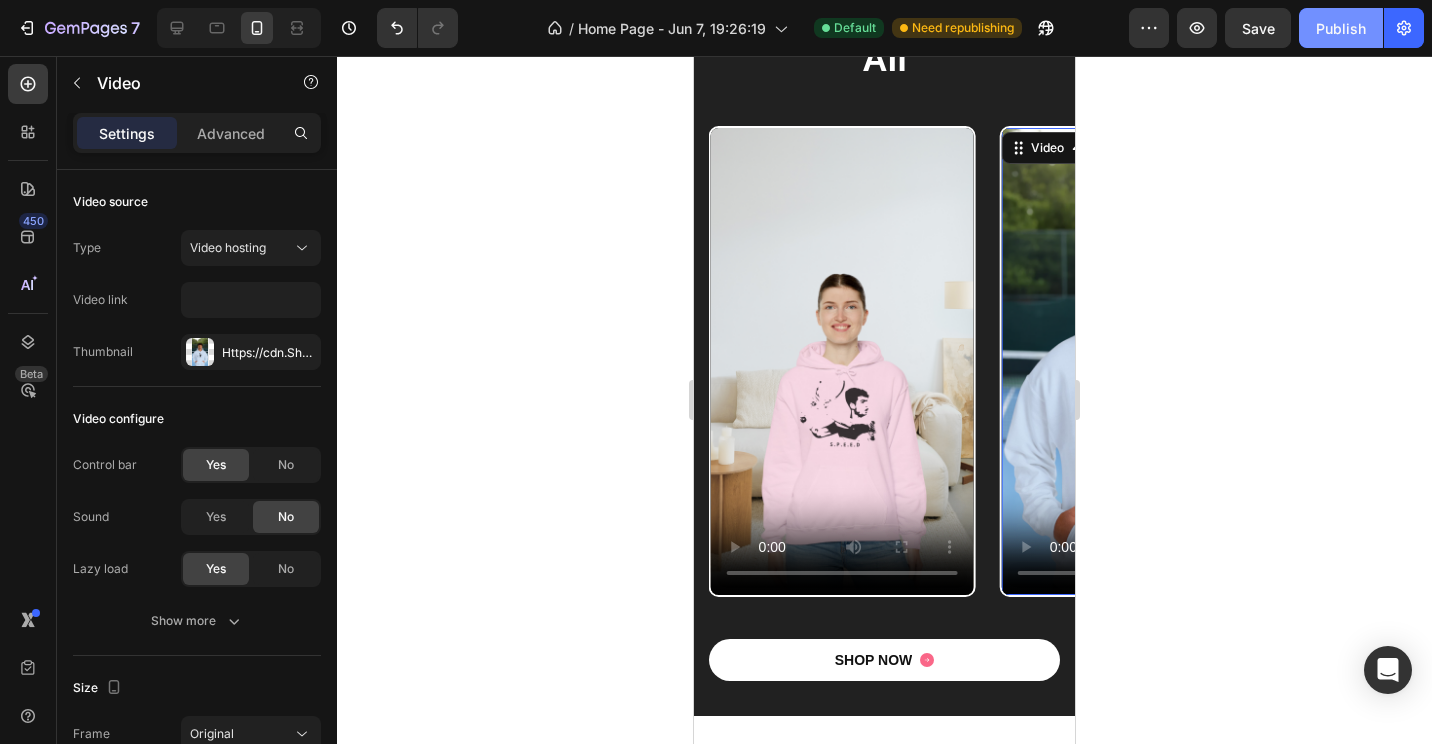 click on "Publish" 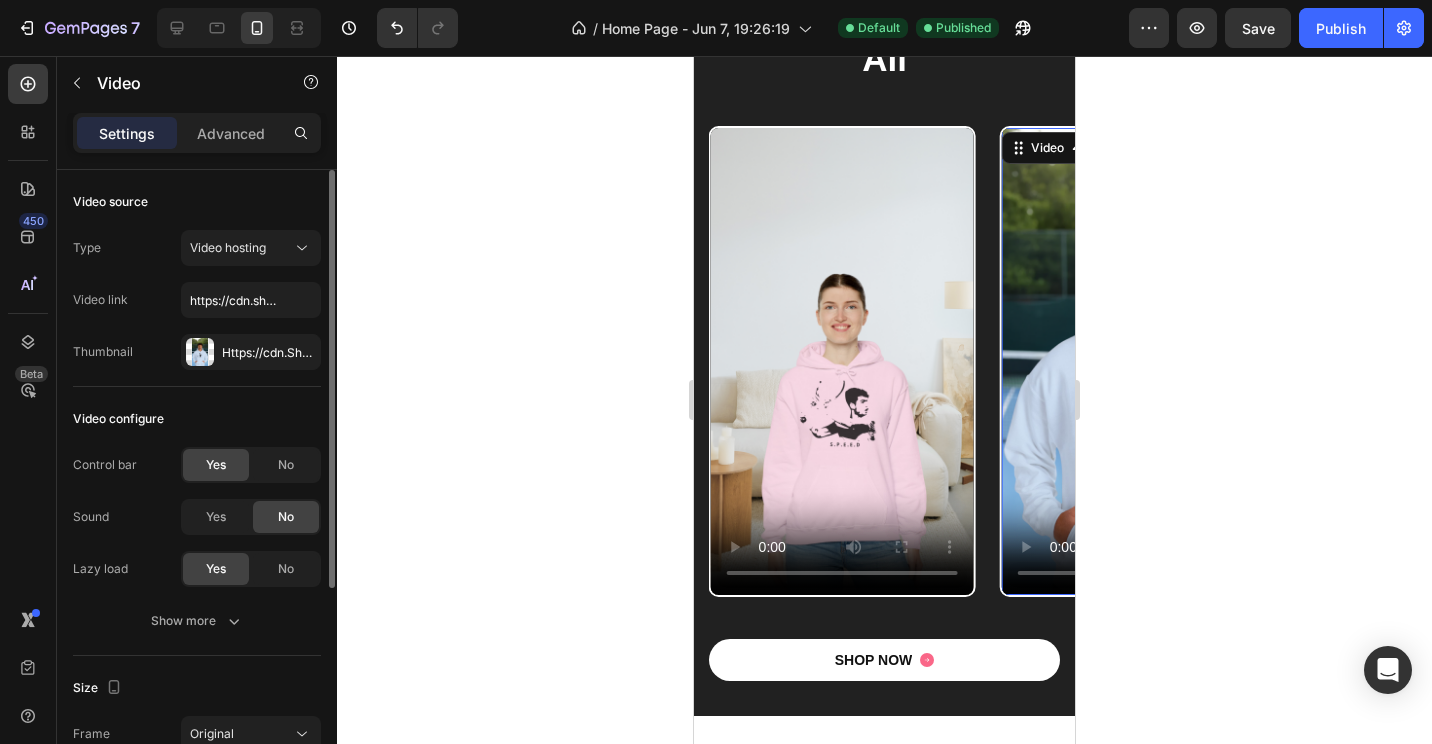 click on "Video source Type Video hosting Video link https://cdn.shopify.com/videos/c/o/v/f6a5f0a64bc84e7b9274c225f1141c11.mp4 Thumbnail Https://cdn.Shopify.Com/s/files/1/0709/0765/8408/files/gempages_570020413275374816-8785d03c-eae9-4507-bbe8-b403b5f61f84.Png" 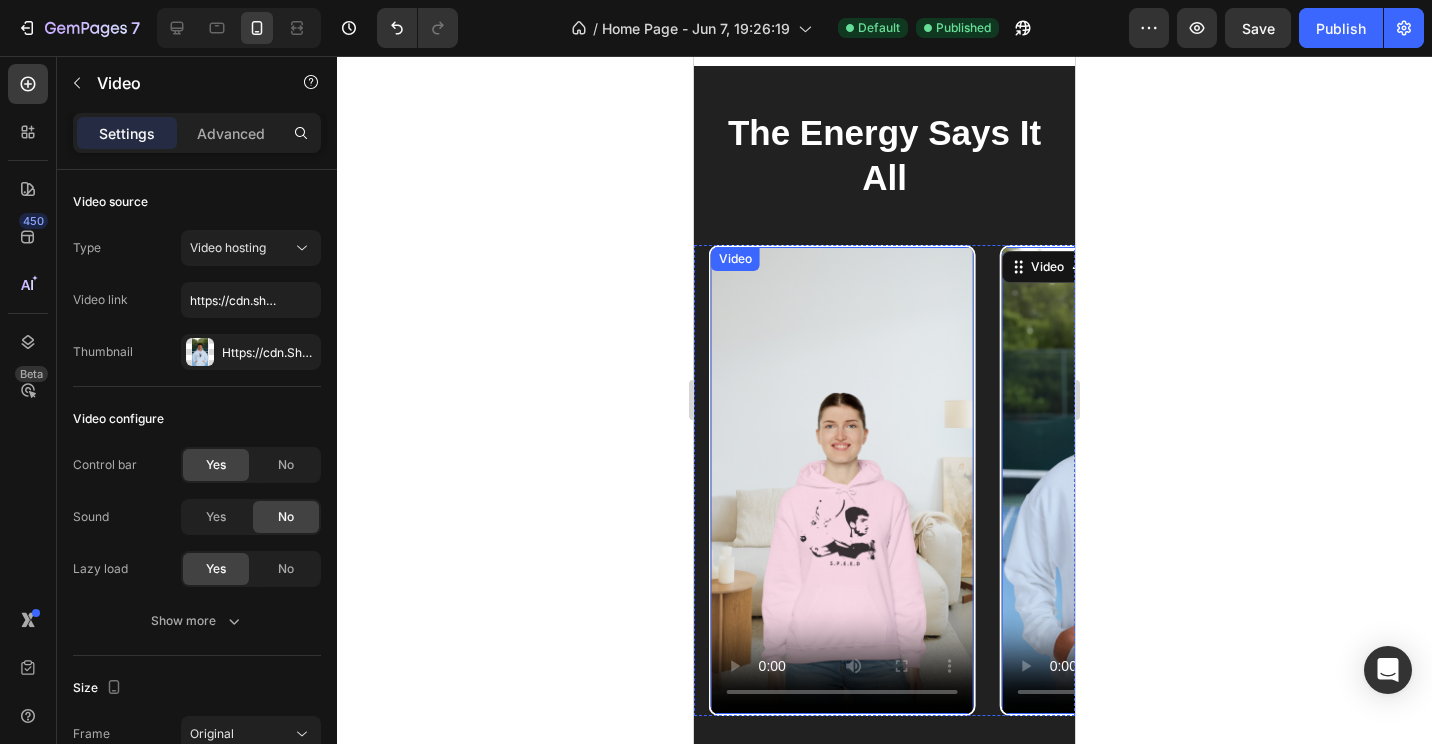 scroll, scrollTop: 2012, scrollLeft: 0, axis: vertical 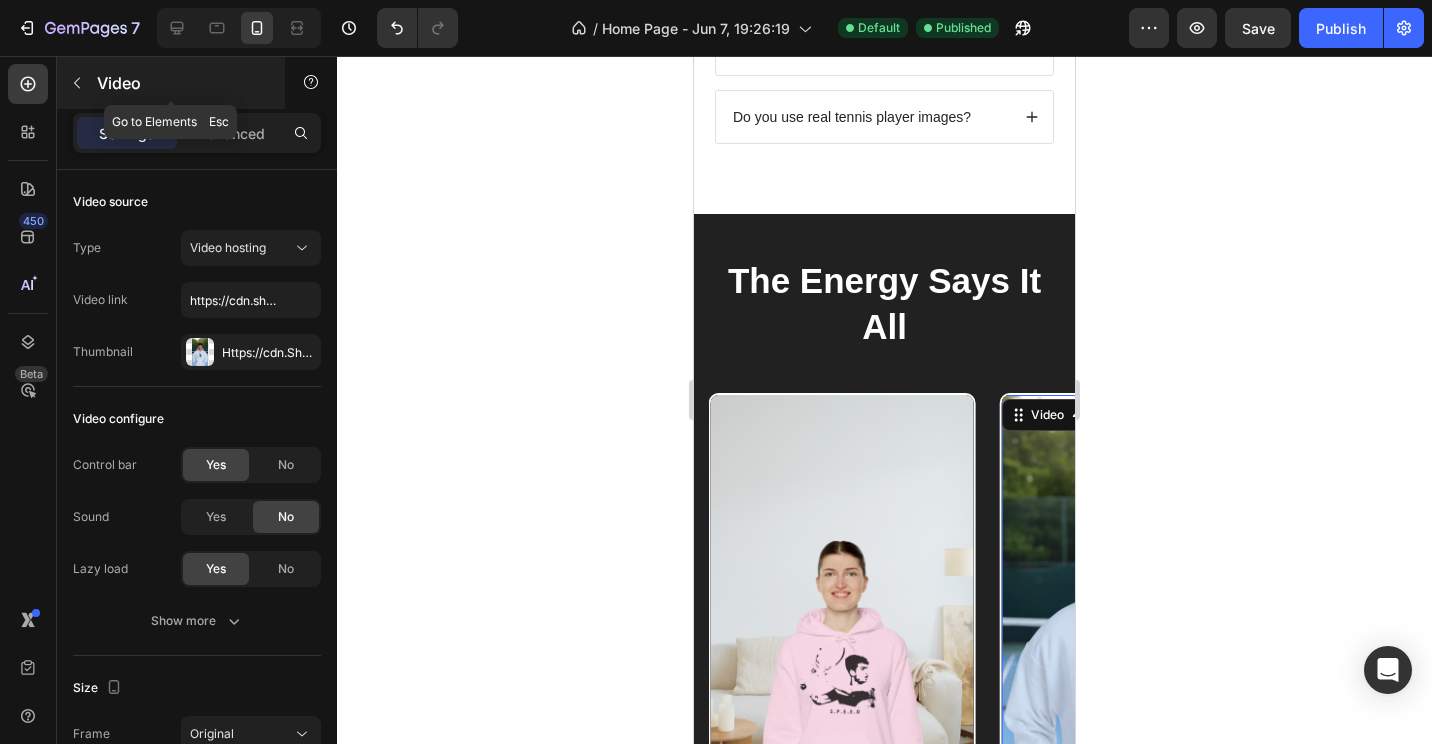 click at bounding box center [77, 83] 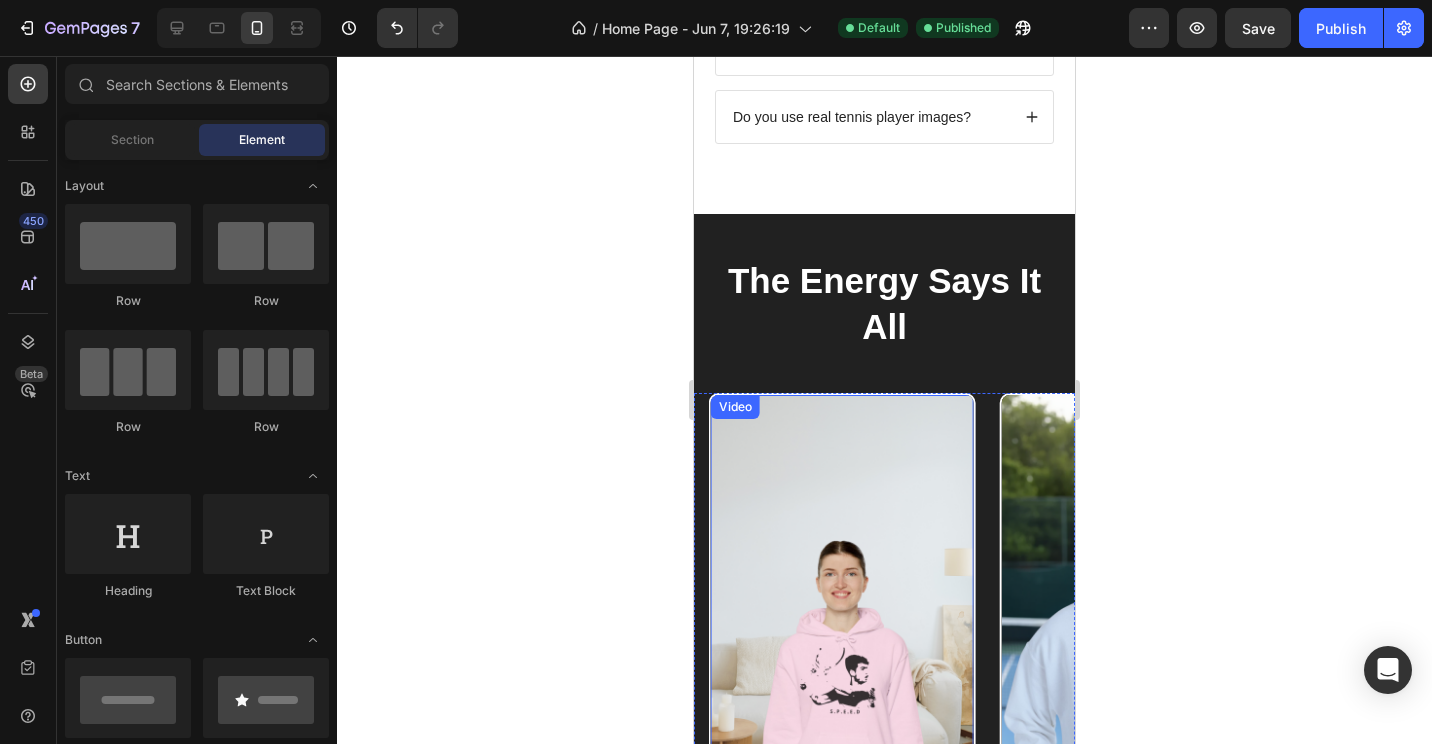 click on "Video" at bounding box center (735, 407) 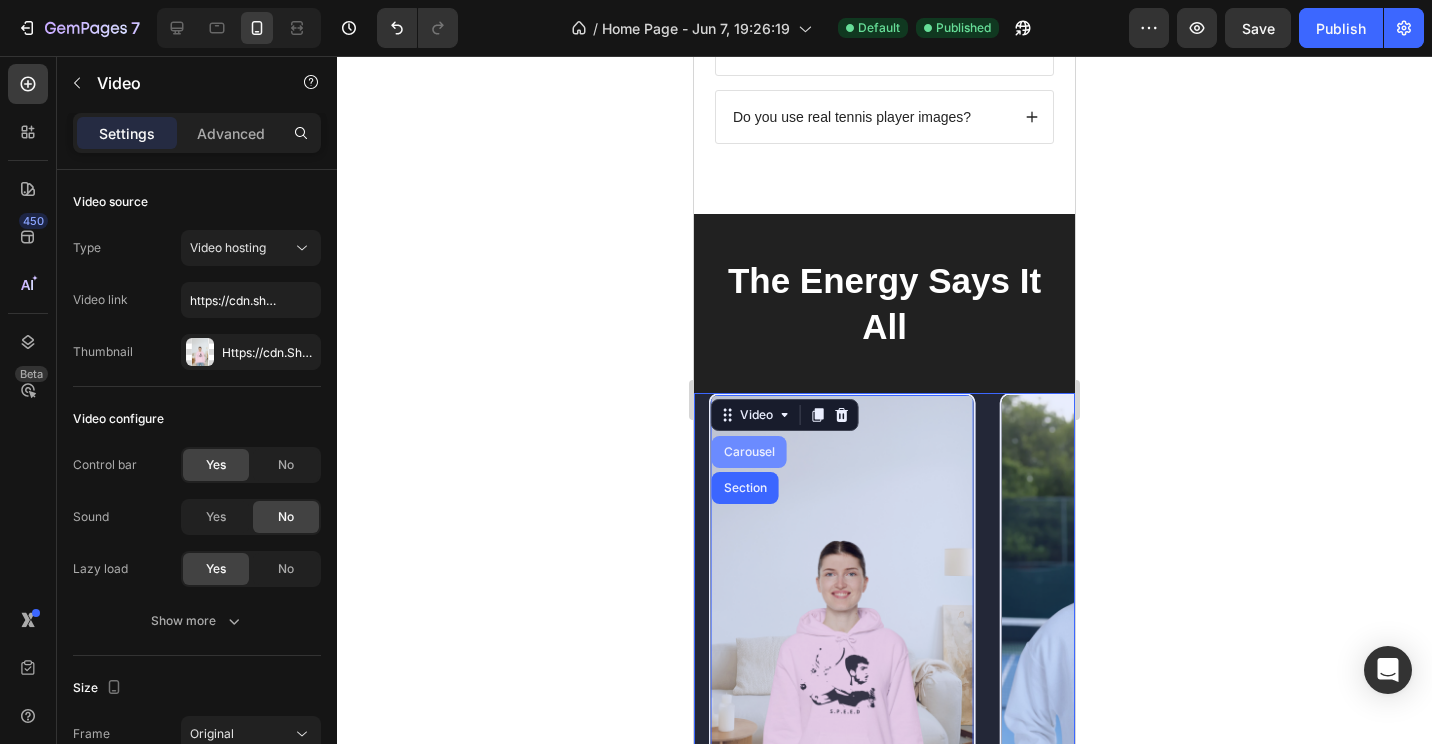 click on "Carousel" at bounding box center [749, 452] 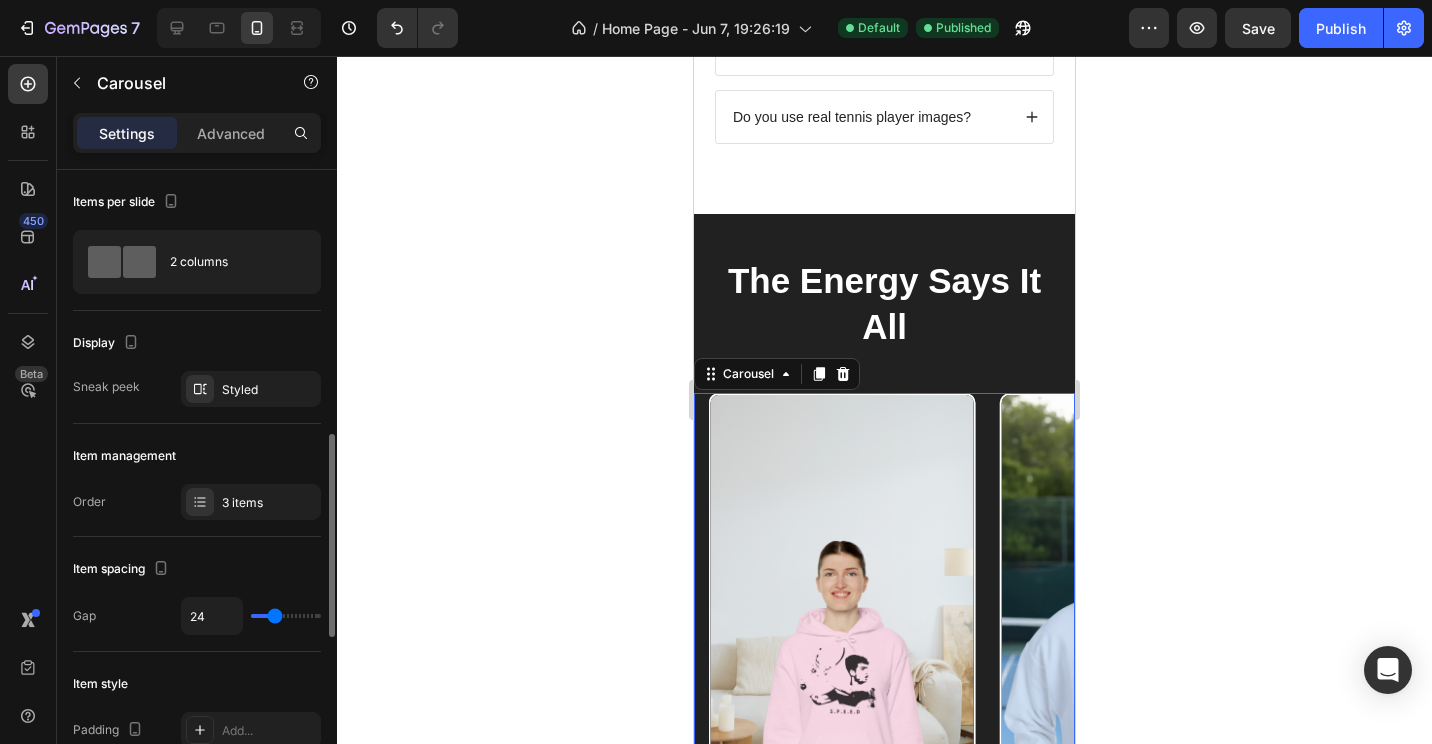 scroll, scrollTop: 200, scrollLeft: 0, axis: vertical 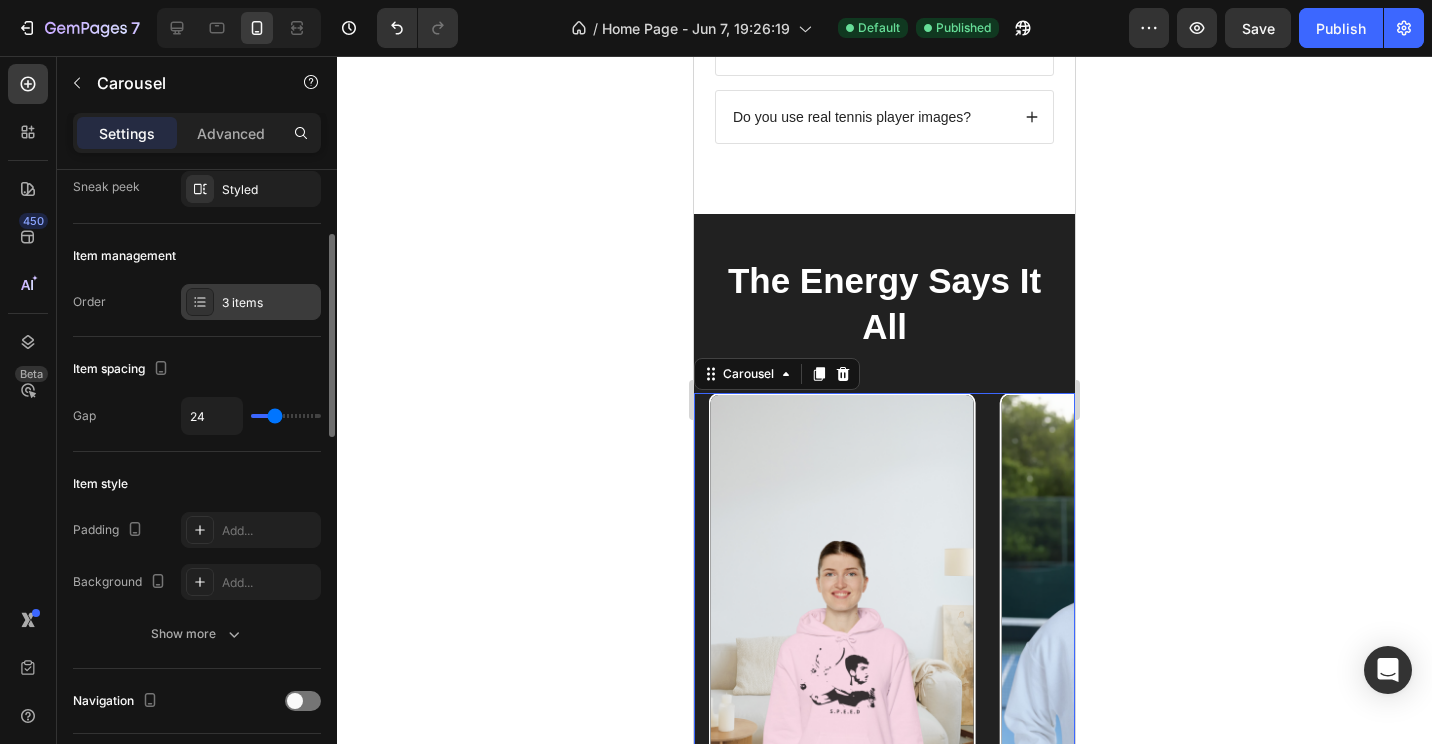 click on "3 items" at bounding box center (269, 303) 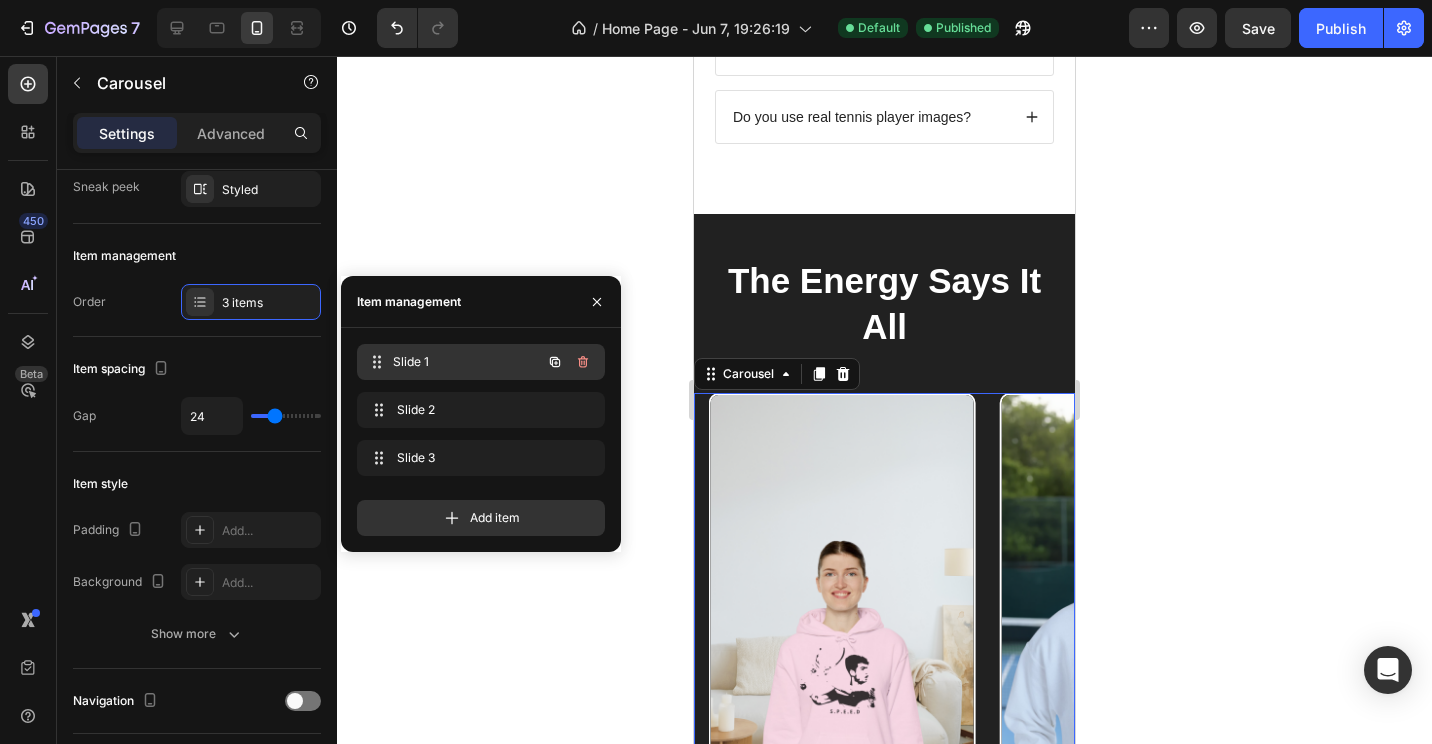 click on "Slide 1" at bounding box center [467, 362] 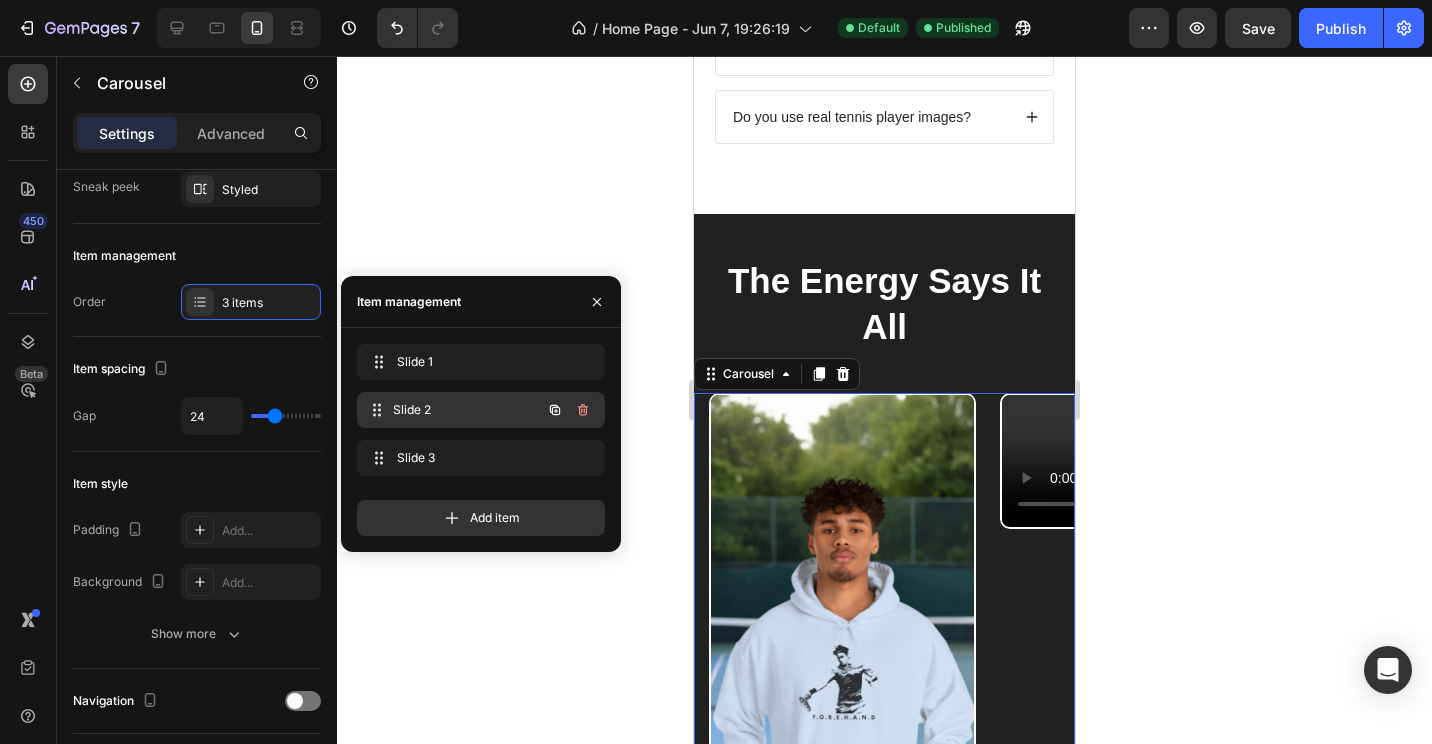 click on "Slide 2" at bounding box center [467, 410] 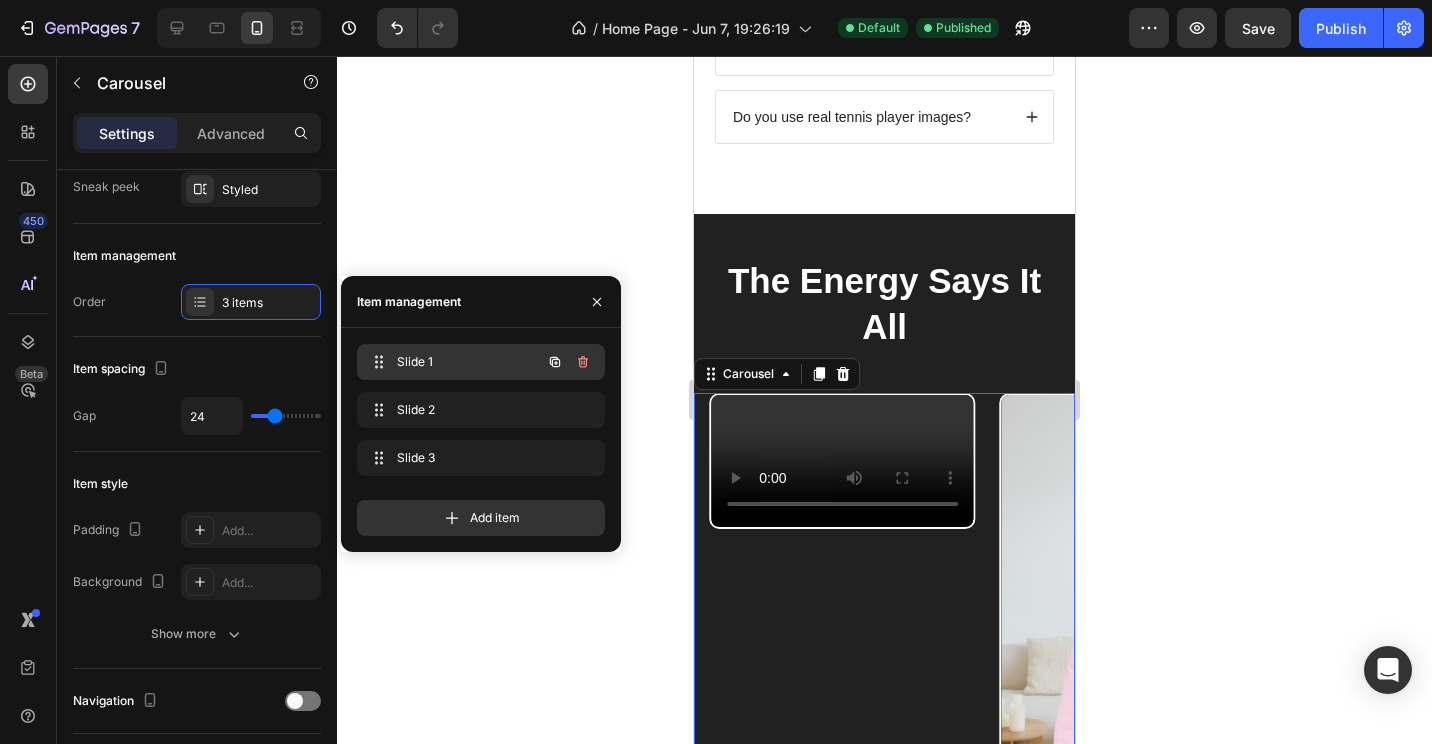 click on "Slide 1" at bounding box center (453, 362) 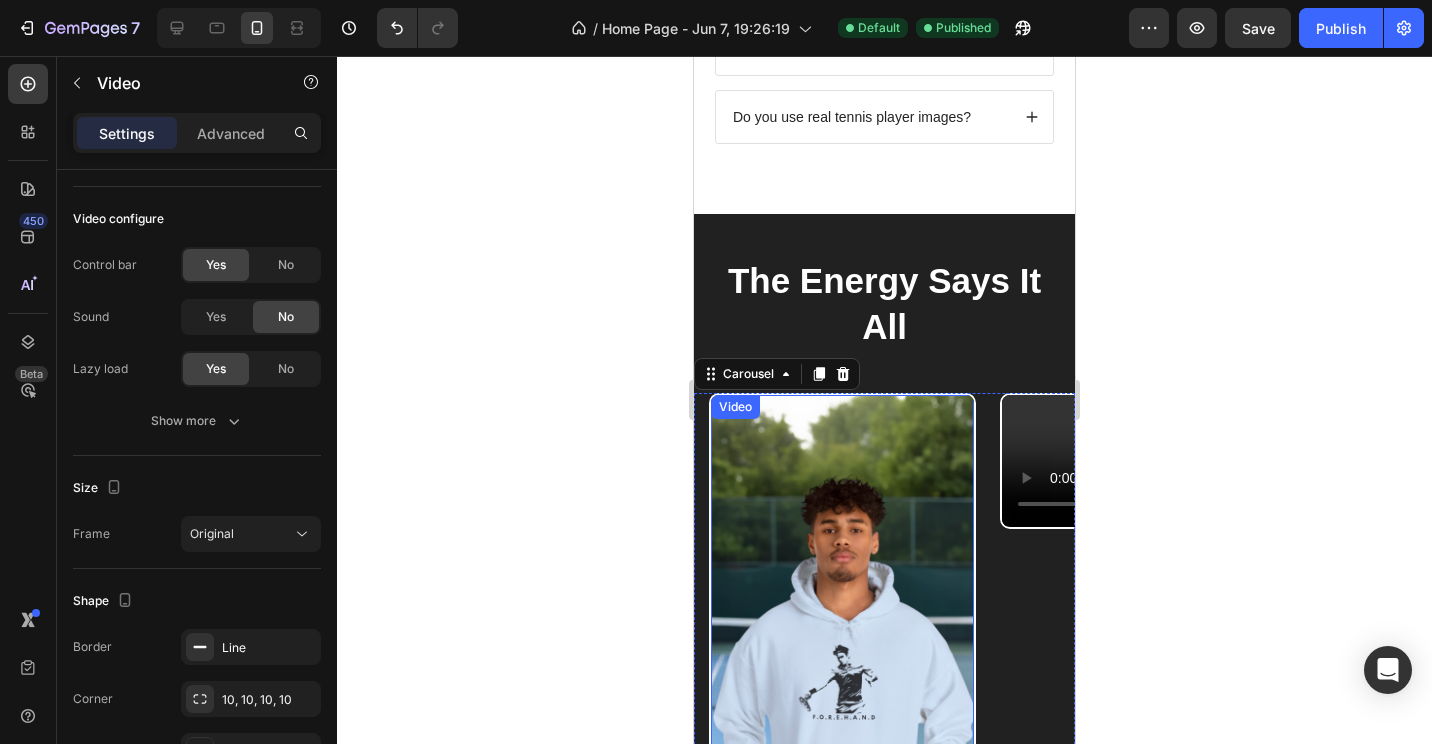 click at bounding box center (842, 628) 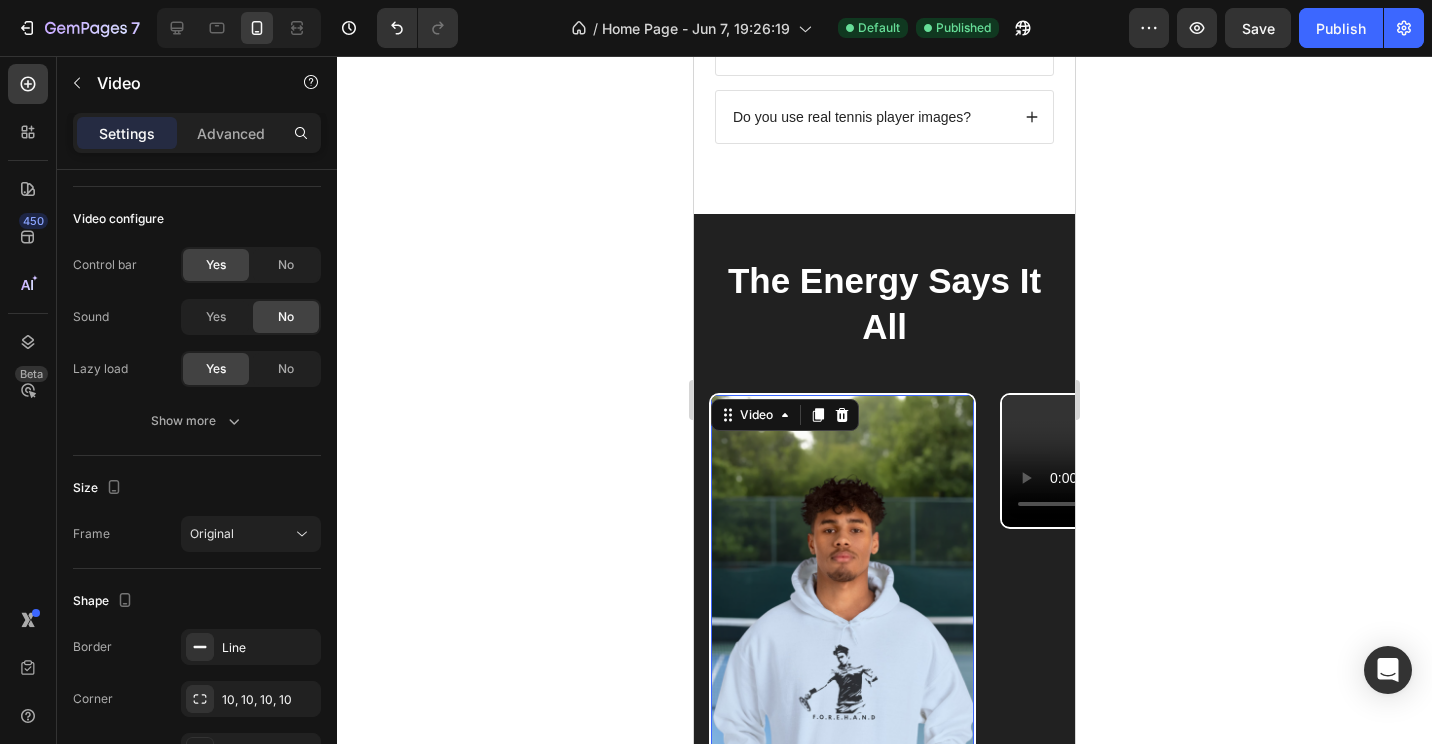 scroll, scrollTop: 0, scrollLeft: 0, axis: both 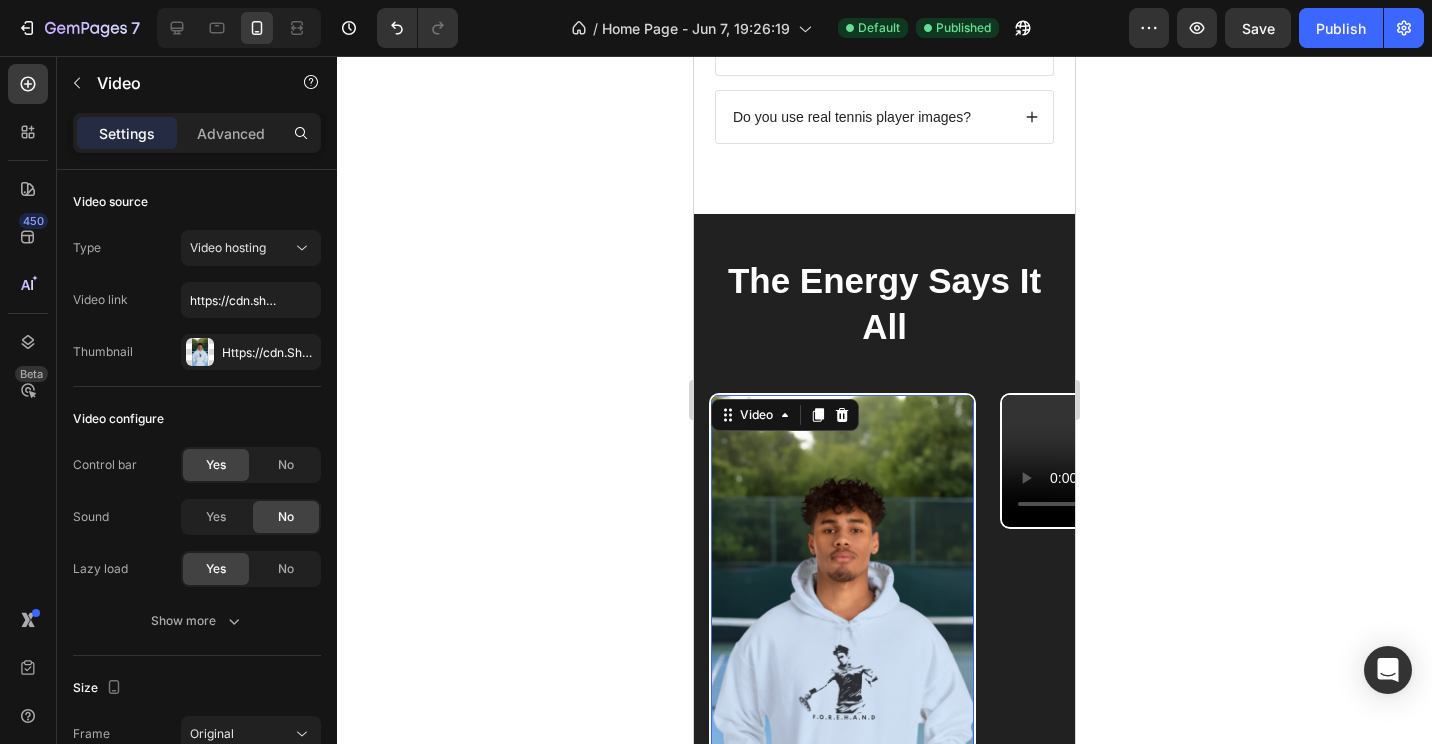 click at bounding box center [842, 628] 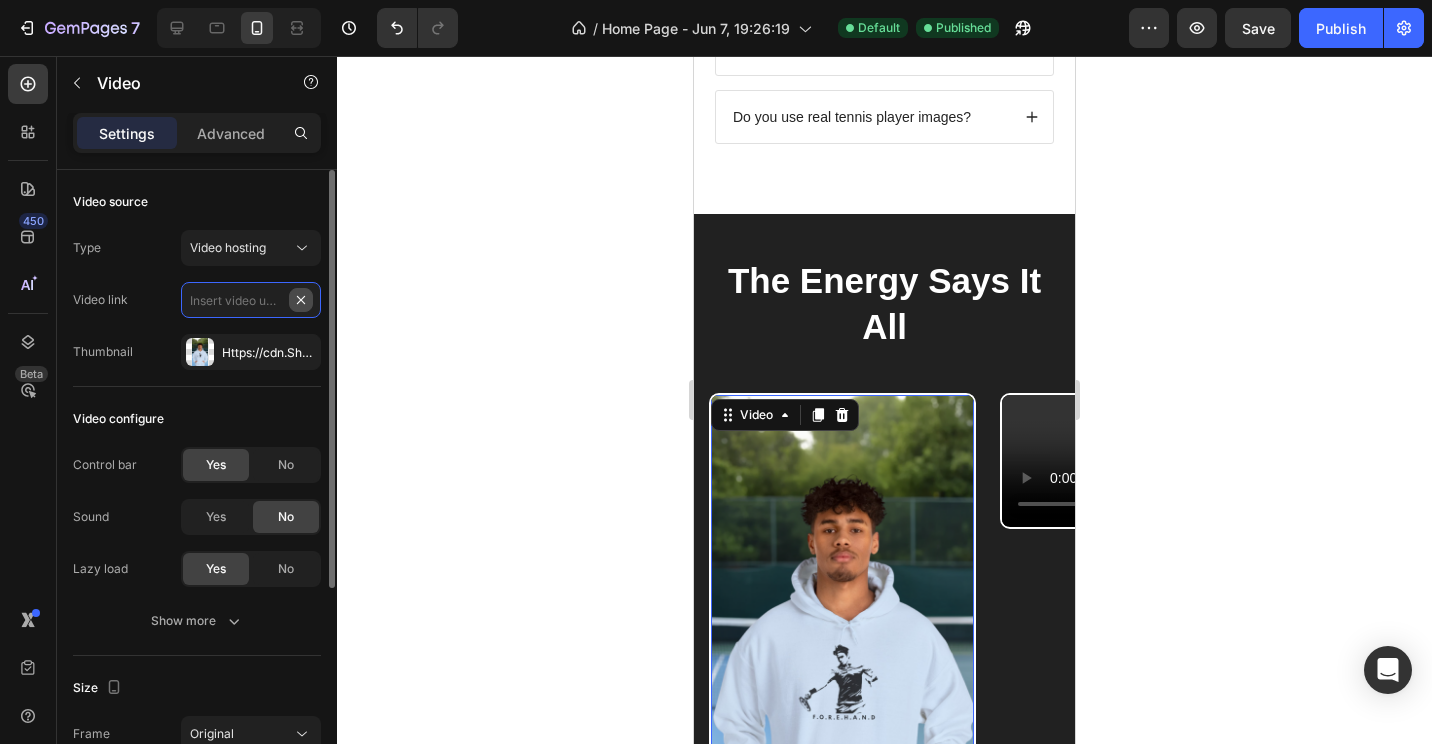 scroll, scrollTop: 0, scrollLeft: 0, axis: both 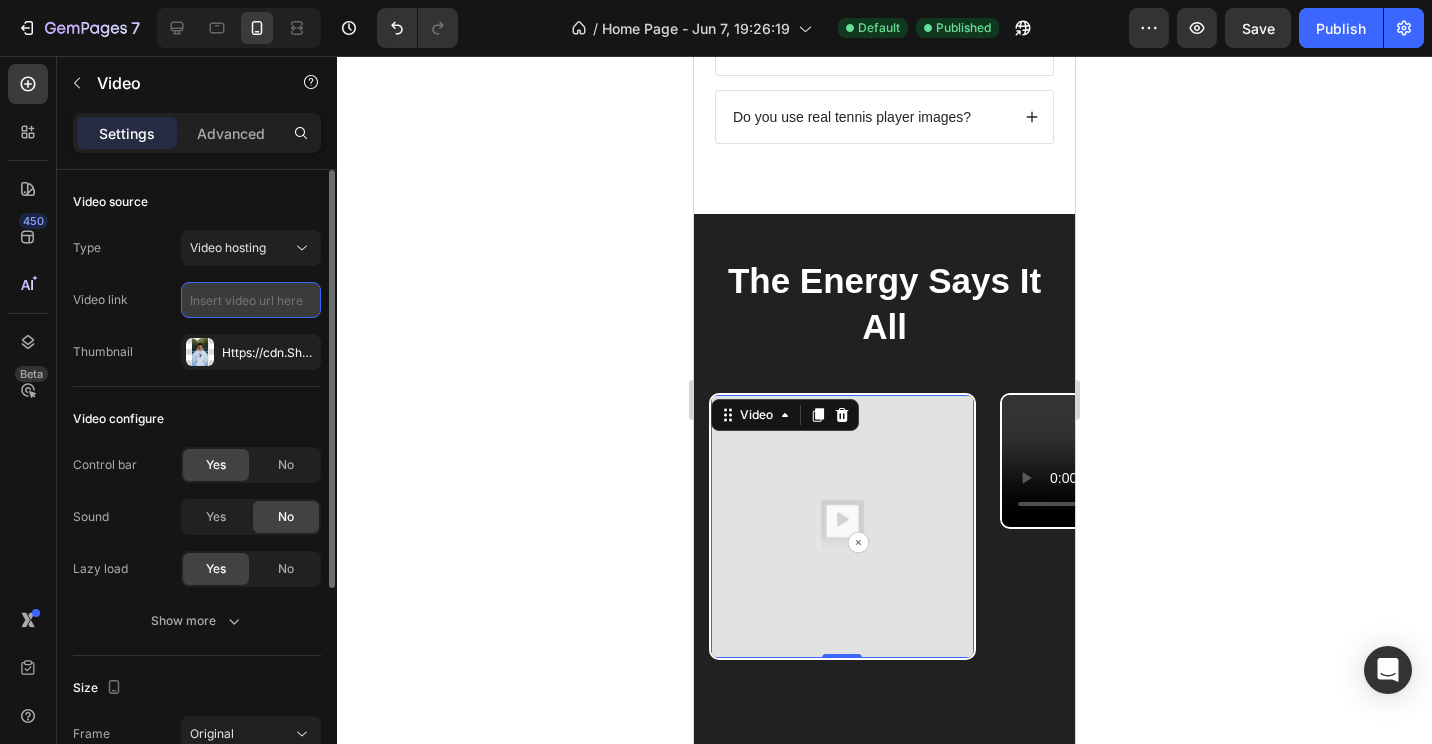 paste on "https://cdn.shopify.com/videos/c/o/v/8bd06cfdbfd64f2f8ec13b3e68deb0bd.mp4" 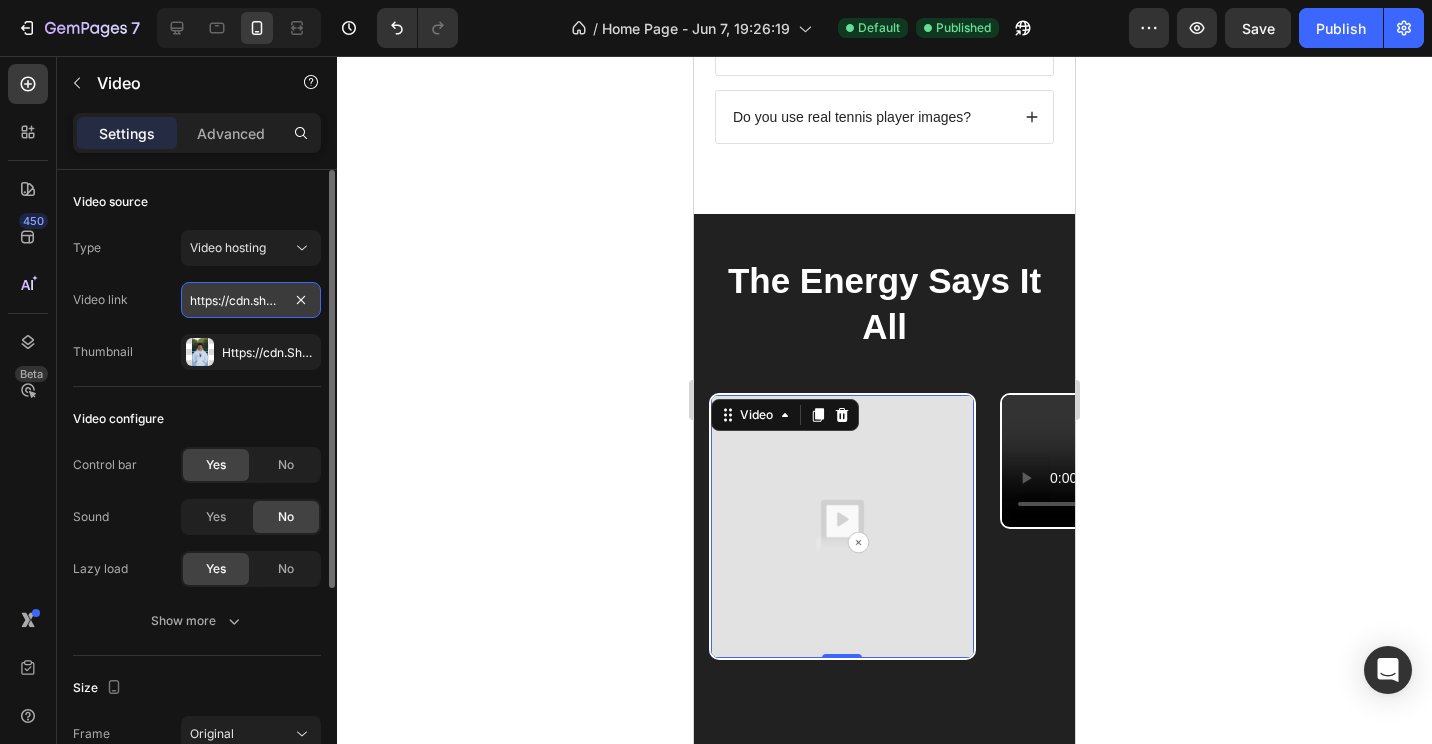 scroll, scrollTop: 0, scrollLeft: 372, axis: horizontal 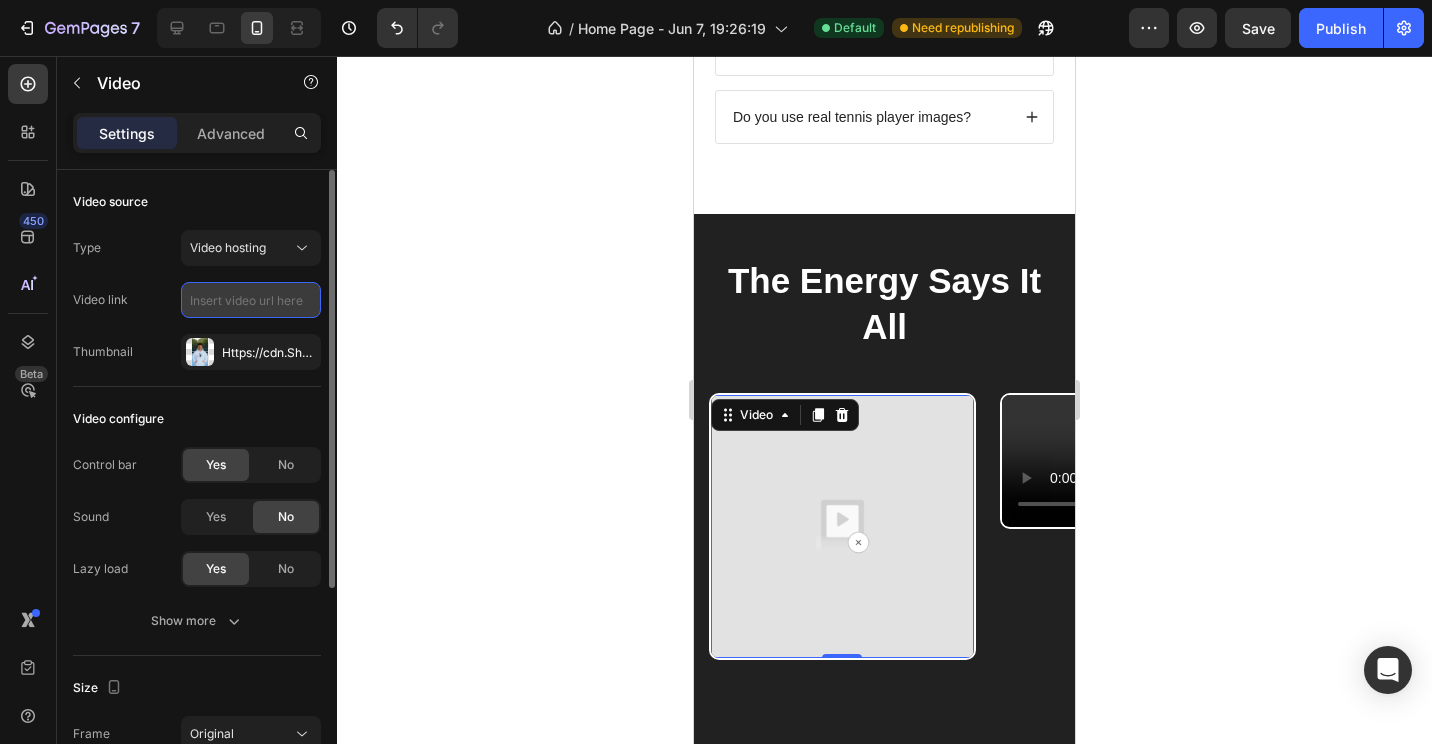 click at bounding box center (251, 300) 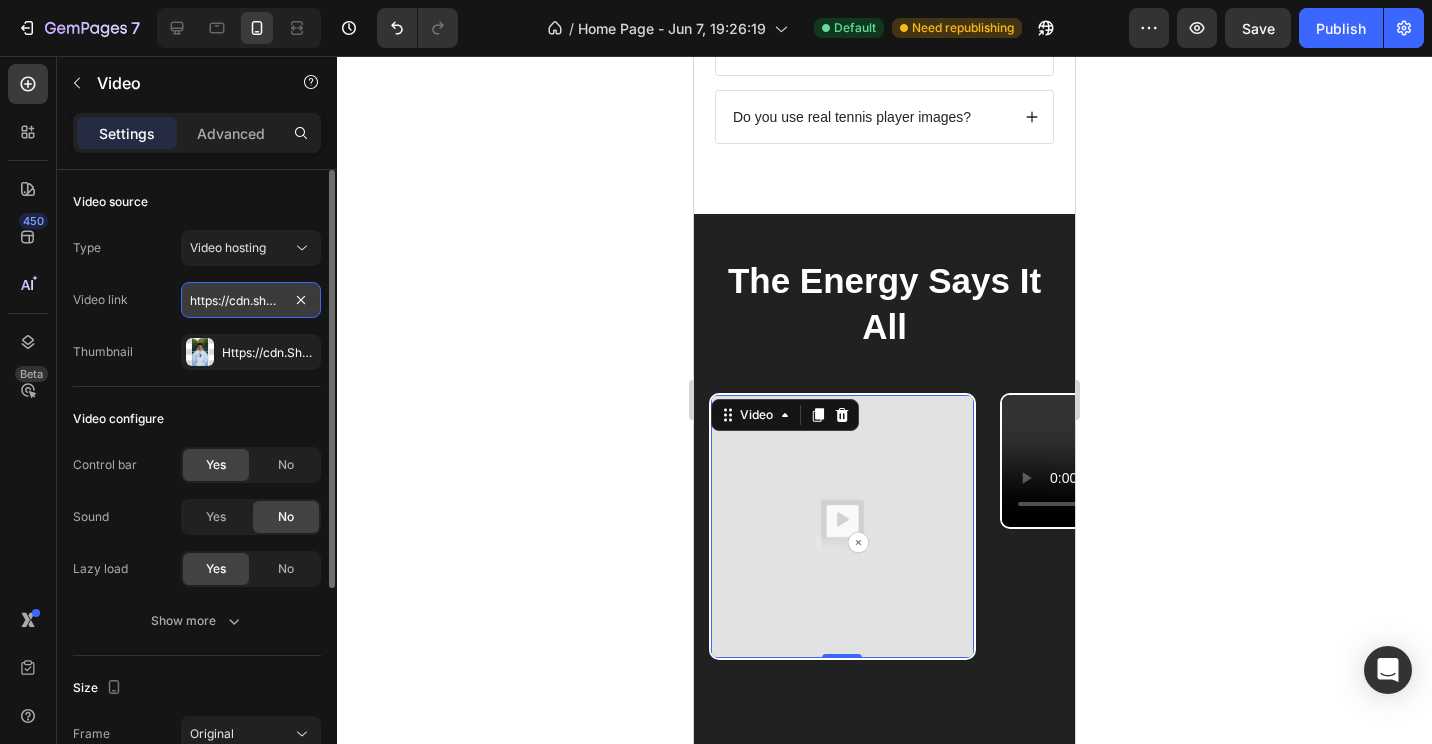 scroll, scrollTop: 0, scrollLeft: 372, axis: horizontal 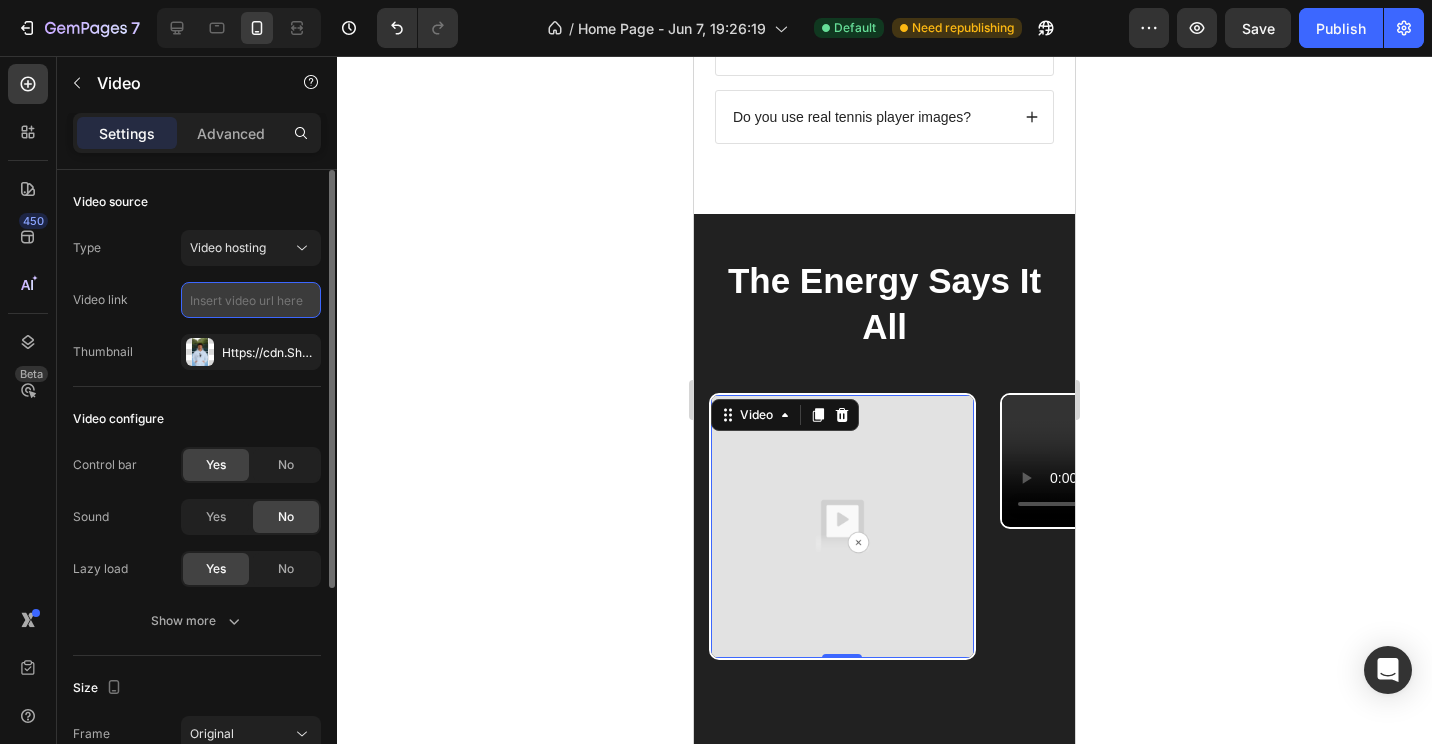 paste on "https://cdn.shopify.com/videos/c/o/v/8bd06cfdbfd64f2f8ec13b3e68deb0bd.mp4" 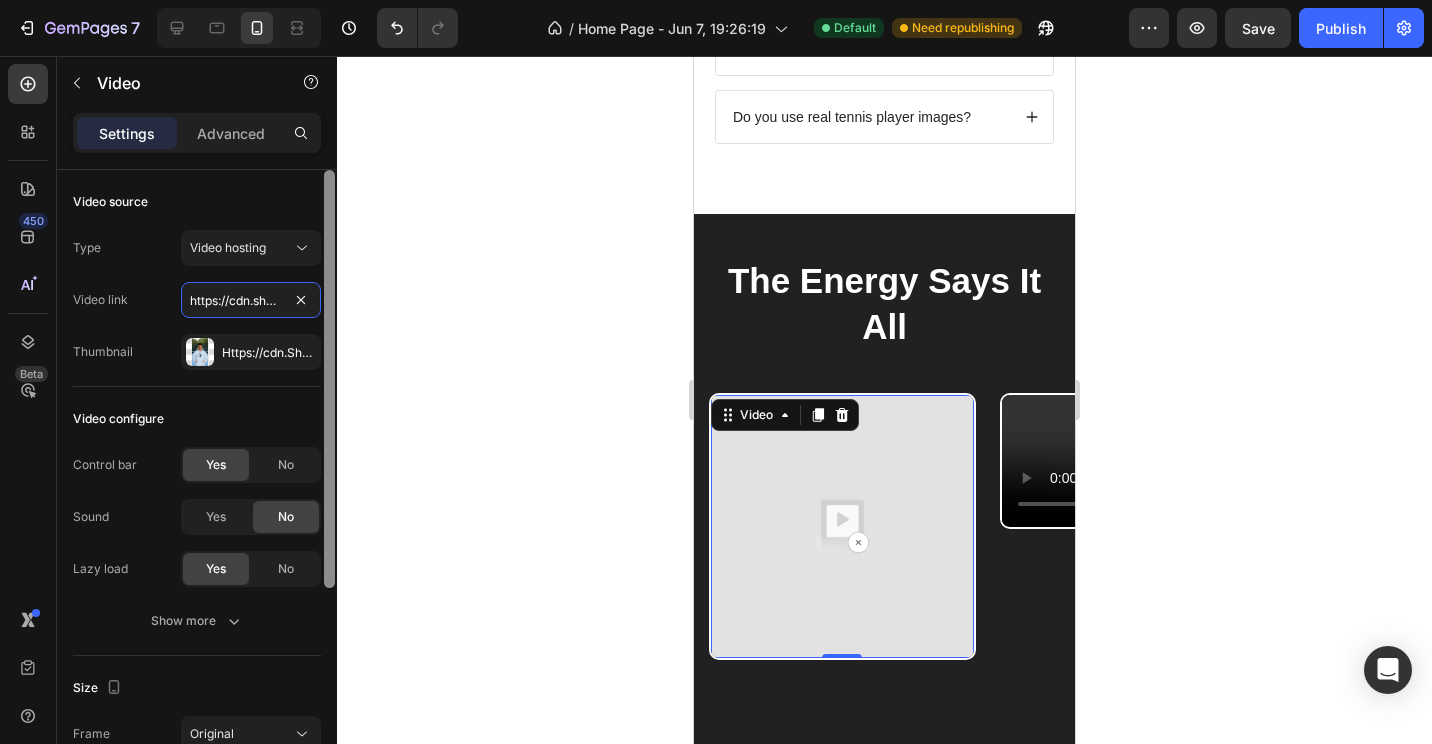 scroll, scrollTop: 0, scrollLeft: 372, axis: horizontal 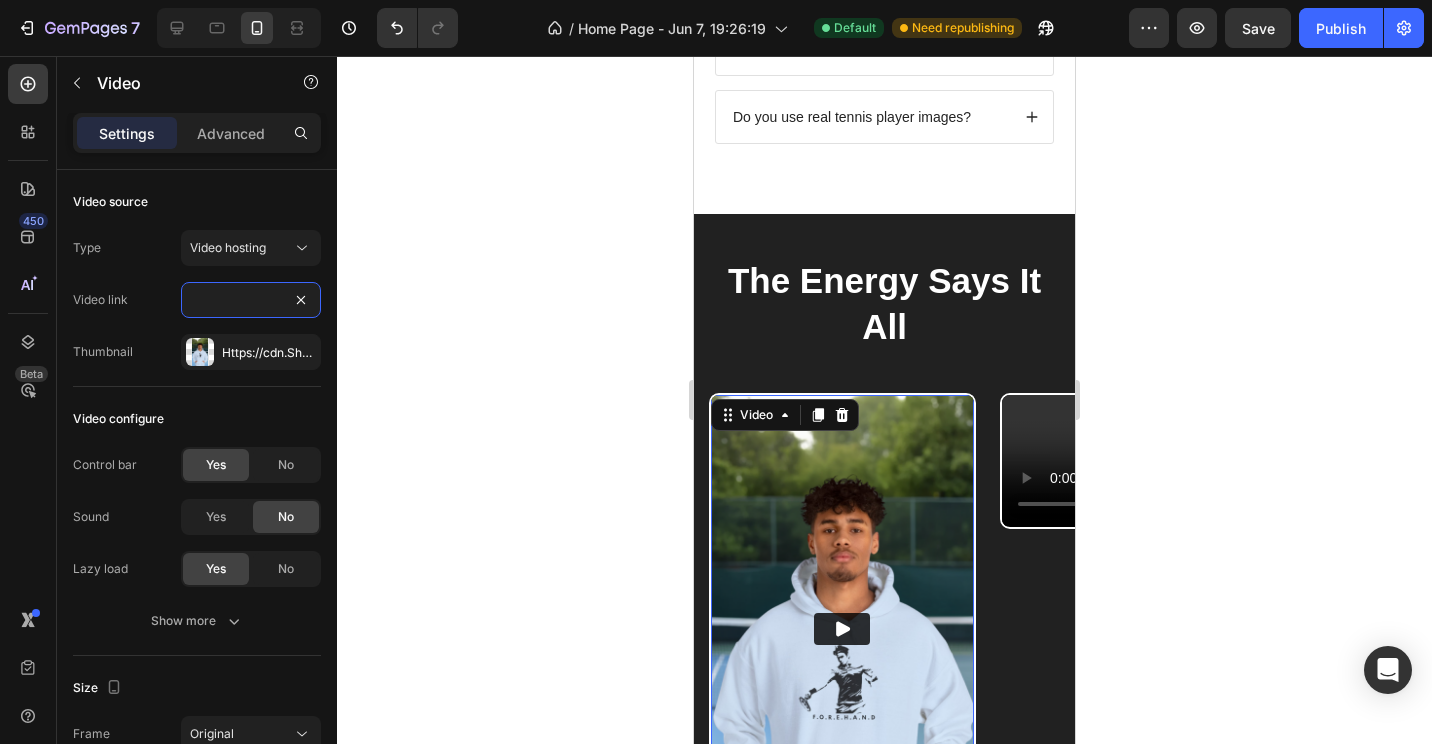 type on "https://cdn.shopify.com/videos/c/o/v/8bd06cfdbfd64f2f8ec13b3e68deb0bd.mp4" 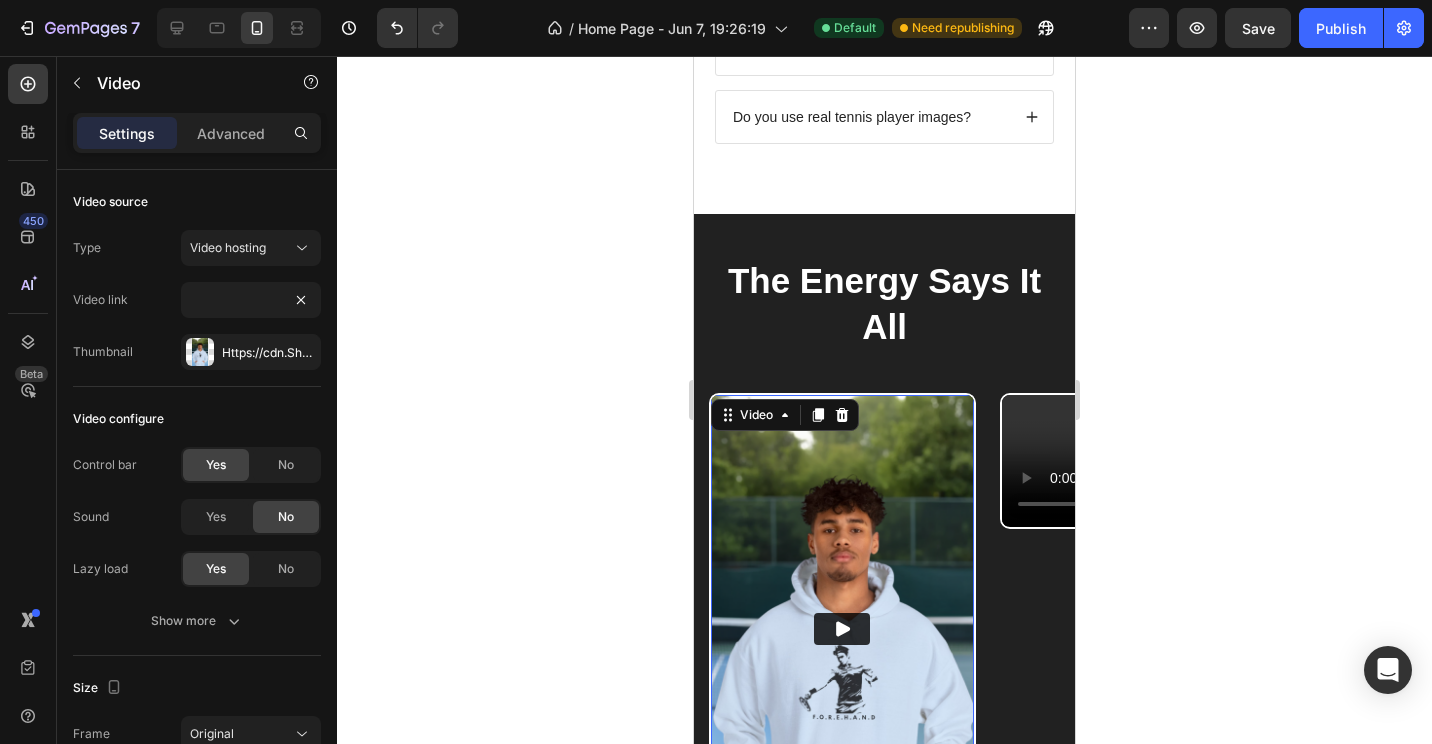 scroll, scrollTop: 0, scrollLeft: 0, axis: both 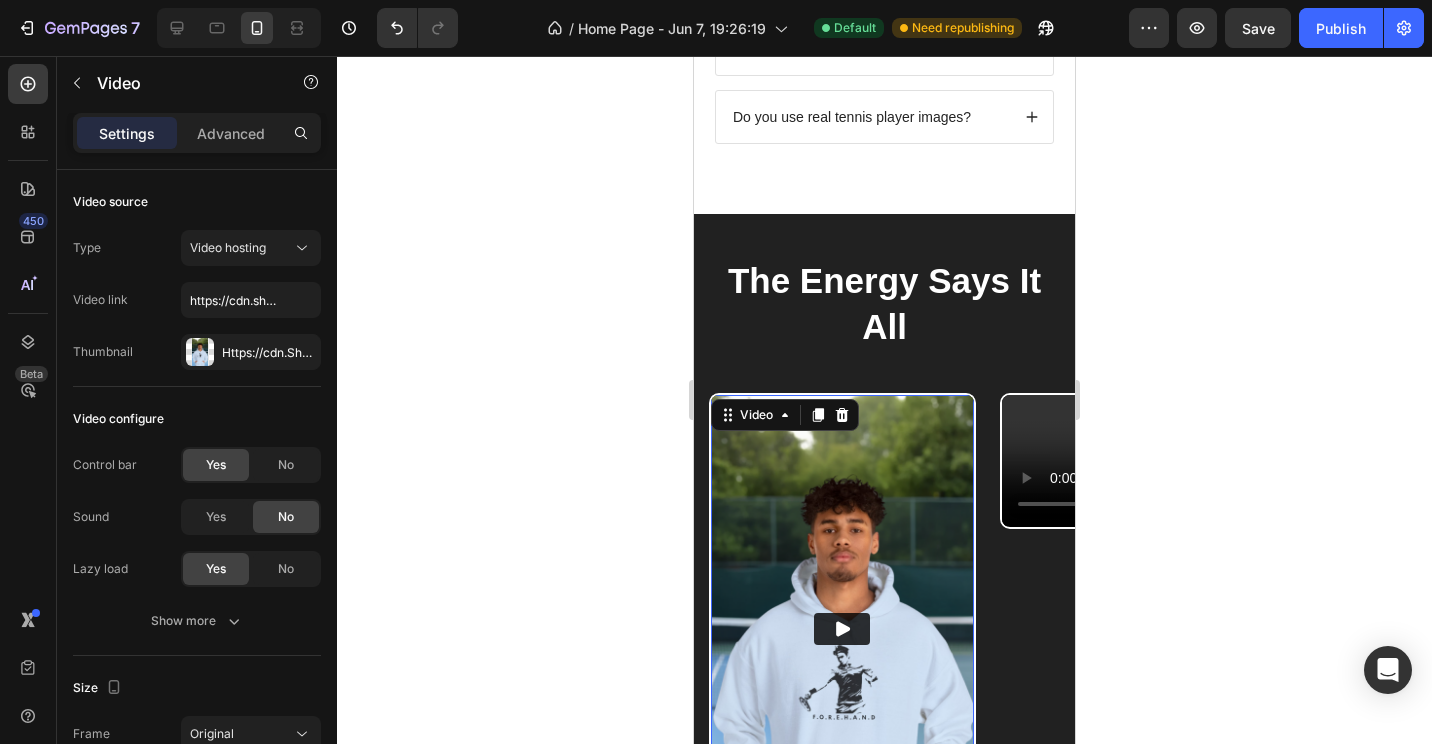 click at bounding box center (842, 628) 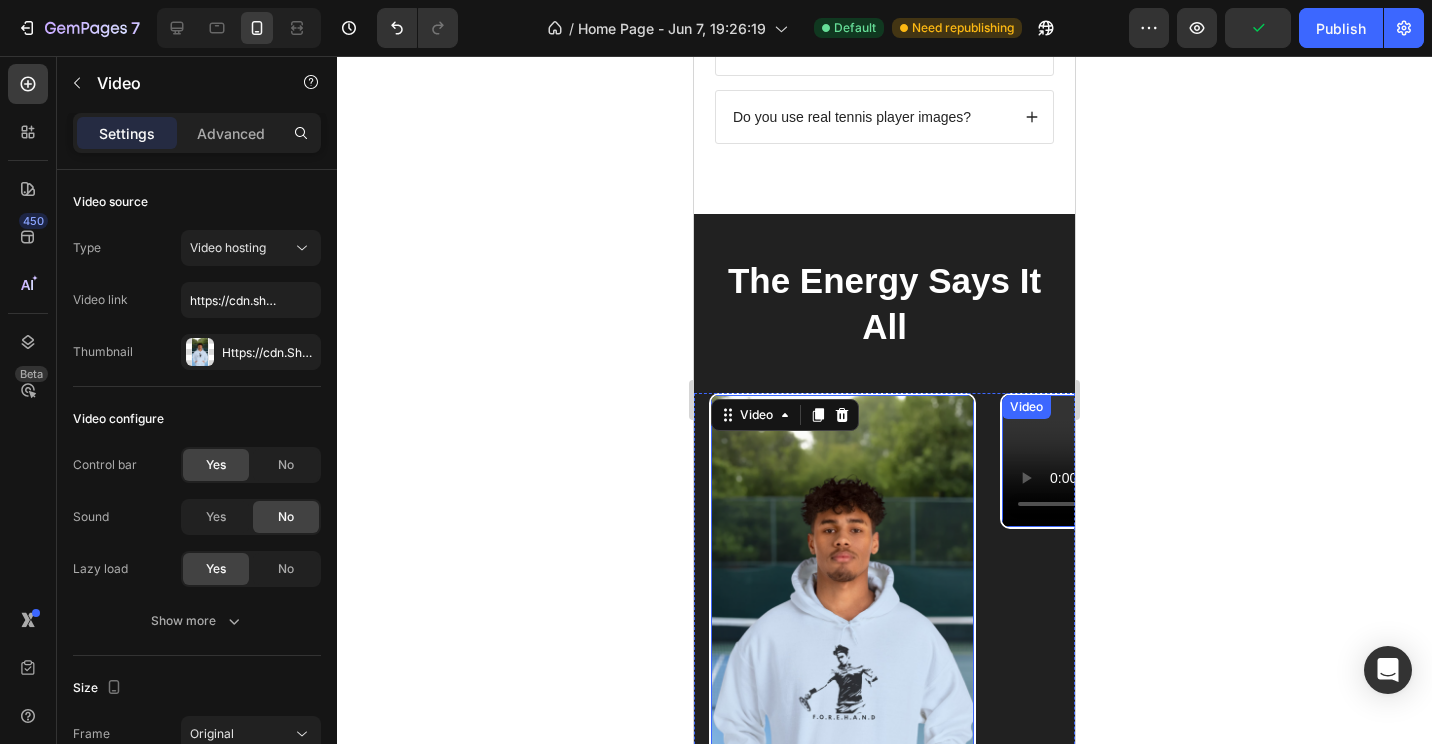 click at bounding box center [1133, 460] 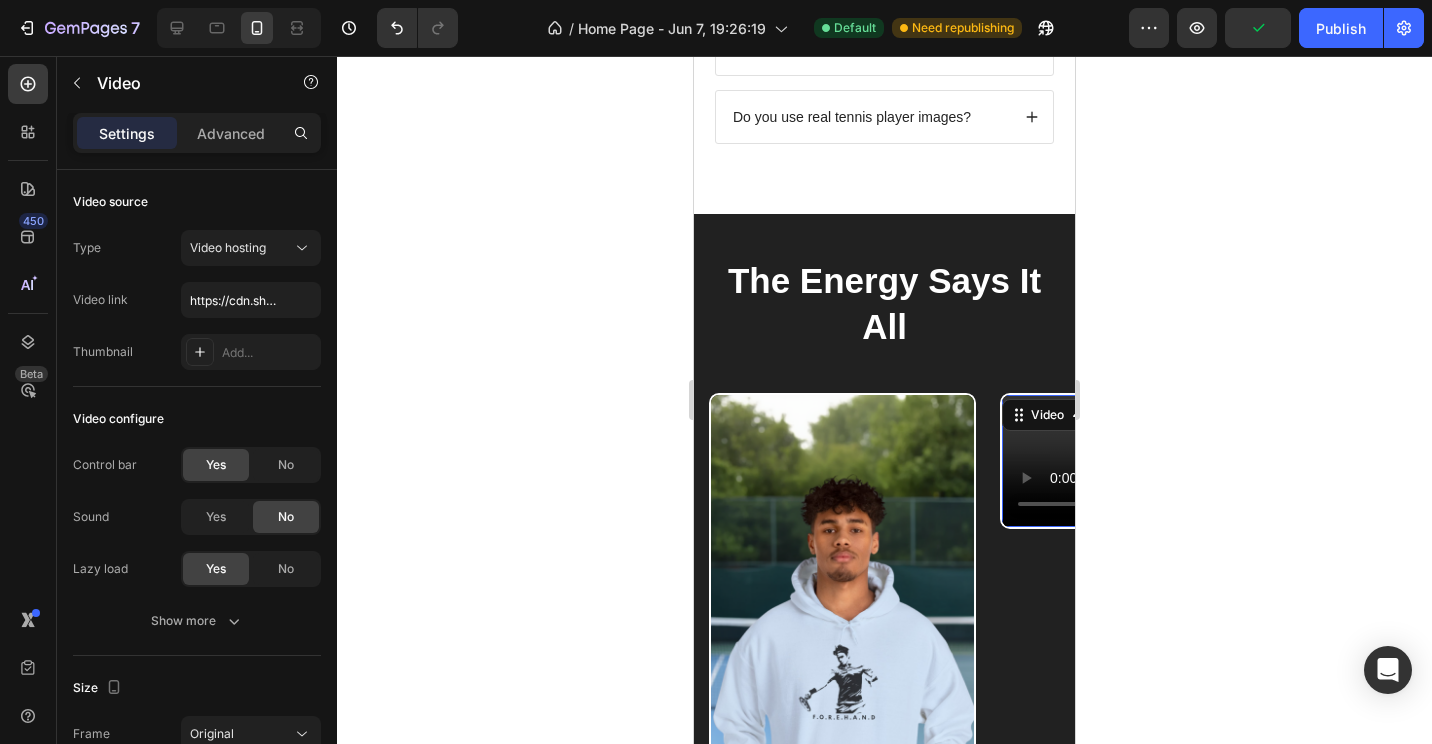 click at bounding box center (1133, 460) 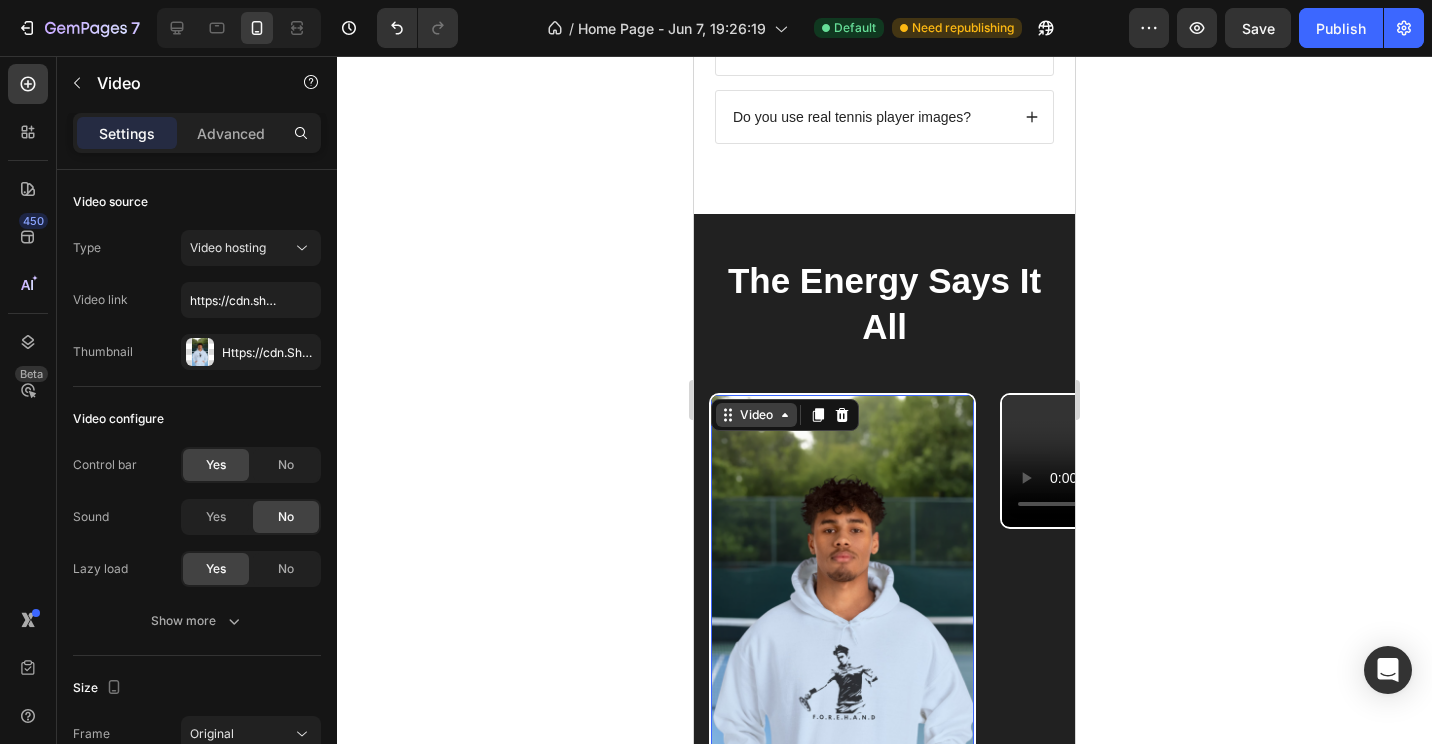 click on "Video" at bounding box center (756, 415) 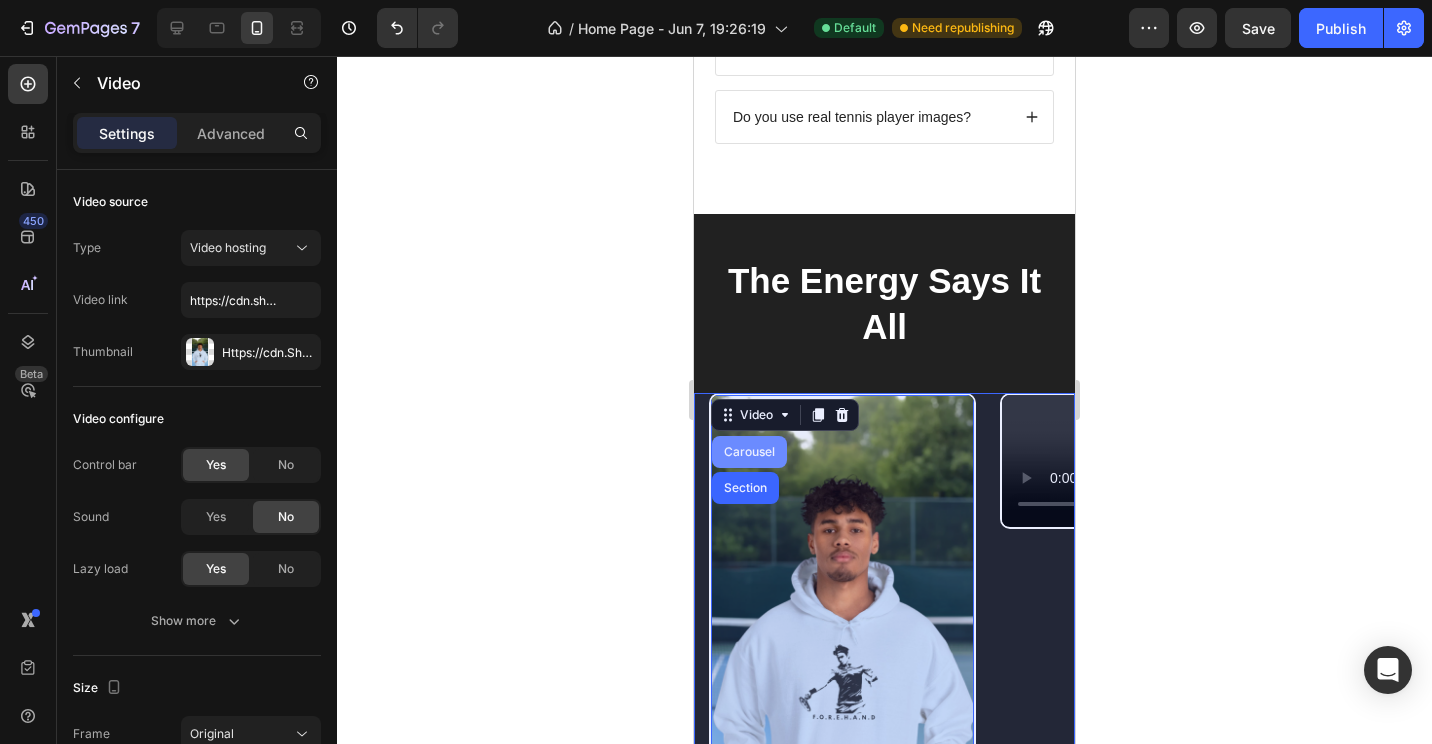 click on "Carousel" at bounding box center [749, 452] 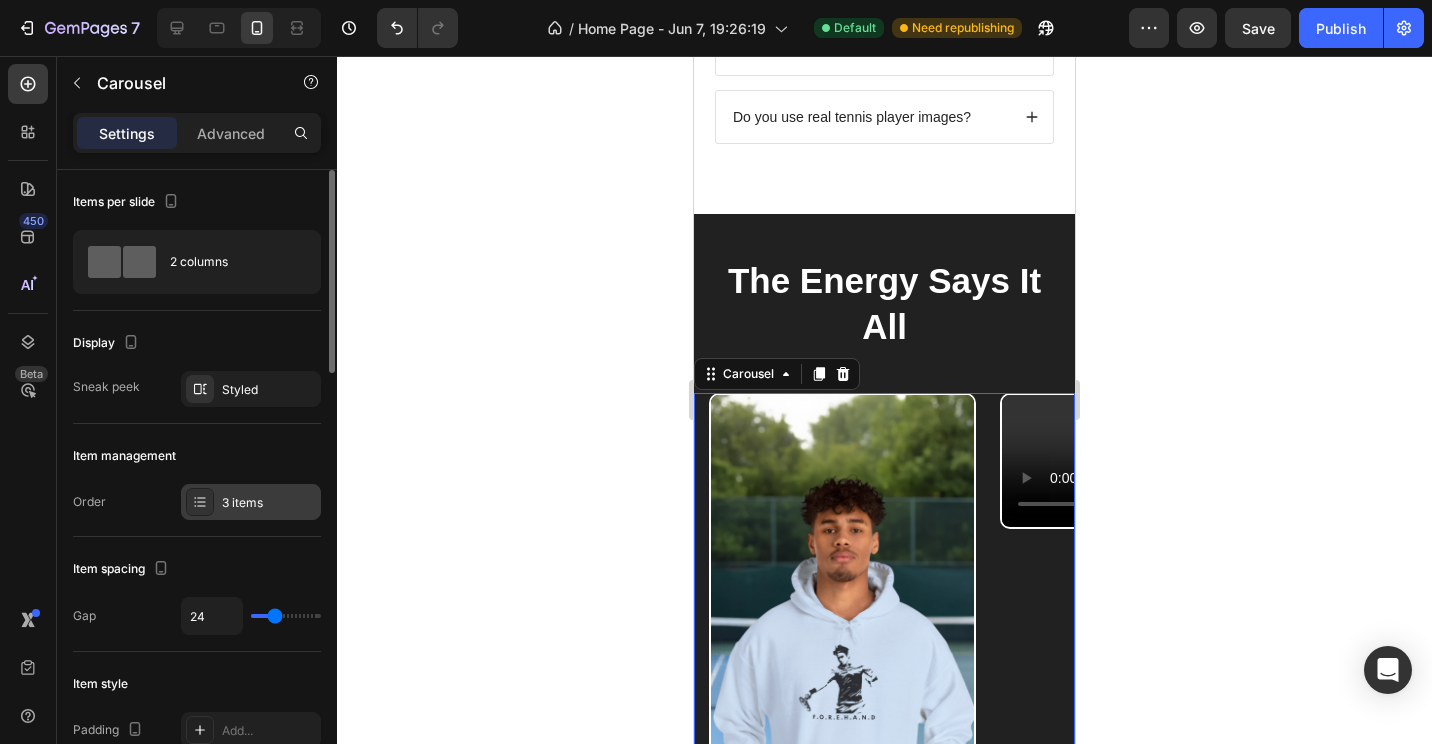 click on "3 items" at bounding box center (269, 503) 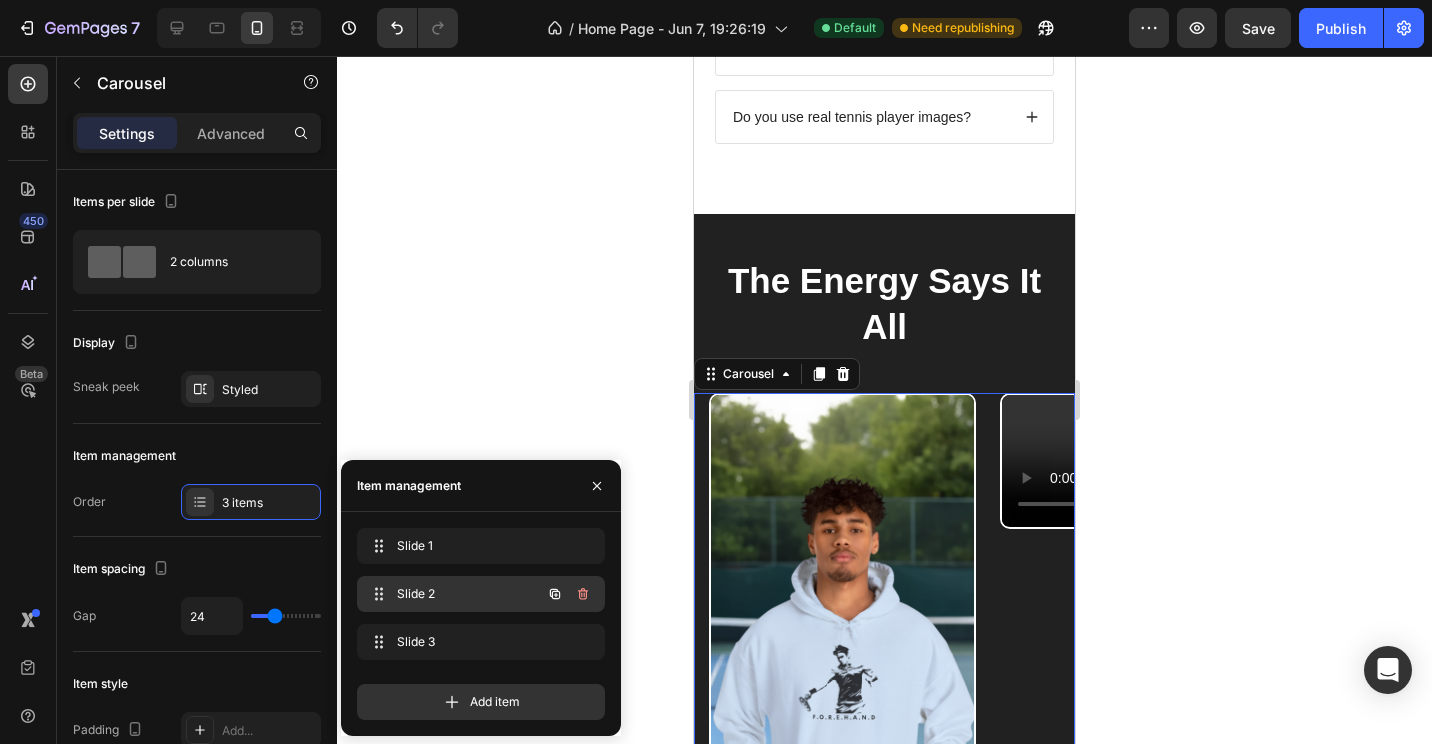 click on "Slide 2" at bounding box center [453, 594] 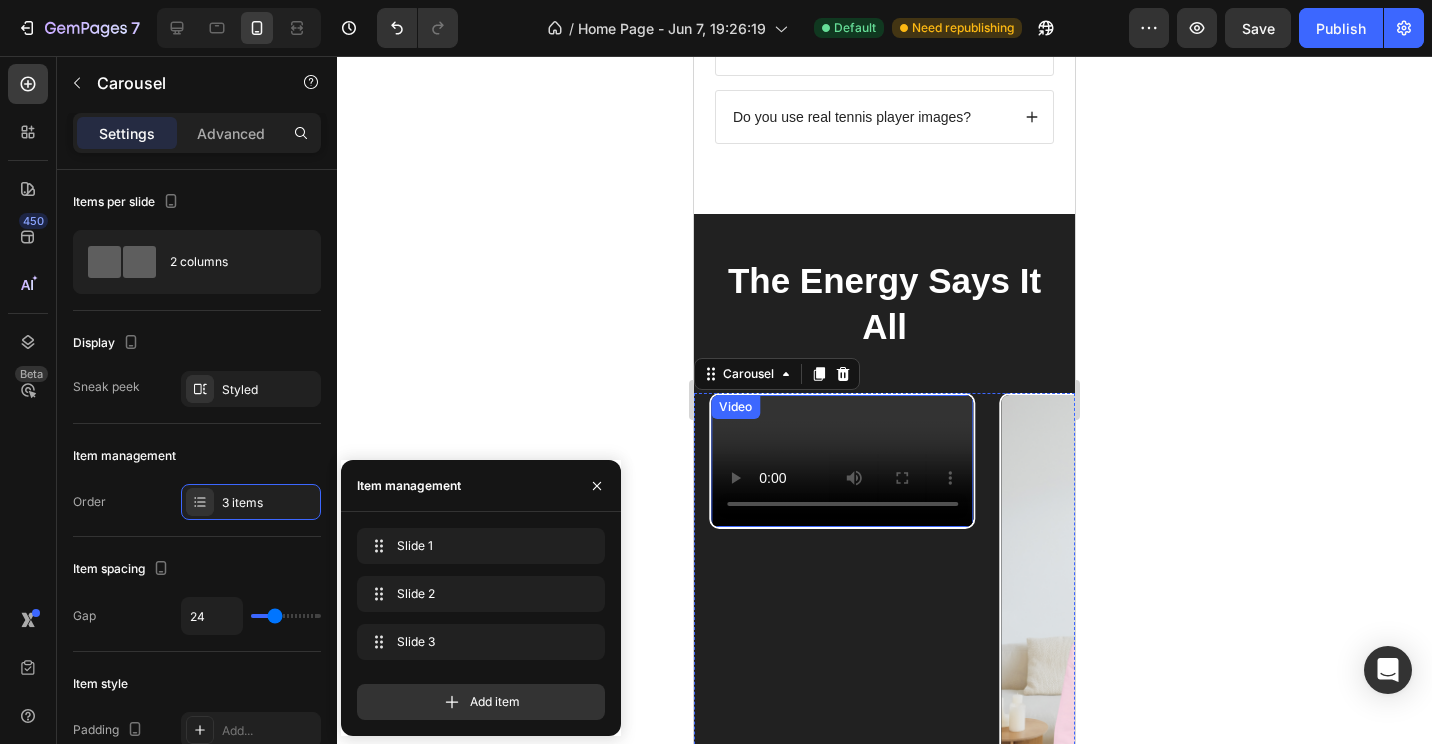 click at bounding box center (842, 460) 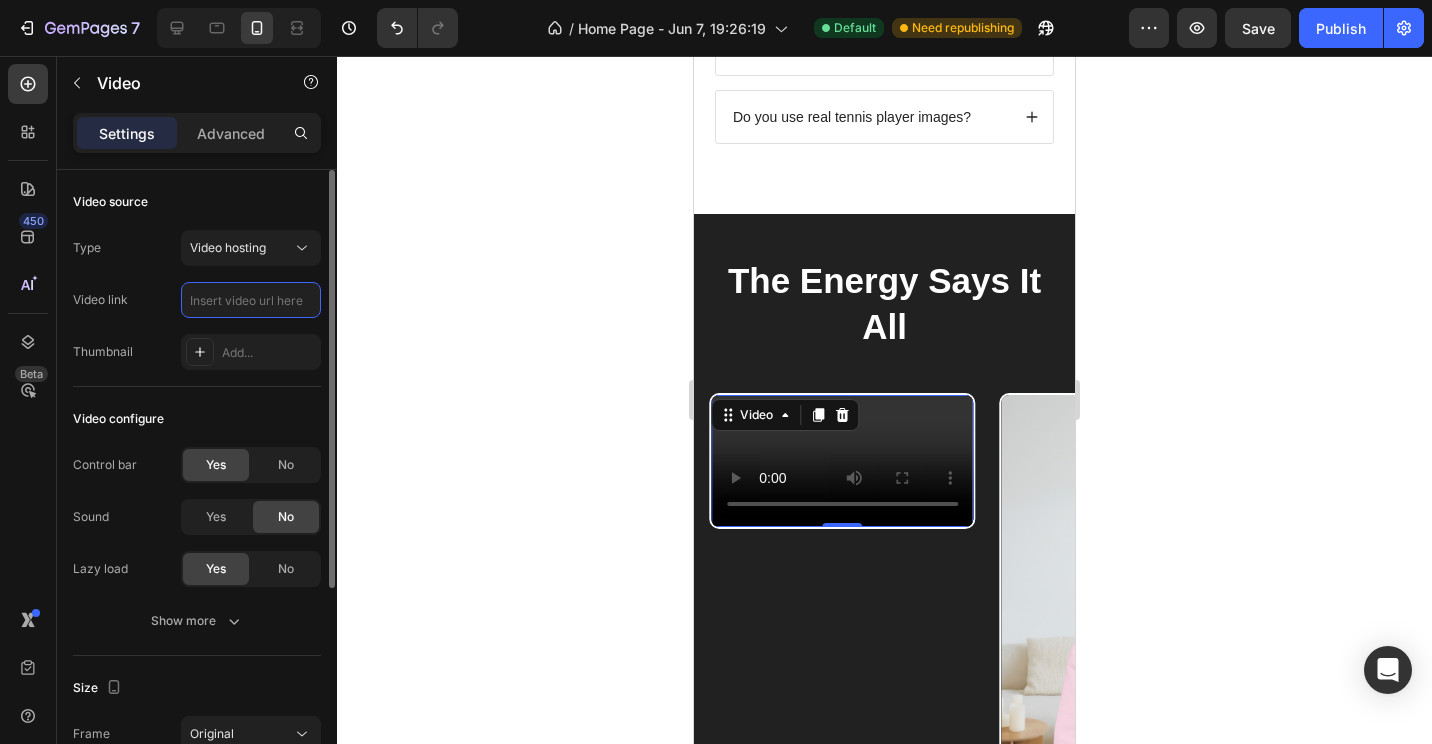 scroll, scrollTop: 0, scrollLeft: 0, axis: both 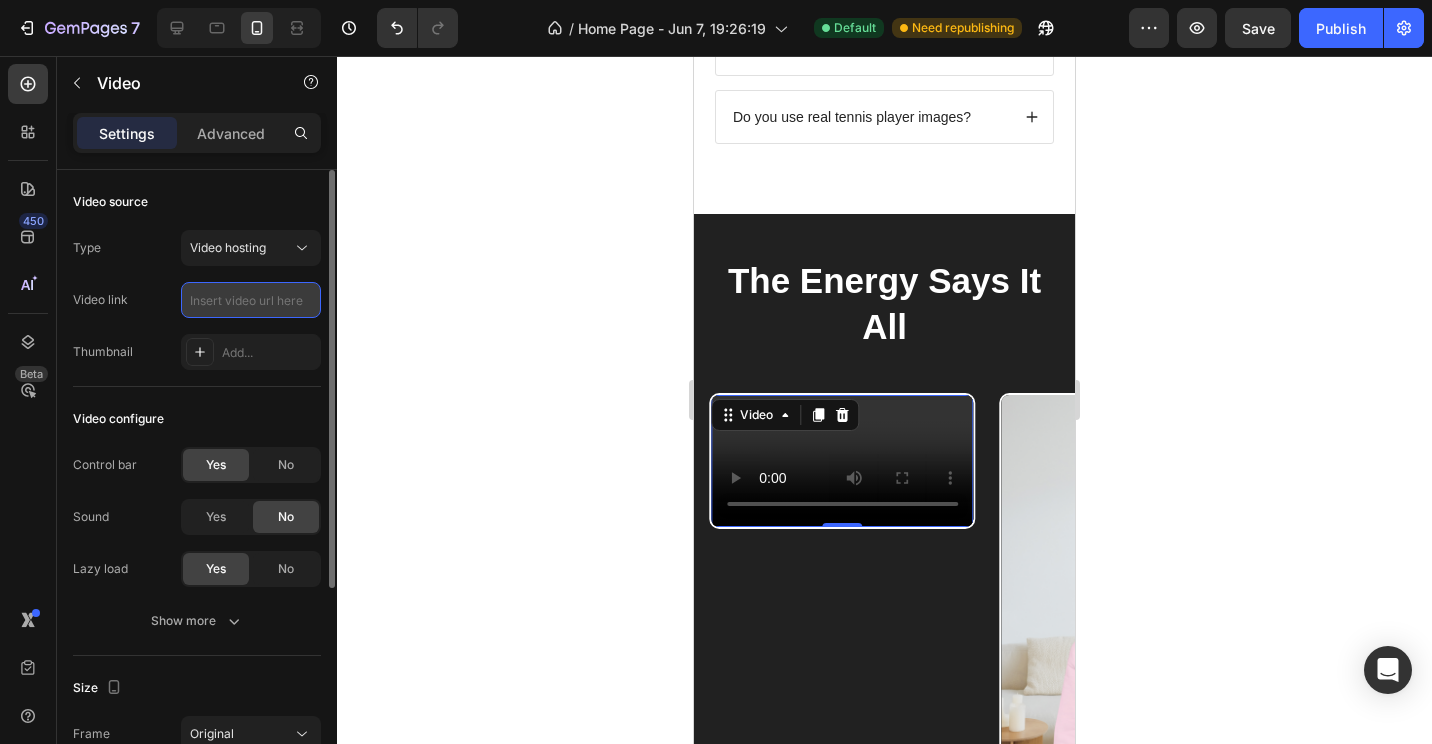 click at bounding box center (251, 300) 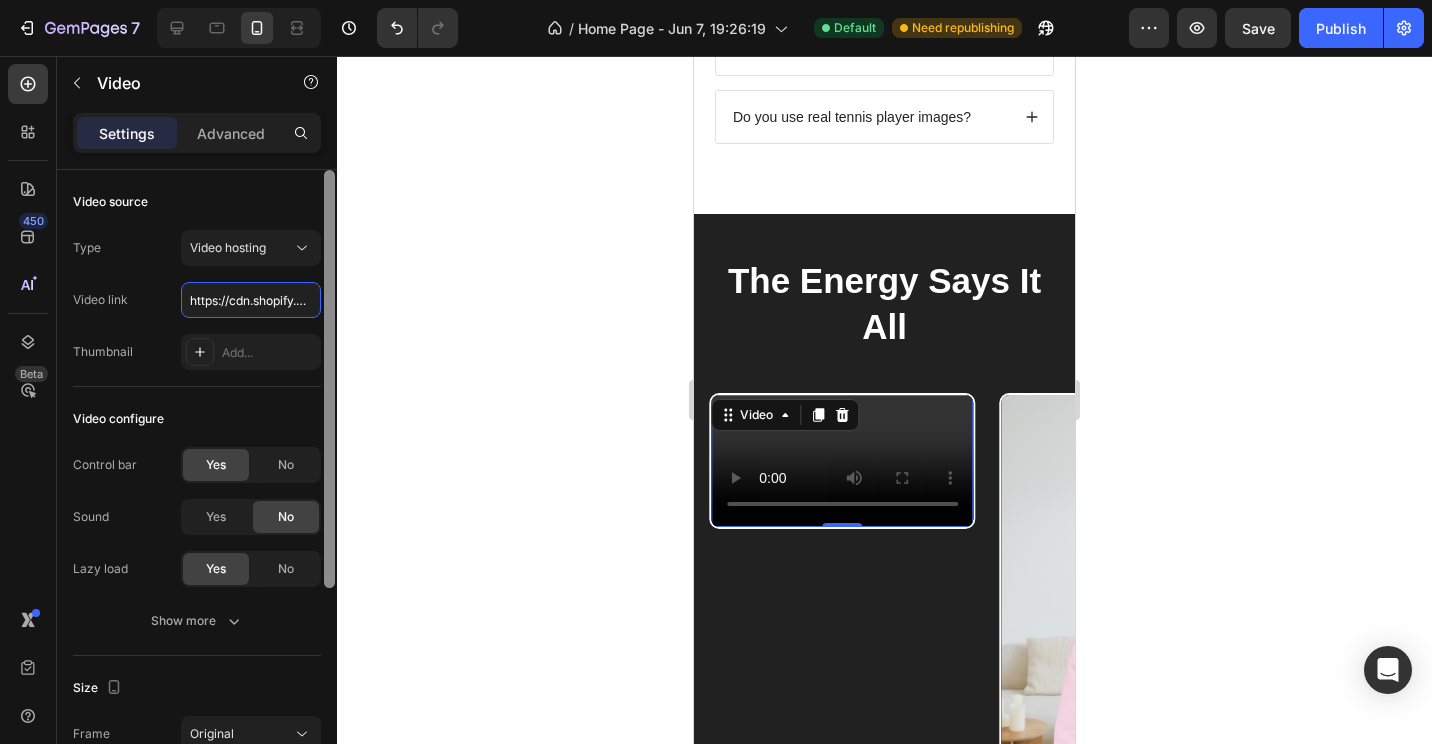 scroll, scrollTop: 0, scrollLeft: 363, axis: horizontal 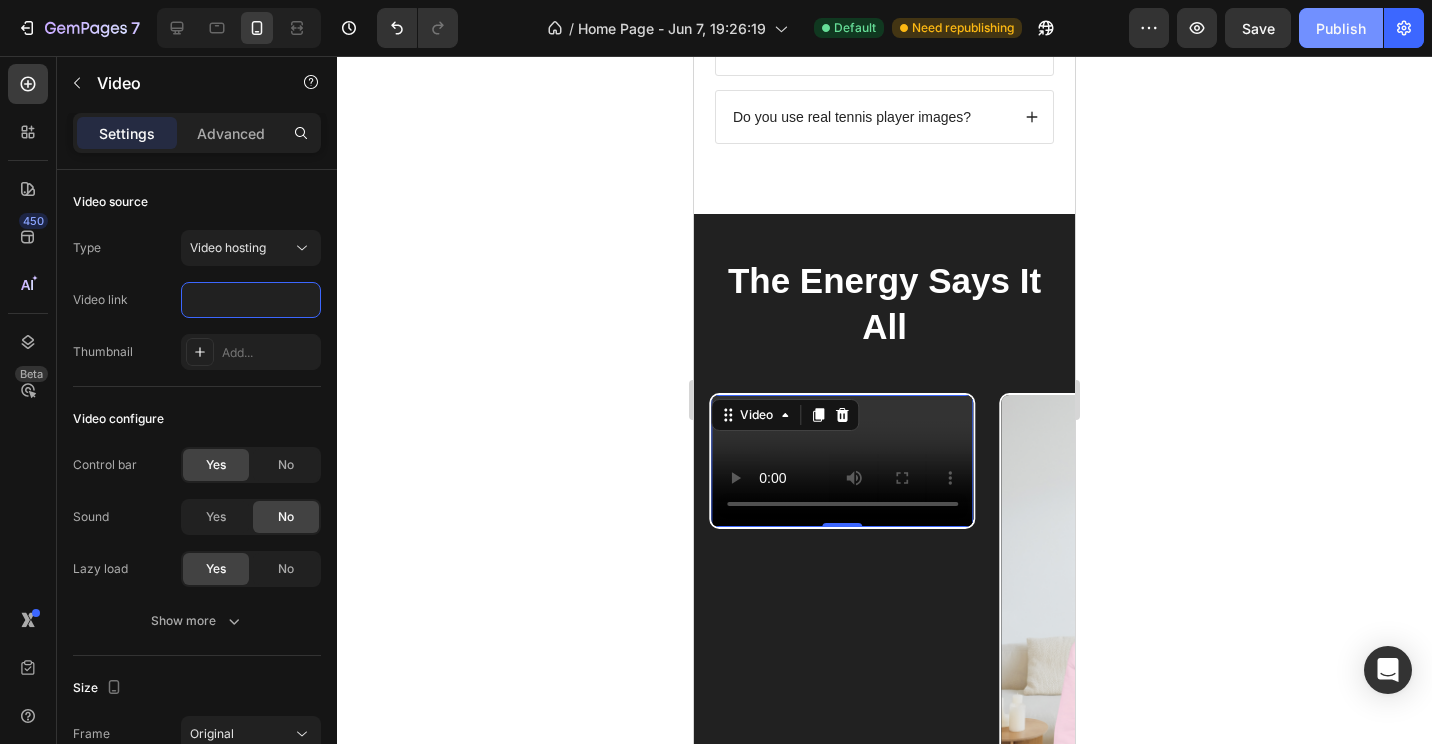 type on "https://cdn.shopify.com/videos/c/o/v/f6a5f0a64bc84e7b9274c225f1141c11.mp4" 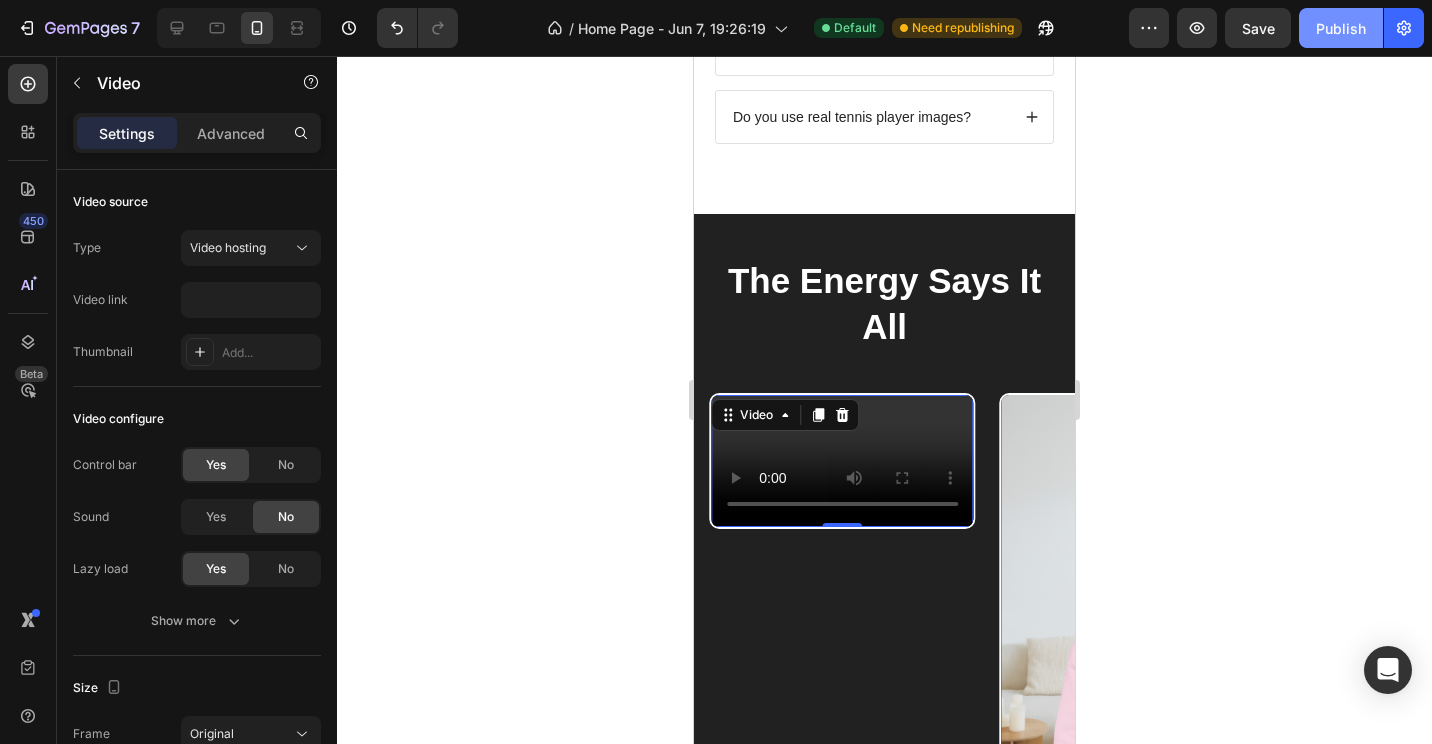 click on "Publish" at bounding box center [1341, 28] 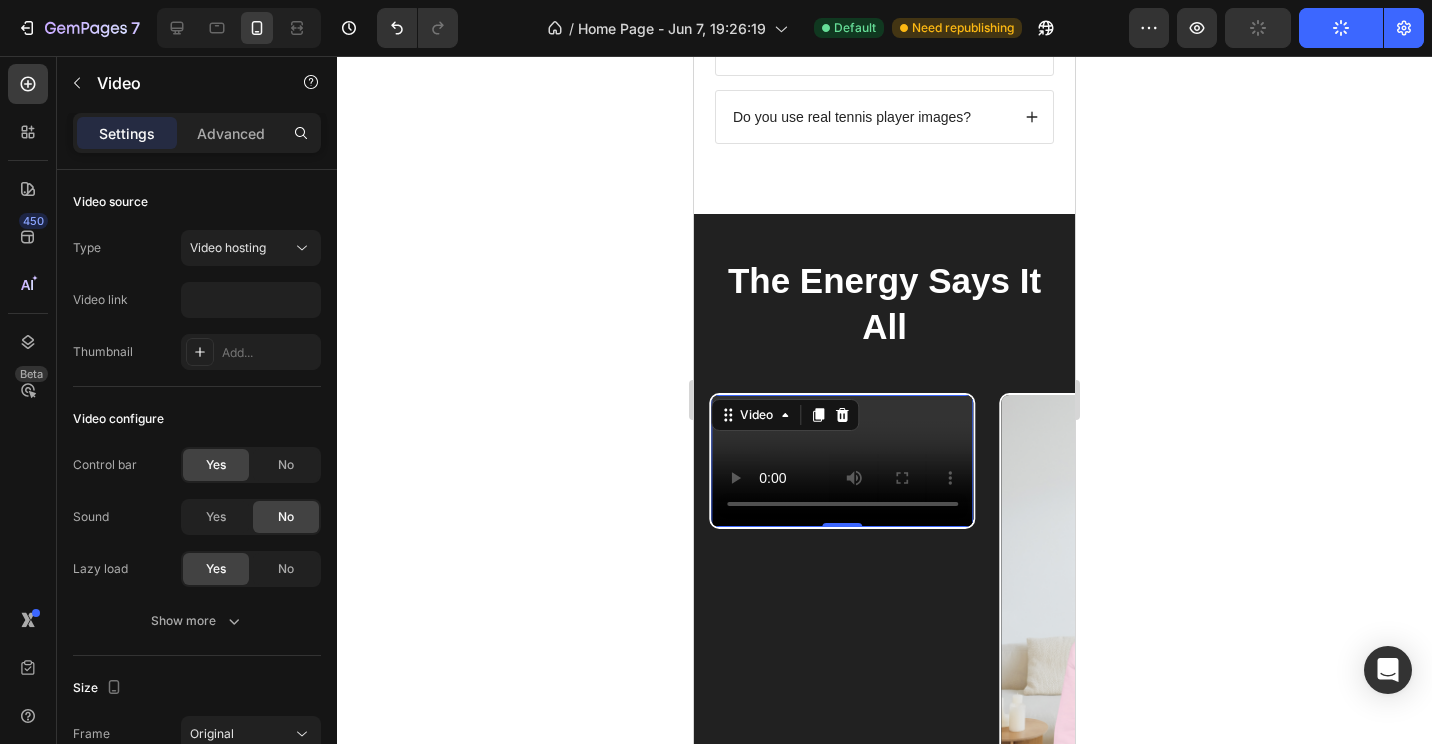 scroll, scrollTop: 0, scrollLeft: 0, axis: both 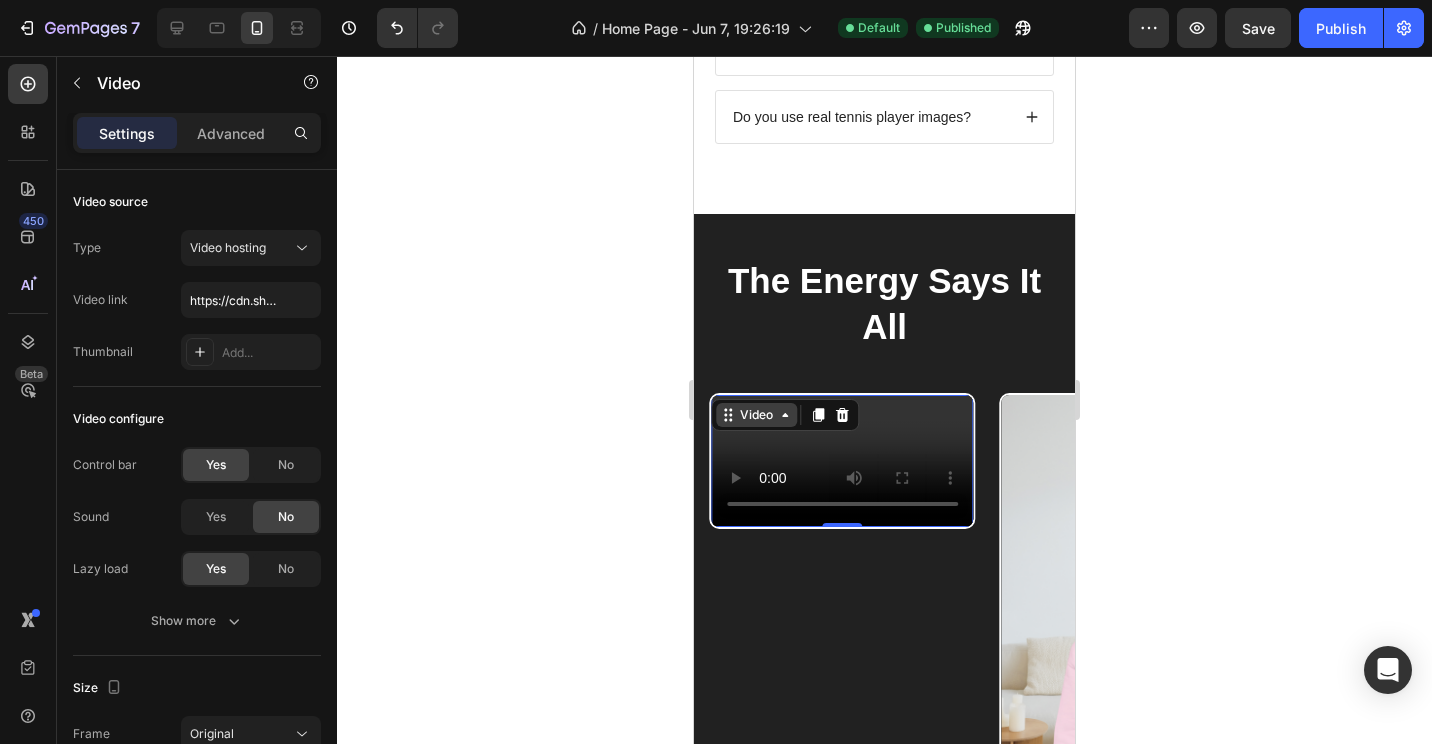 click on "Video" at bounding box center (756, 415) 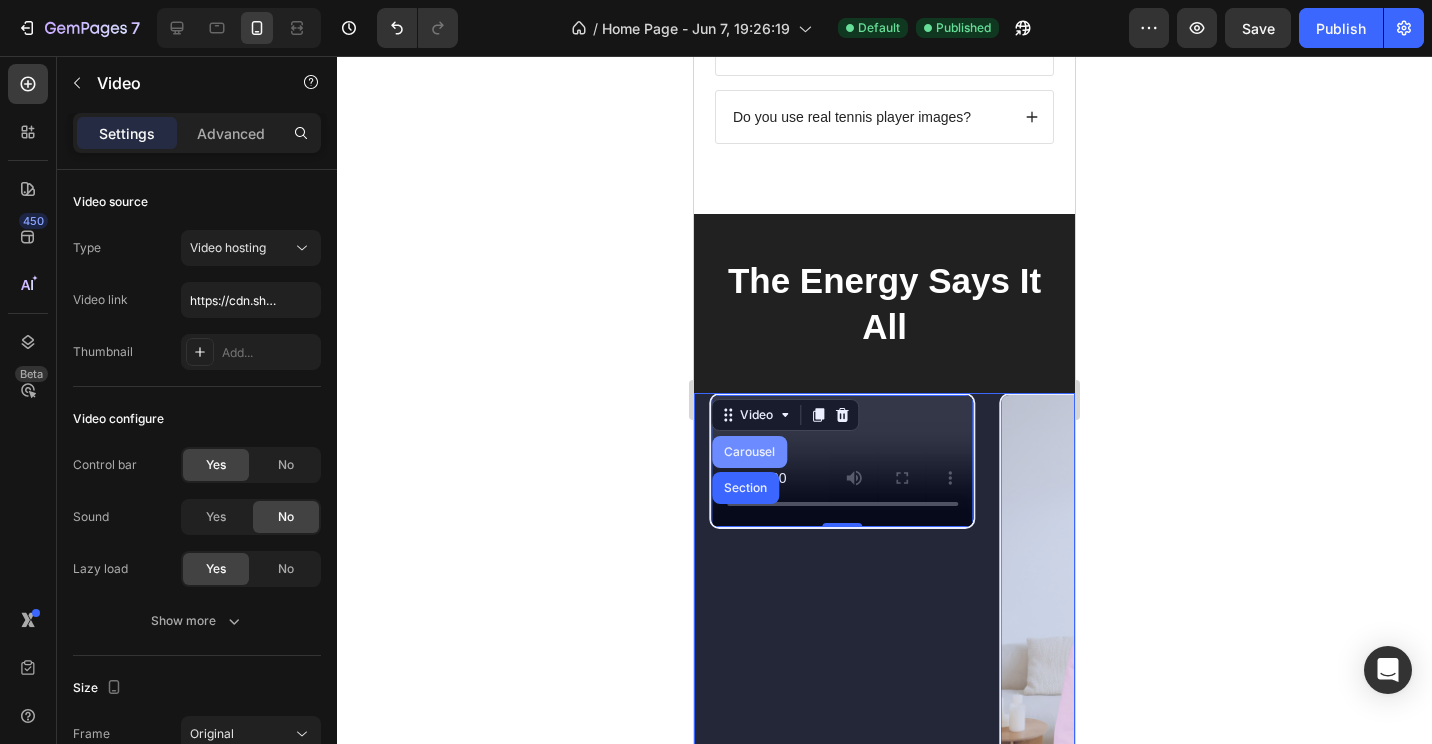 click on "Carousel" at bounding box center (749, 452) 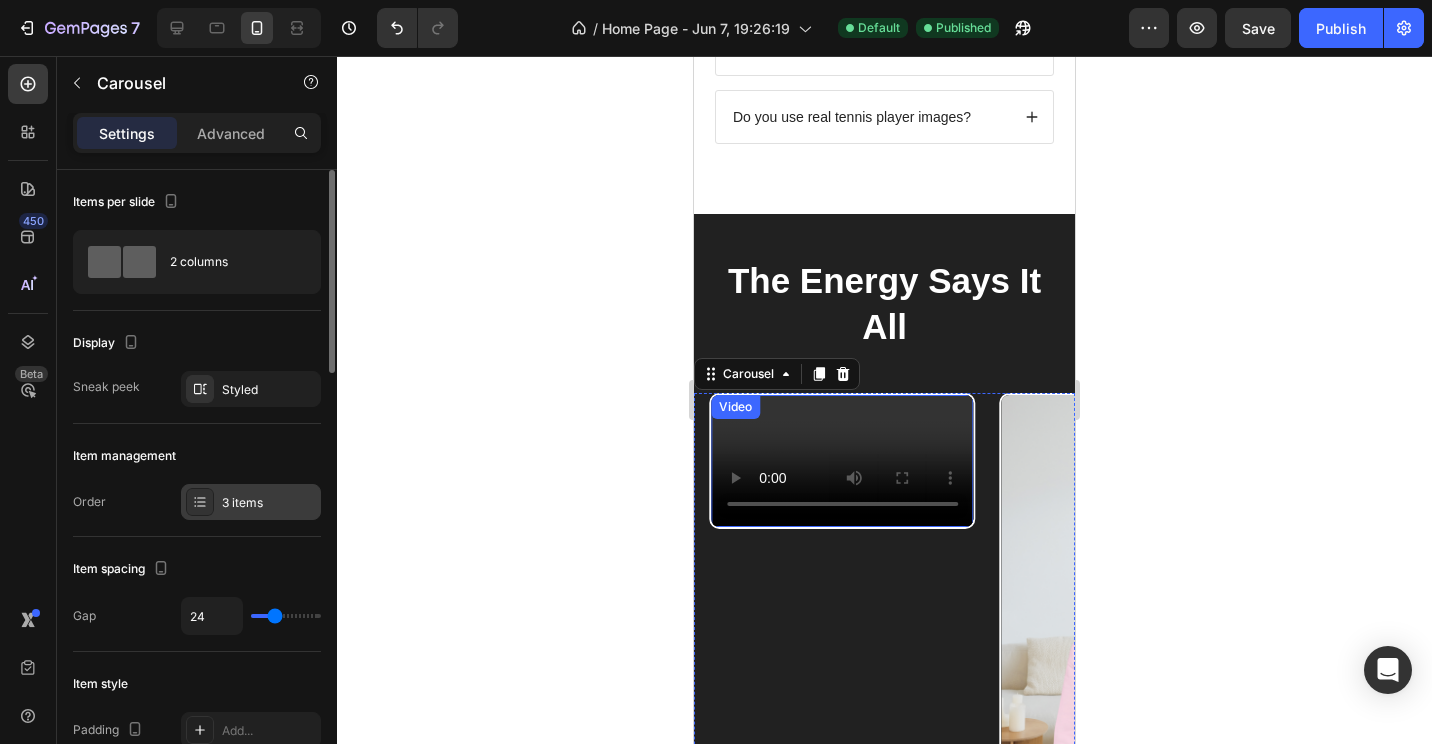 drag, startPoint x: 299, startPoint y: 508, endPoint x: 284, endPoint y: 502, distance: 16.155495 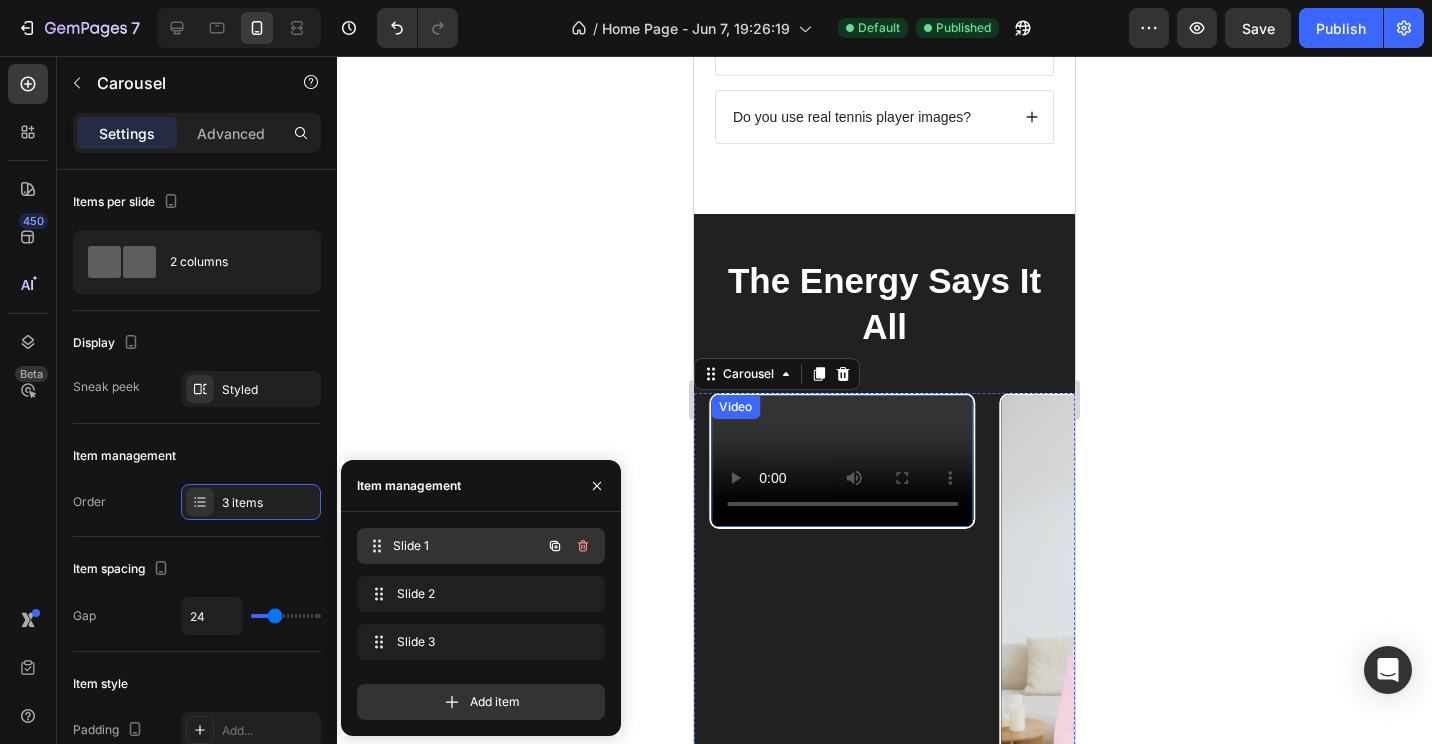 click on "Slide 1 Slide 1" at bounding box center (453, 546) 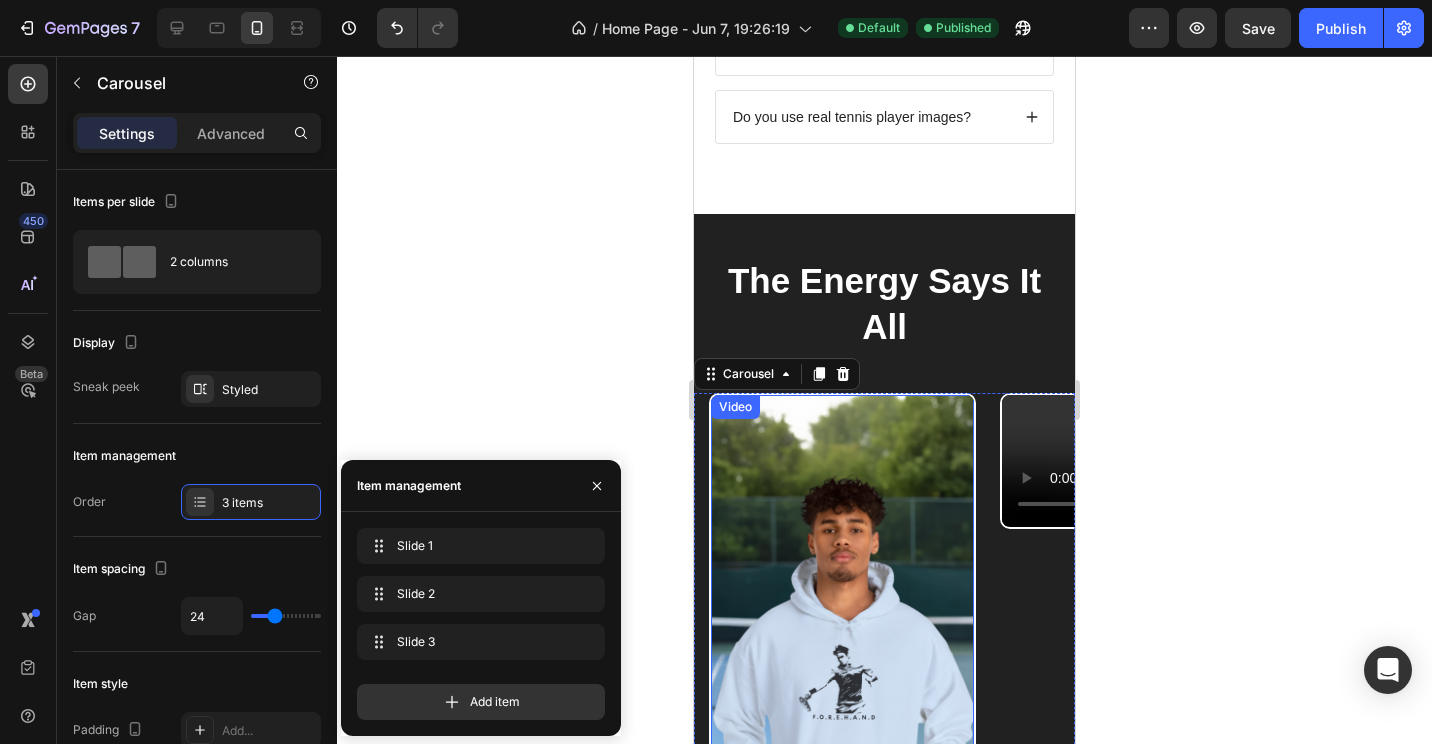 click at bounding box center (842, 628) 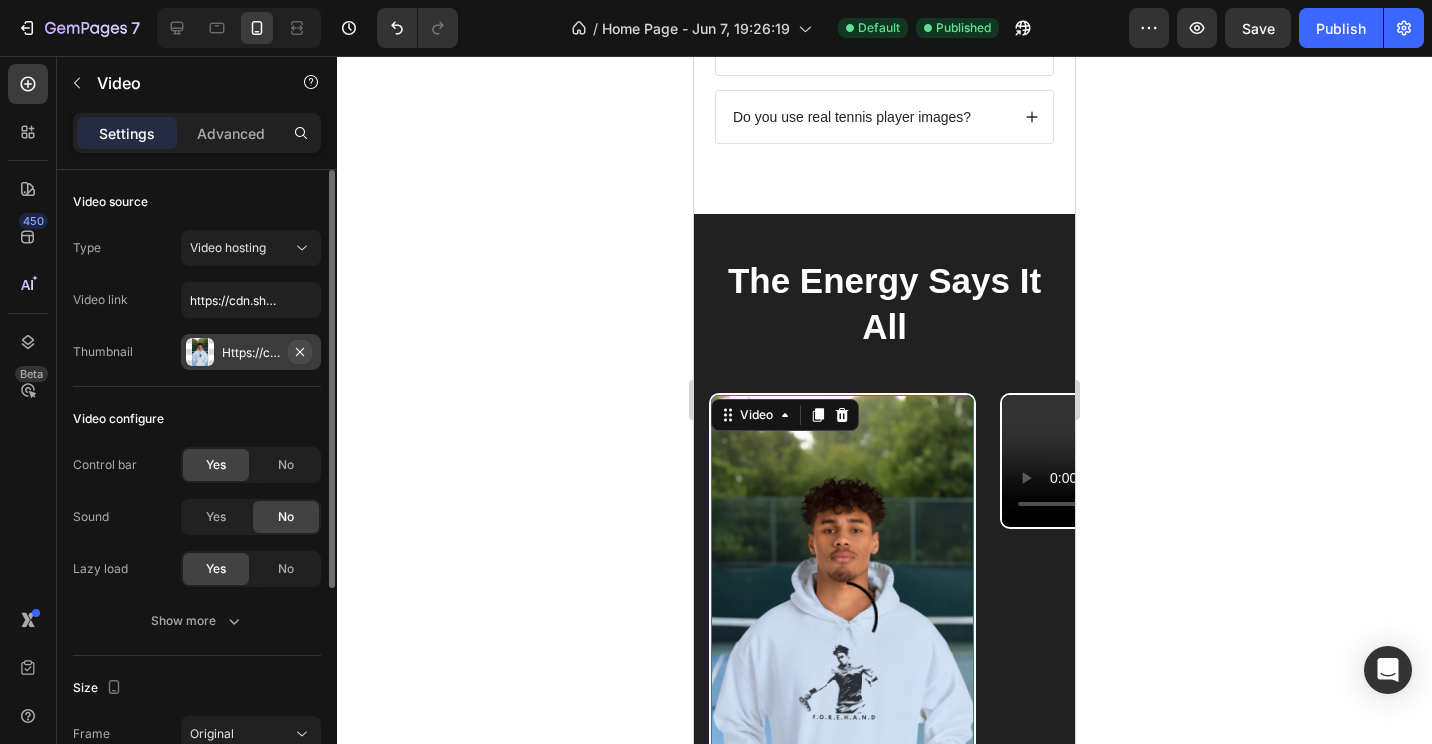 click 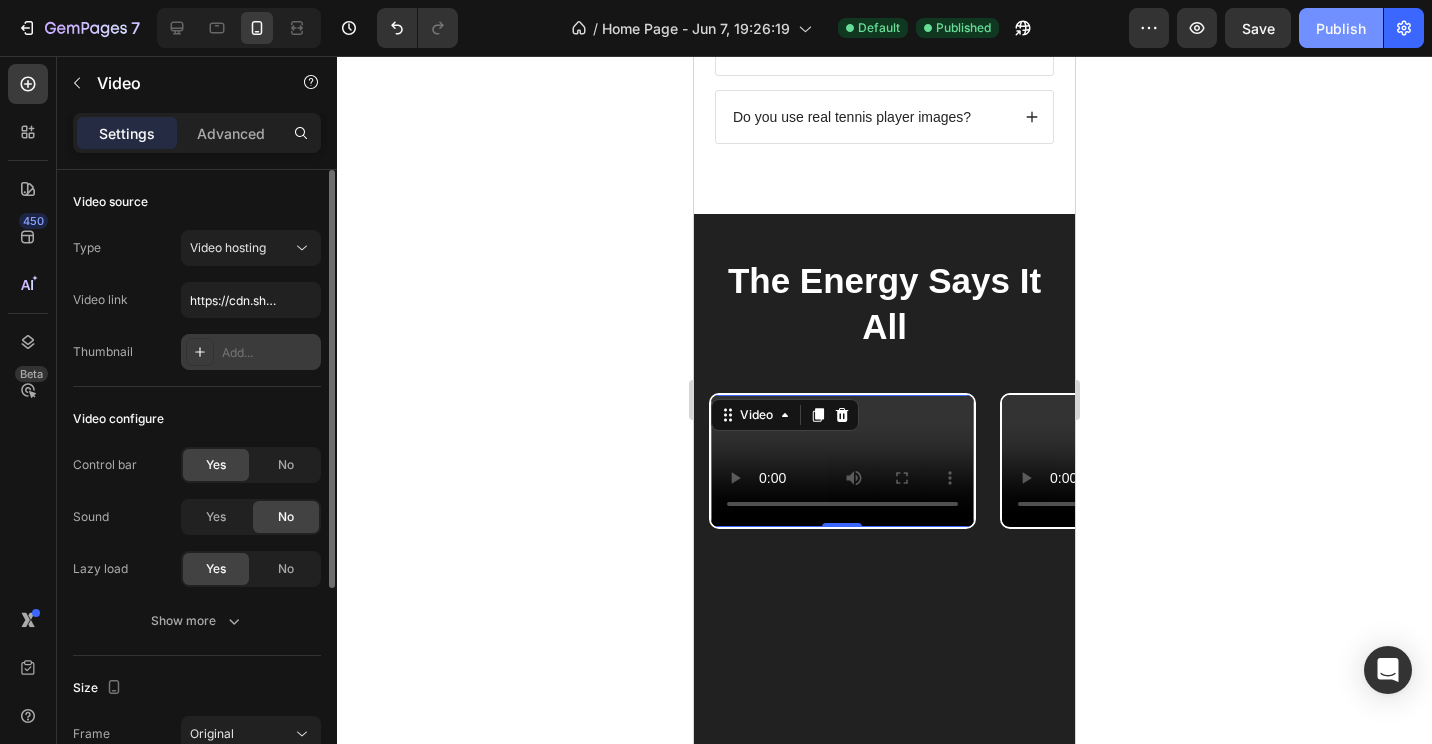 click on "Publish" at bounding box center [1341, 28] 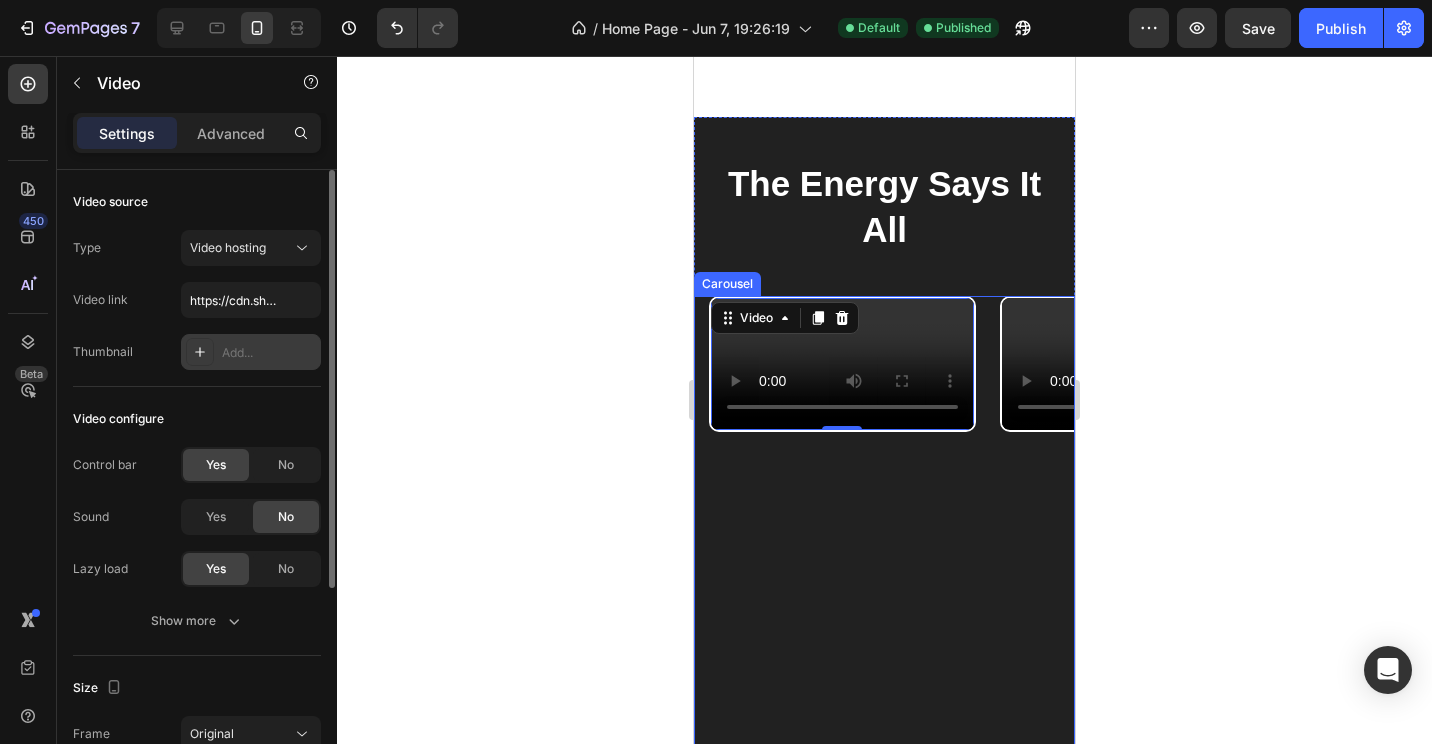 scroll, scrollTop: 2112, scrollLeft: 0, axis: vertical 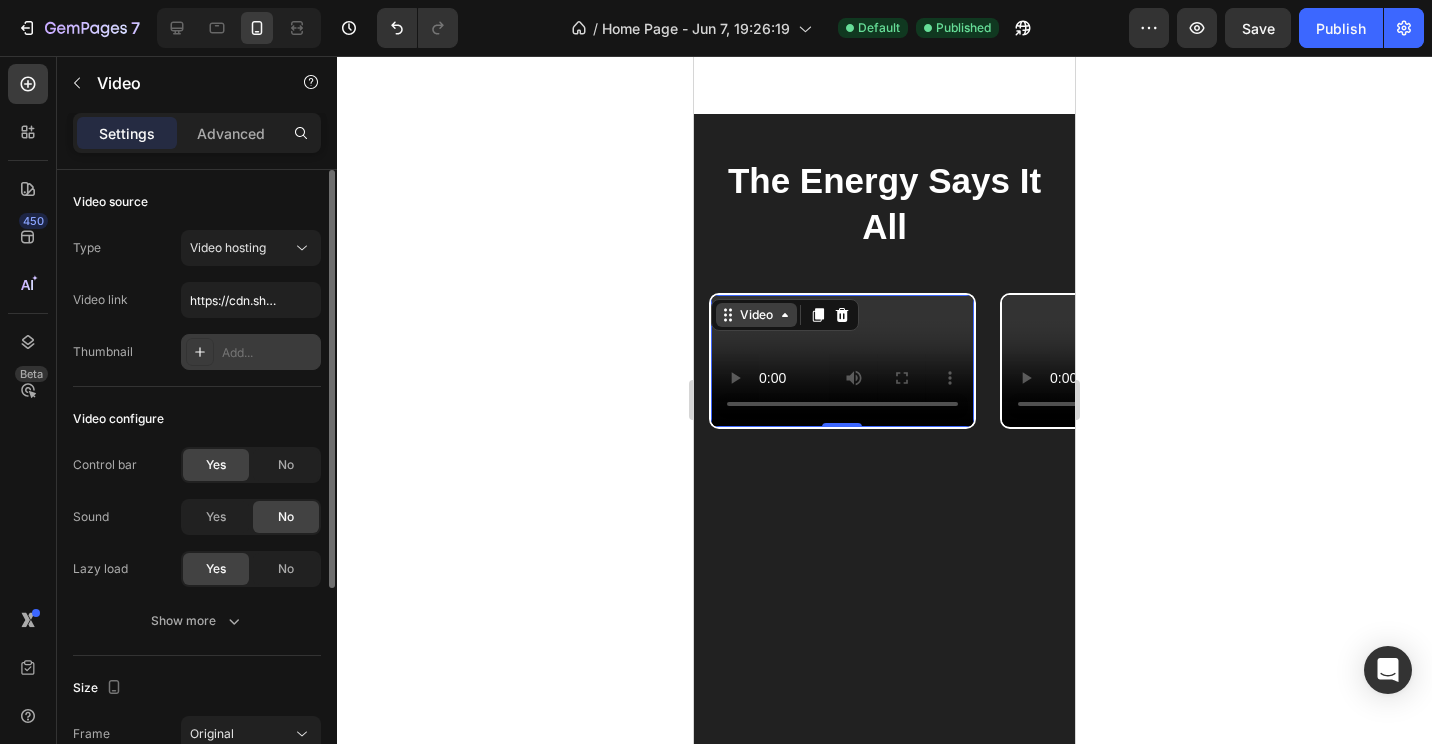 click on "Video" at bounding box center [756, 315] 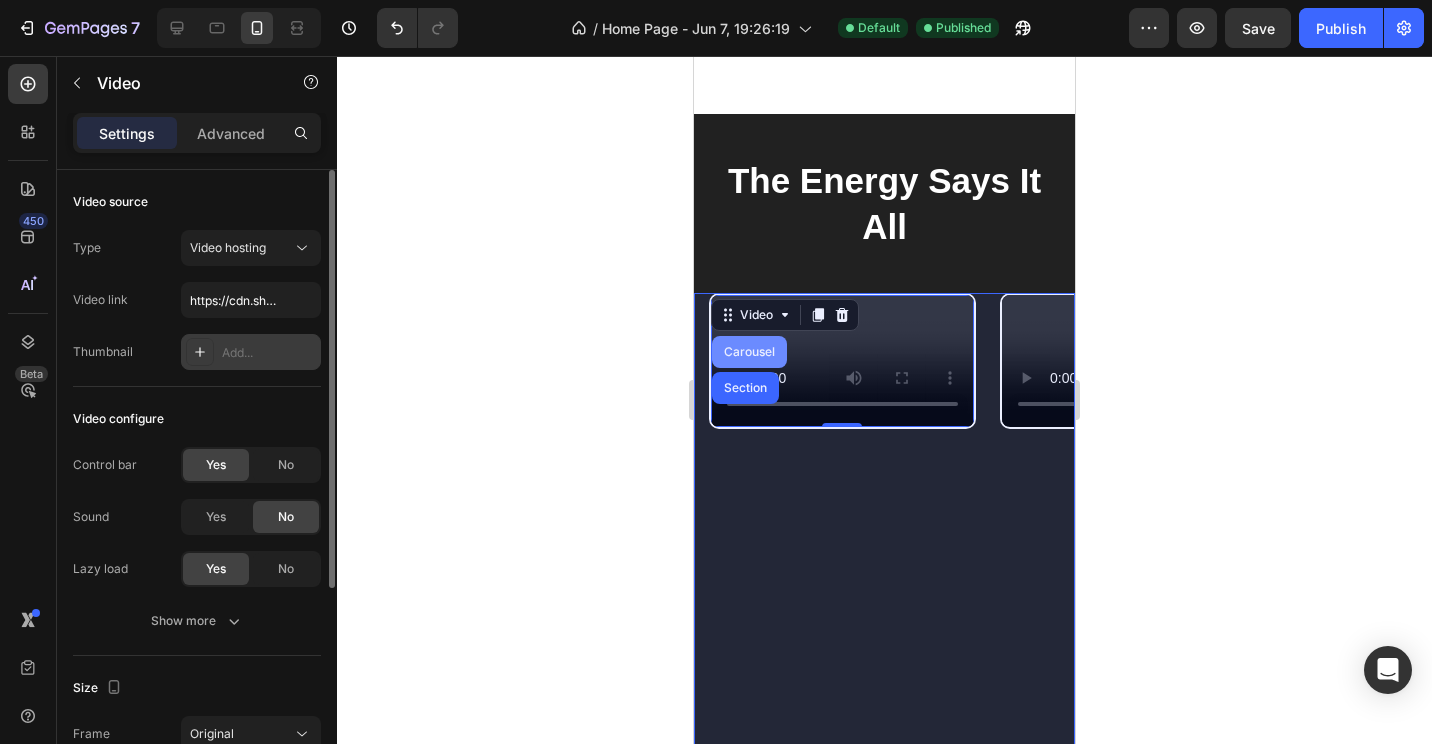click on "Carousel" at bounding box center (749, 352) 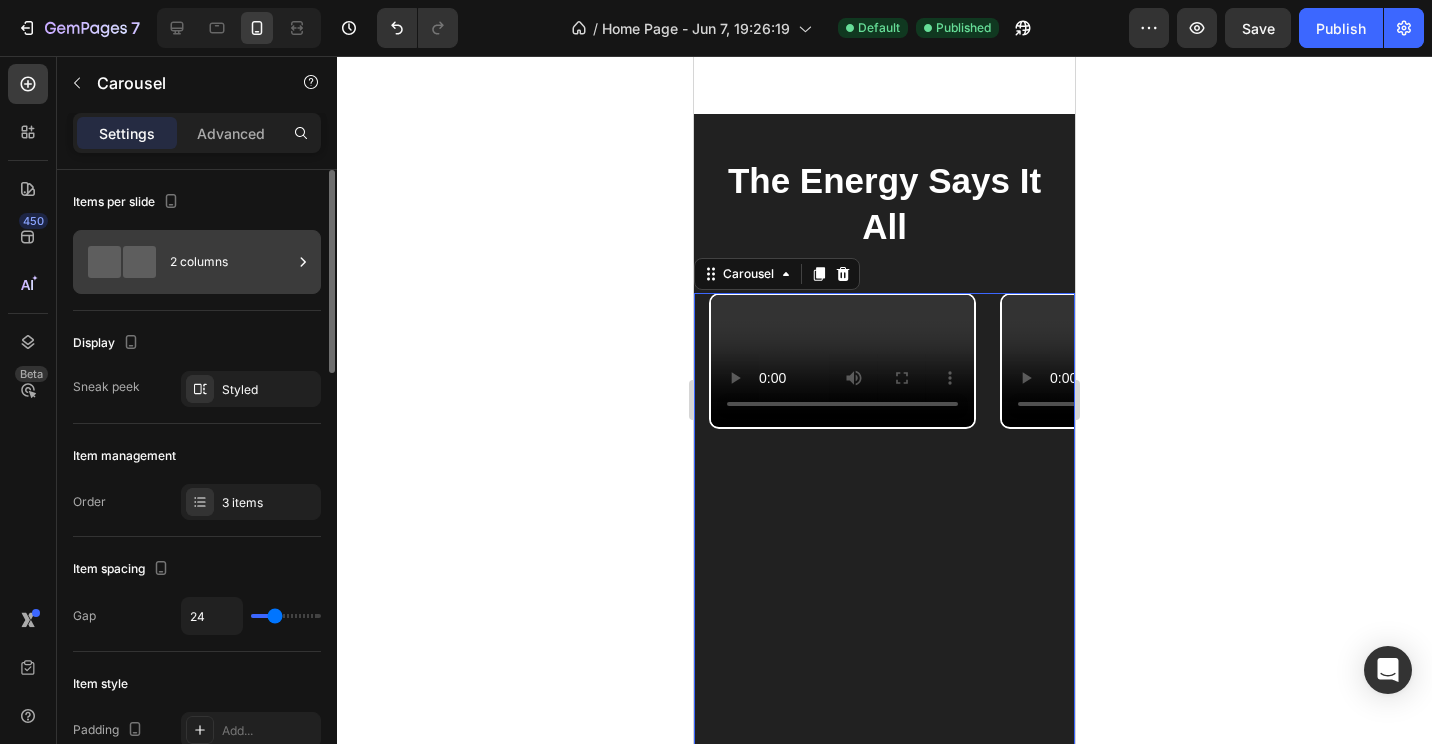 click on "2 columns" at bounding box center (231, 262) 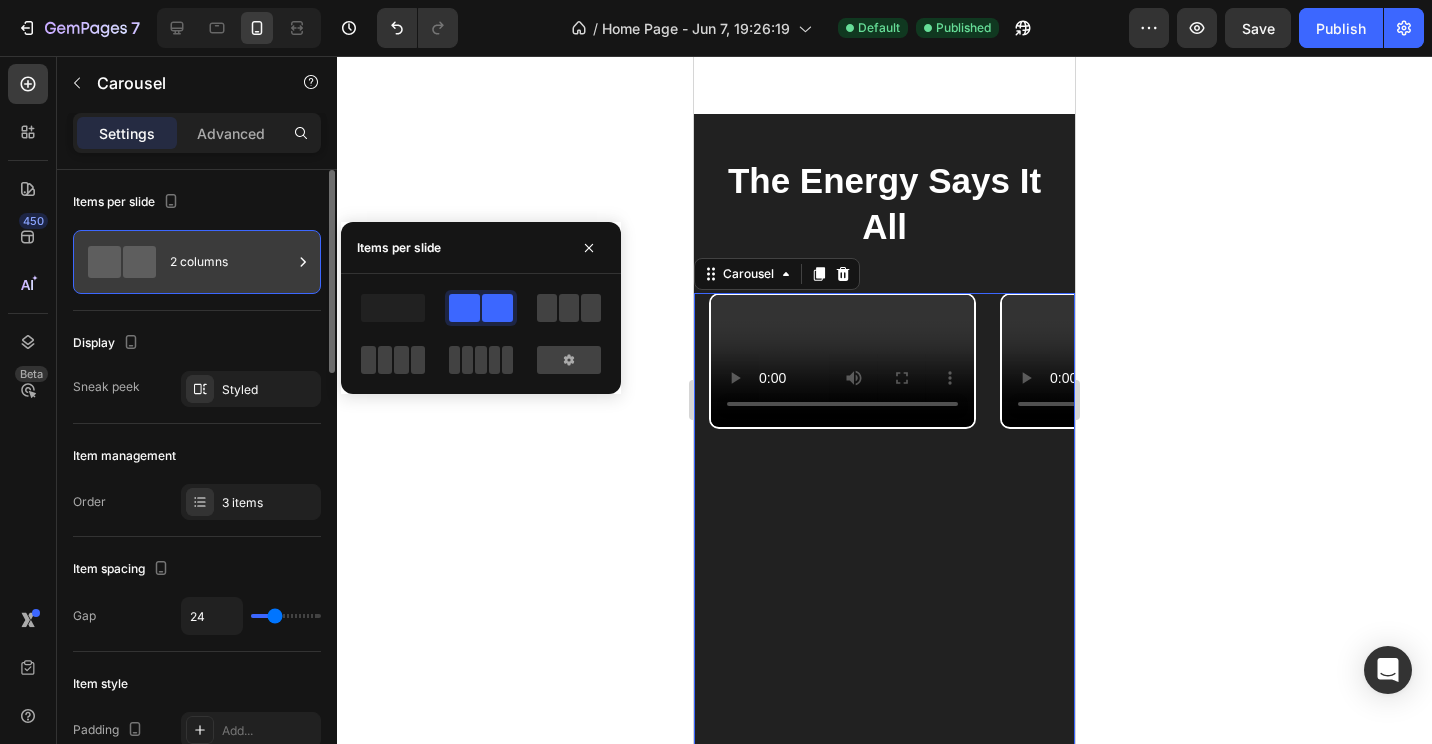 click on "2 columns" at bounding box center [231, 262] 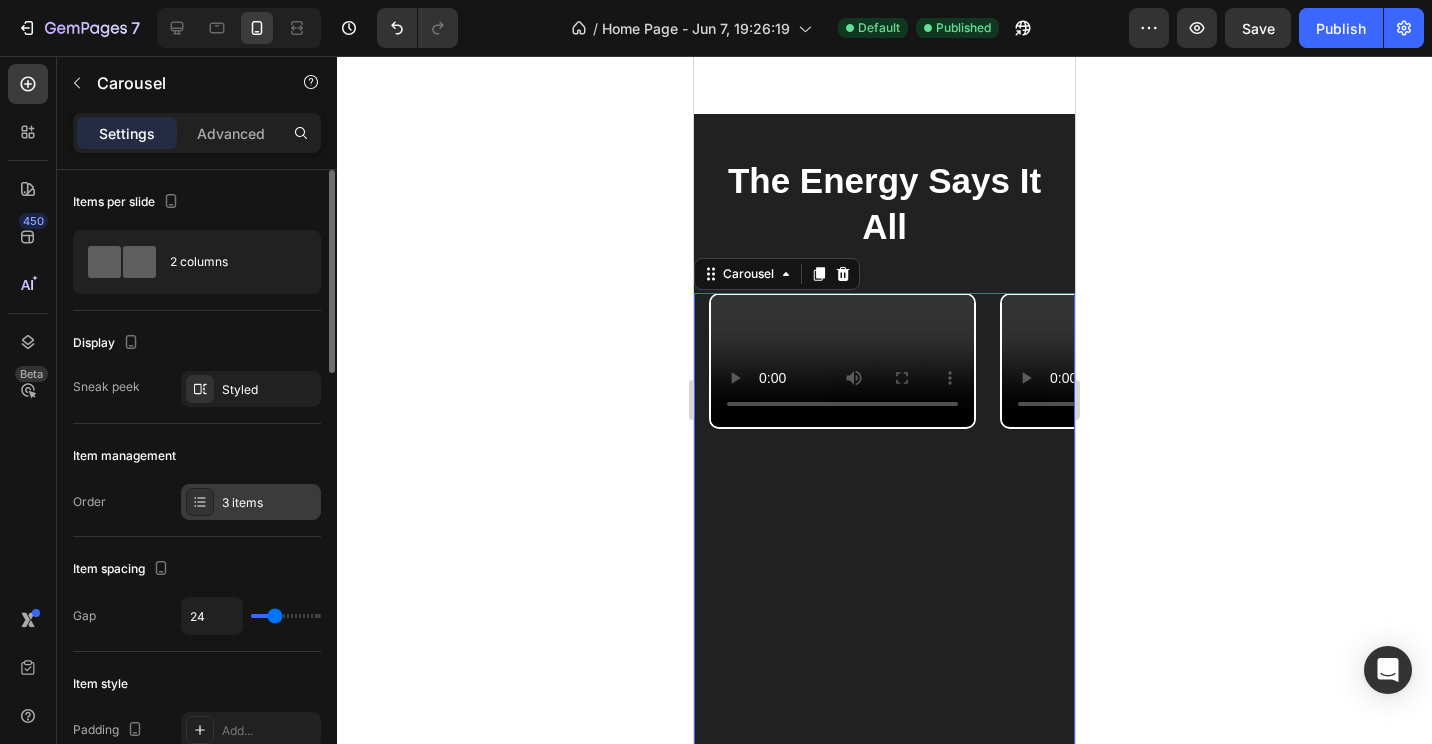 click on "3 items" at bounding box center (269, 503) 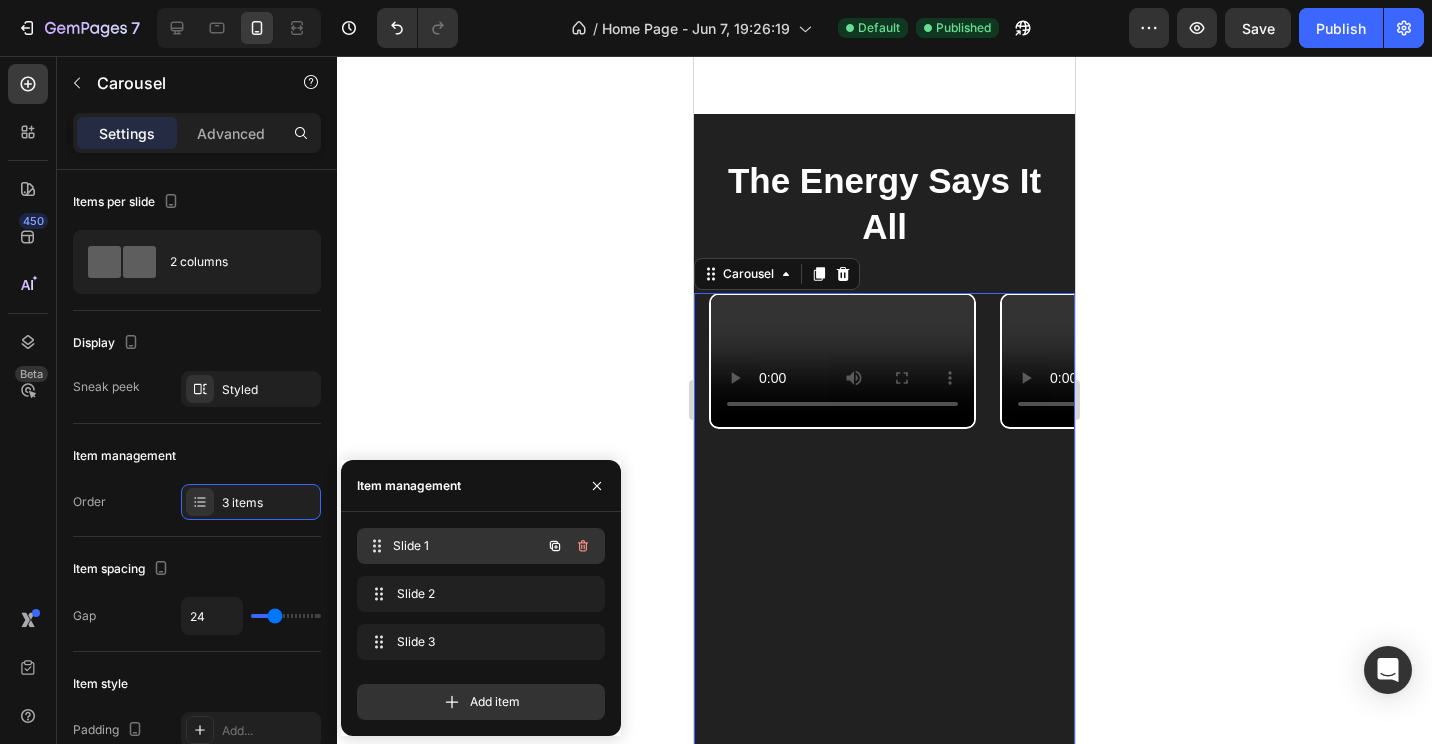click on "Slide 1" at bounding box center [467, 546] 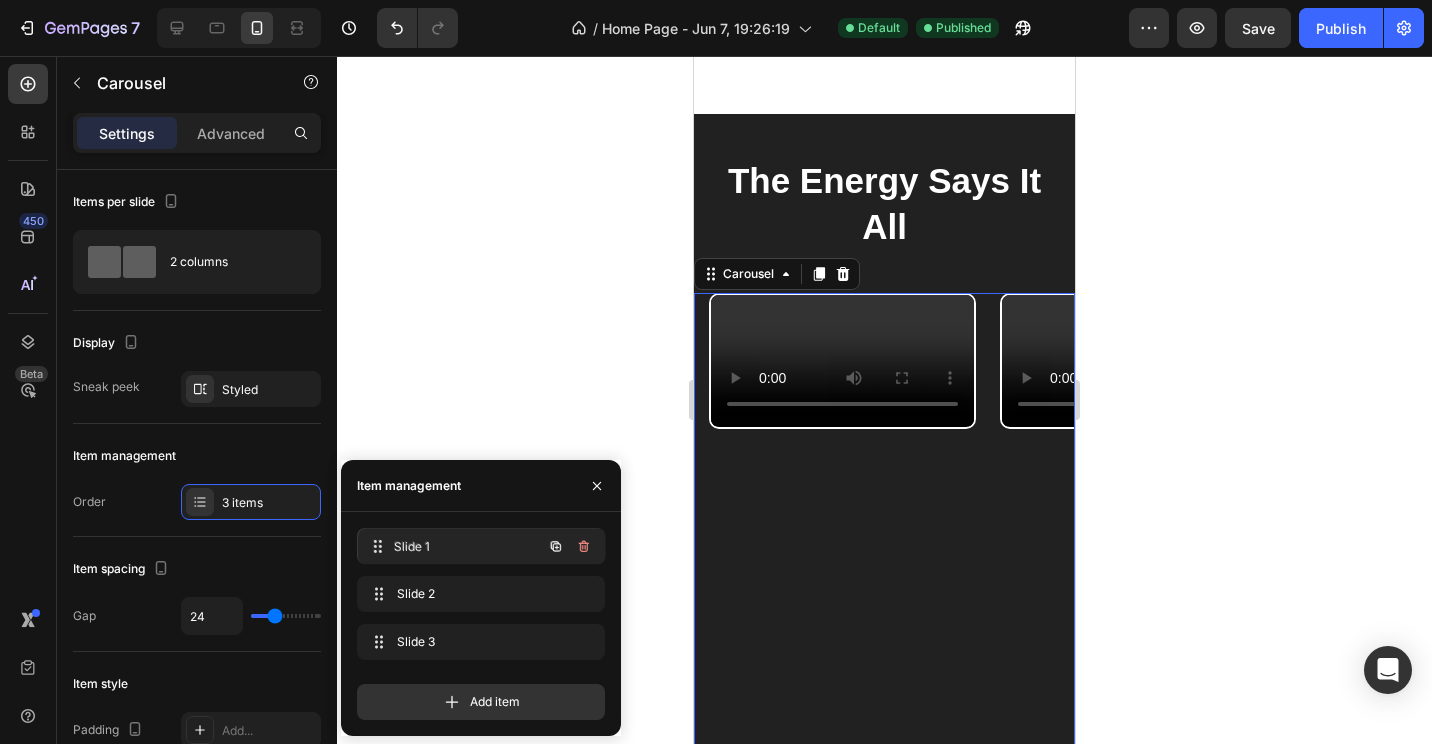 click on "Slide 1" at bounding box center [467, 546] 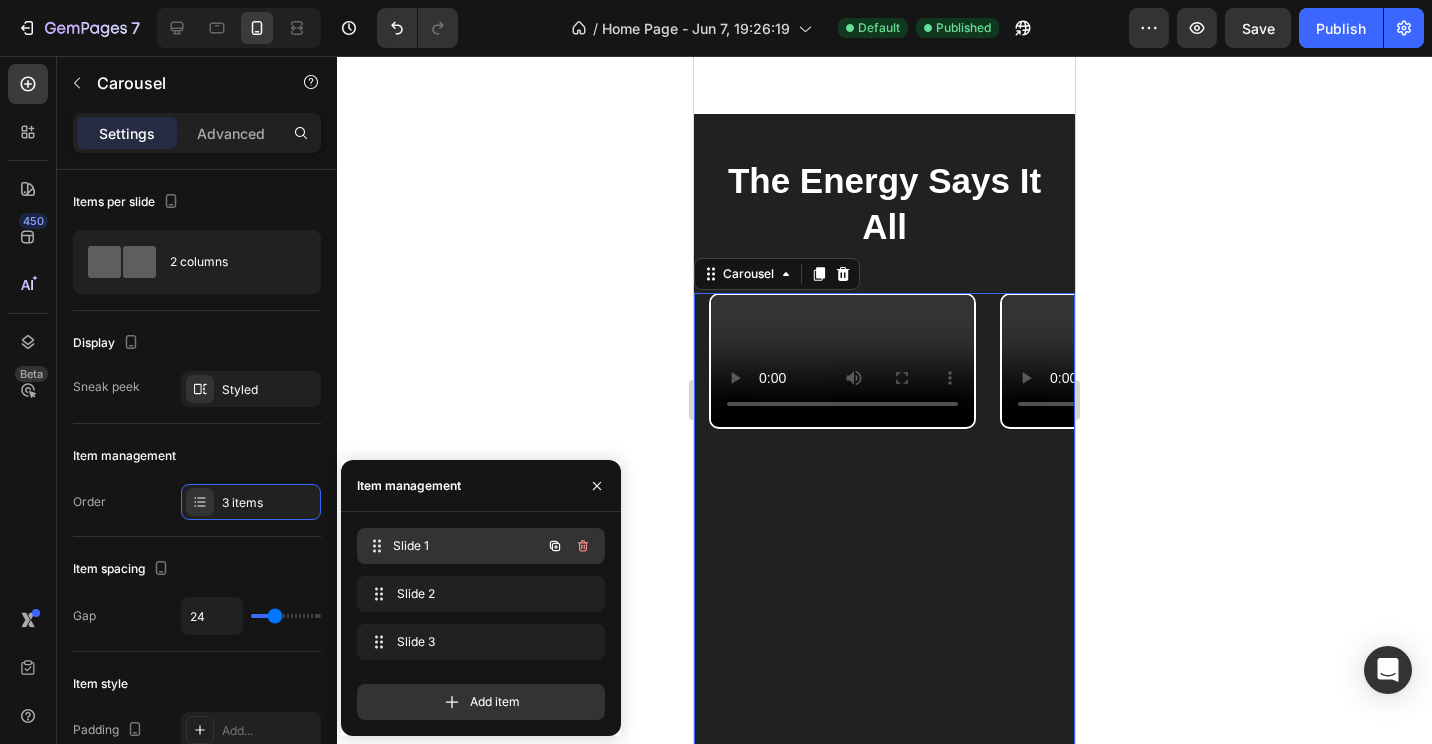 click on "Slide 1 Slide 1" at bounding box center (453, 546) 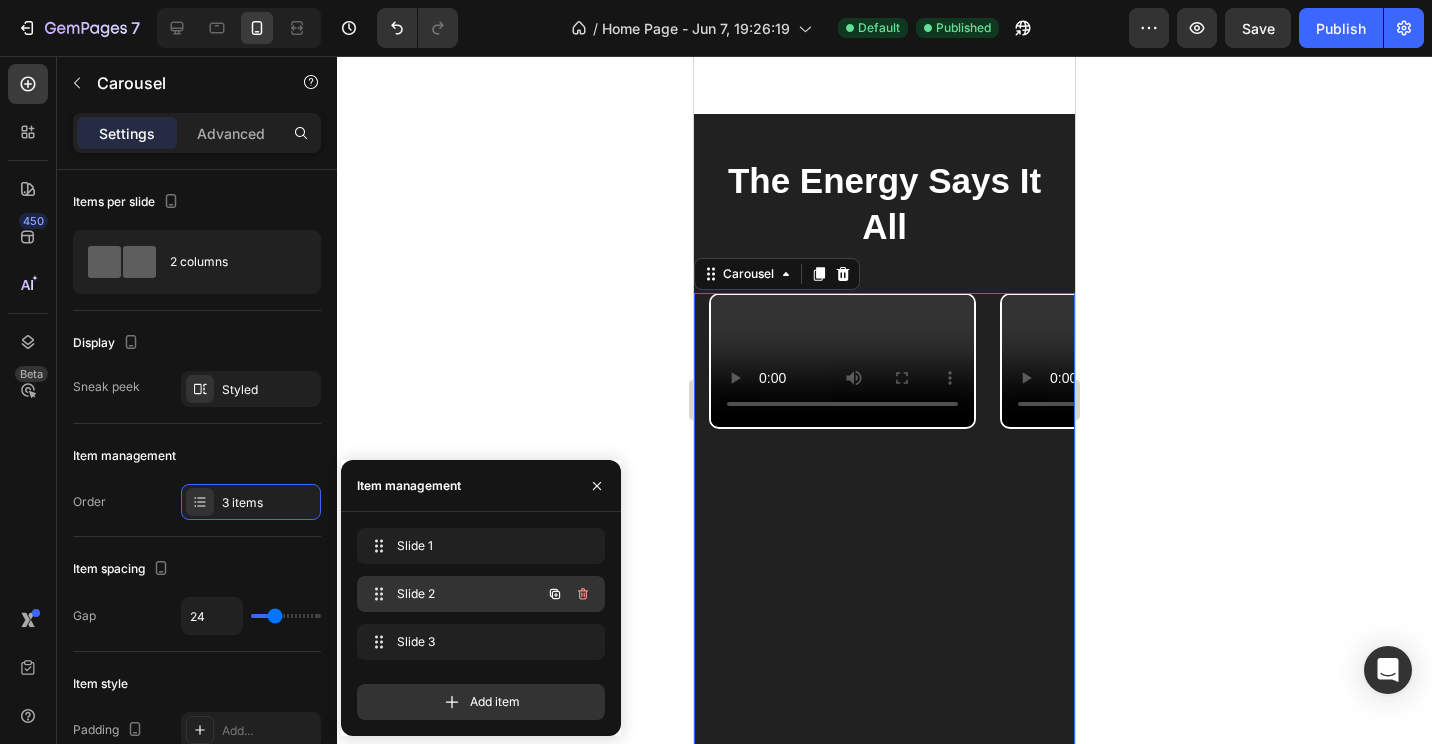 click on "Slide 2" at bounding box center (453, 594) 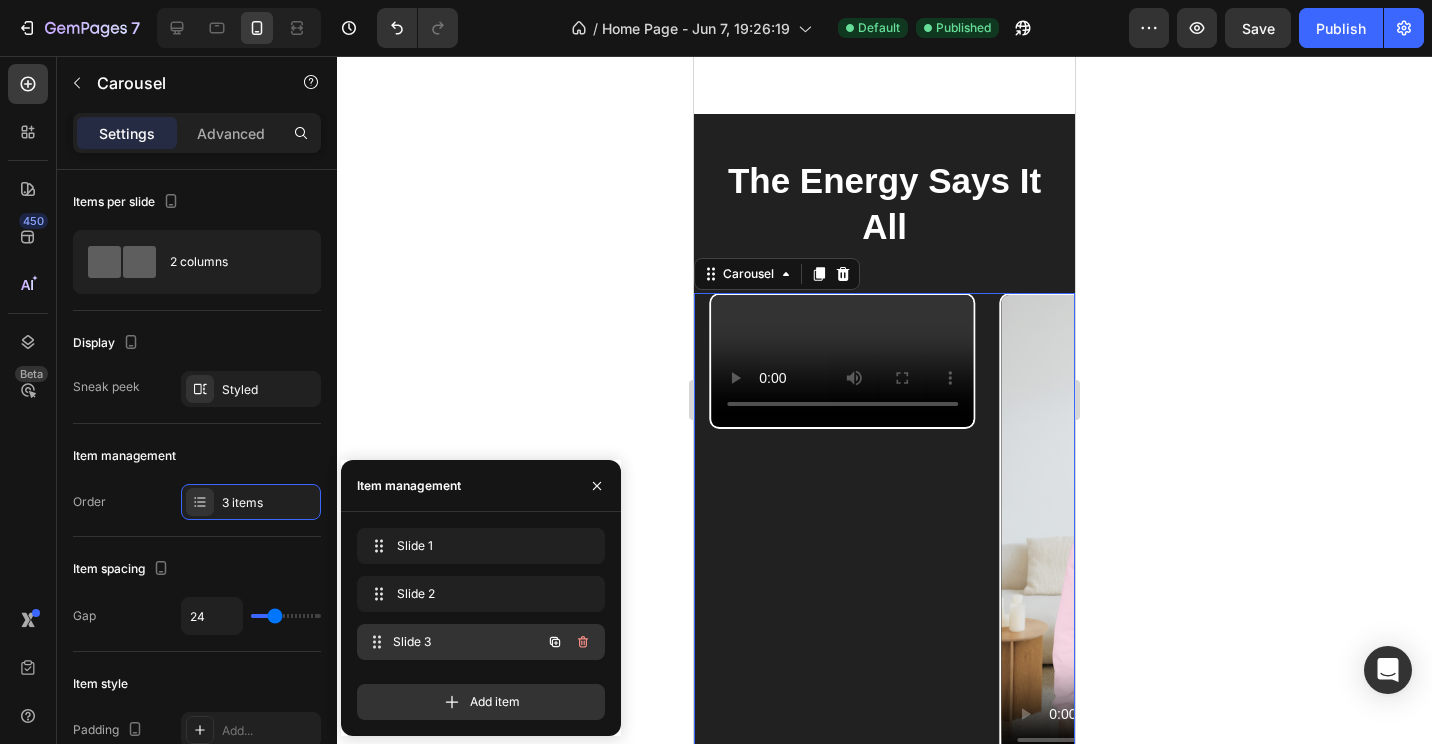 click on "Slide 3 Slide 3" at bounding box center [453, 642] 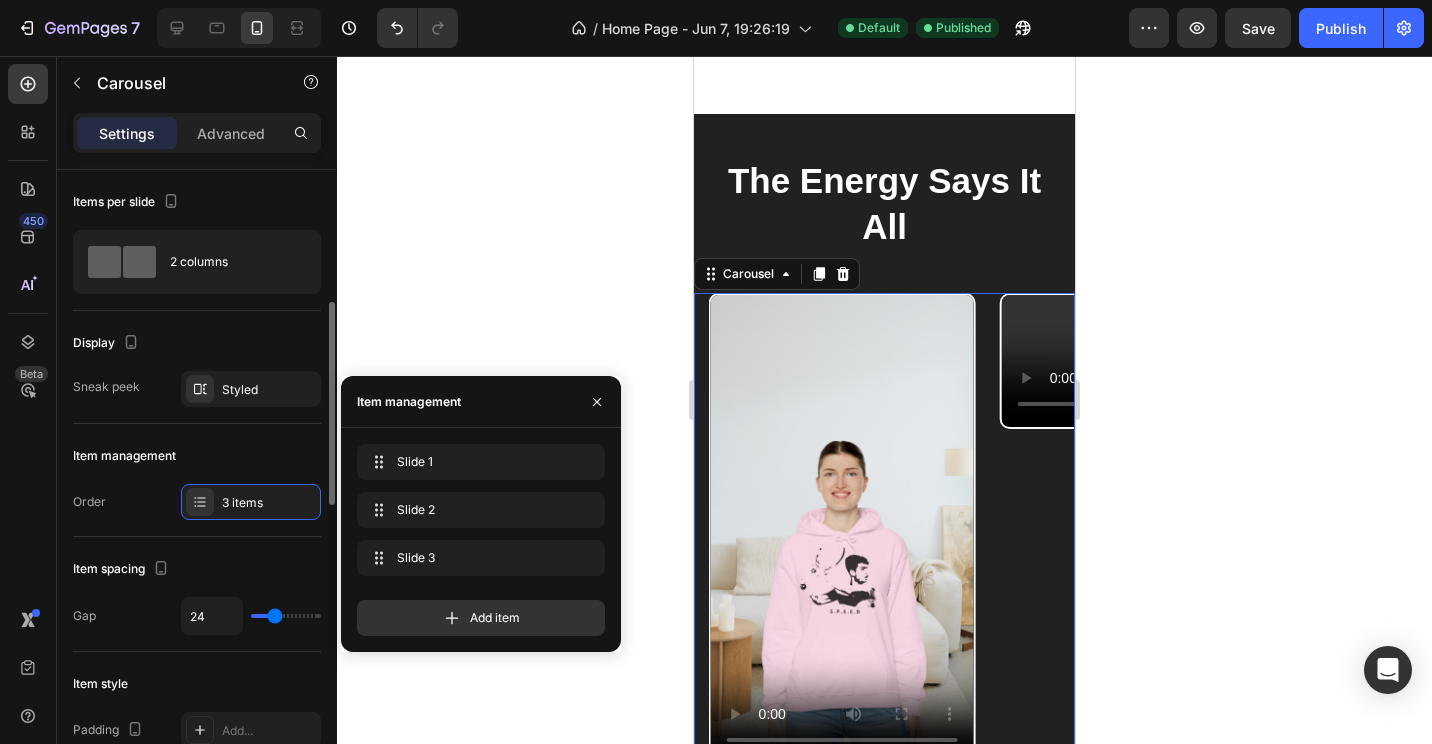 scroll, scrollTop: 100, scrollLeft: 0, axis: vertical 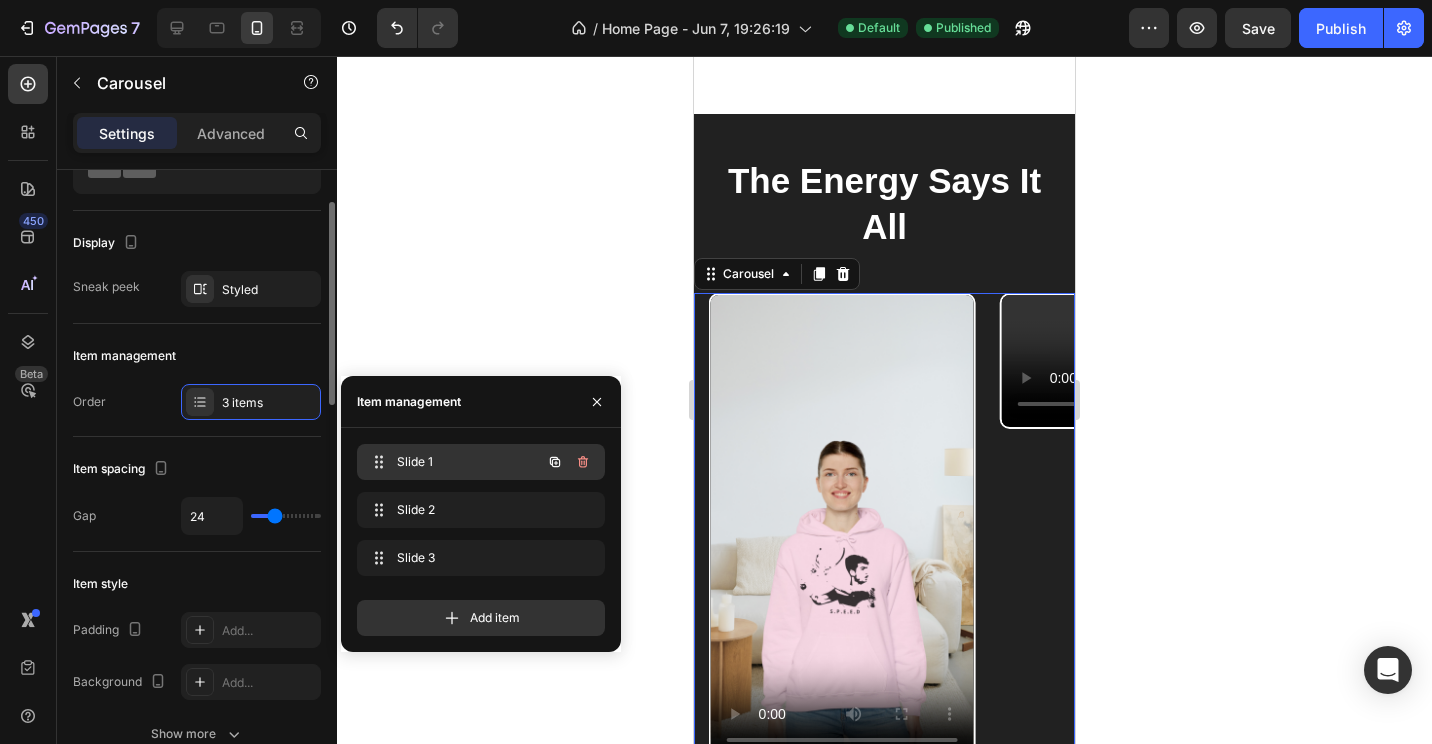 click on "Slide 1" at bounding box center (453, 462) 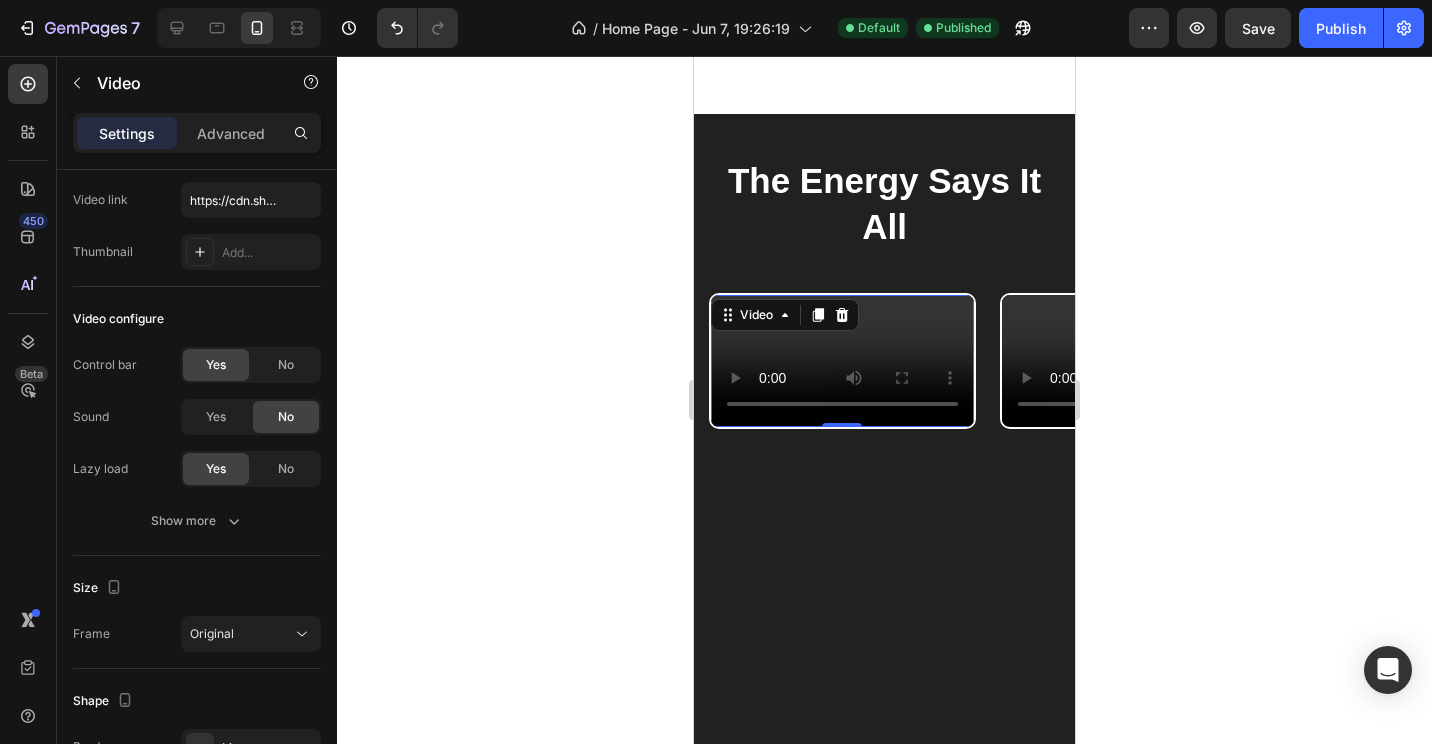 click at bounding box center (842, 360) 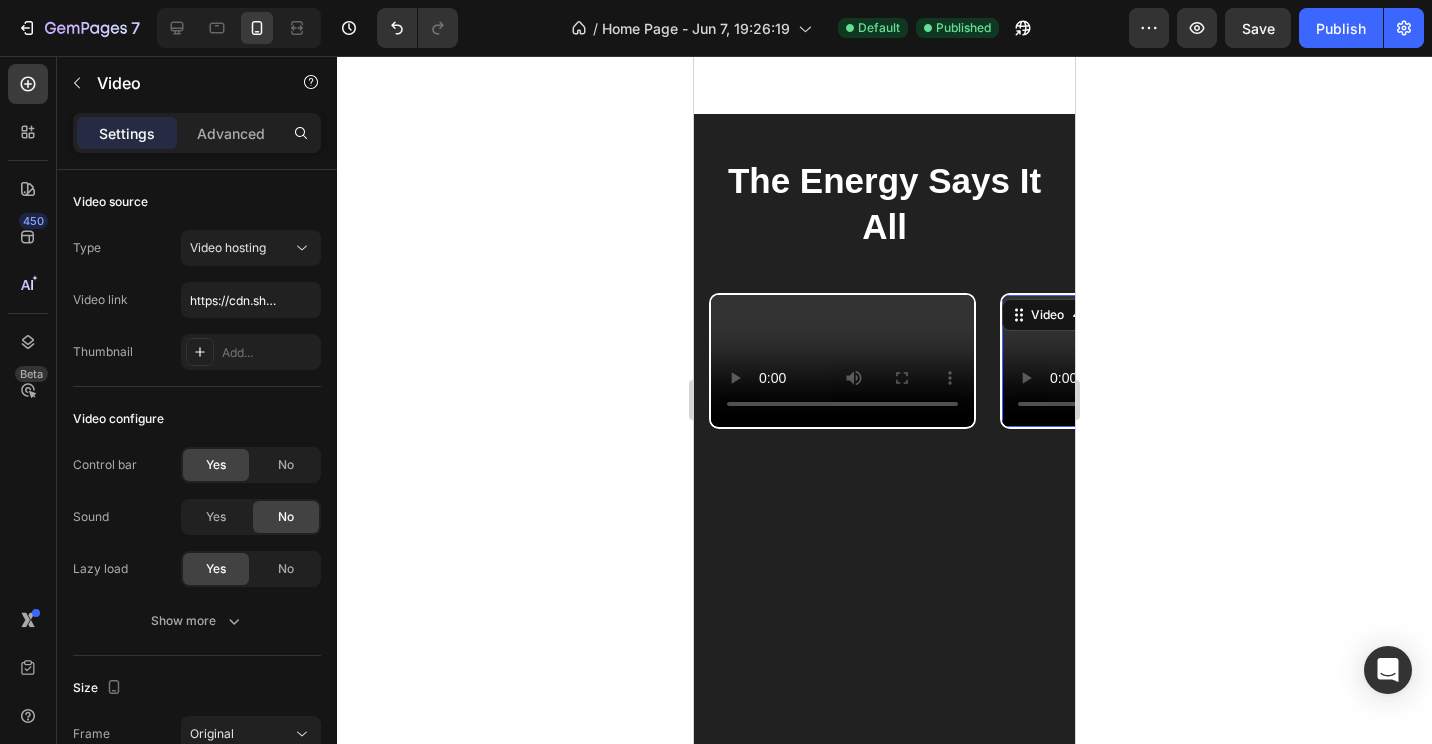 click at bounding box center [1133, 360] 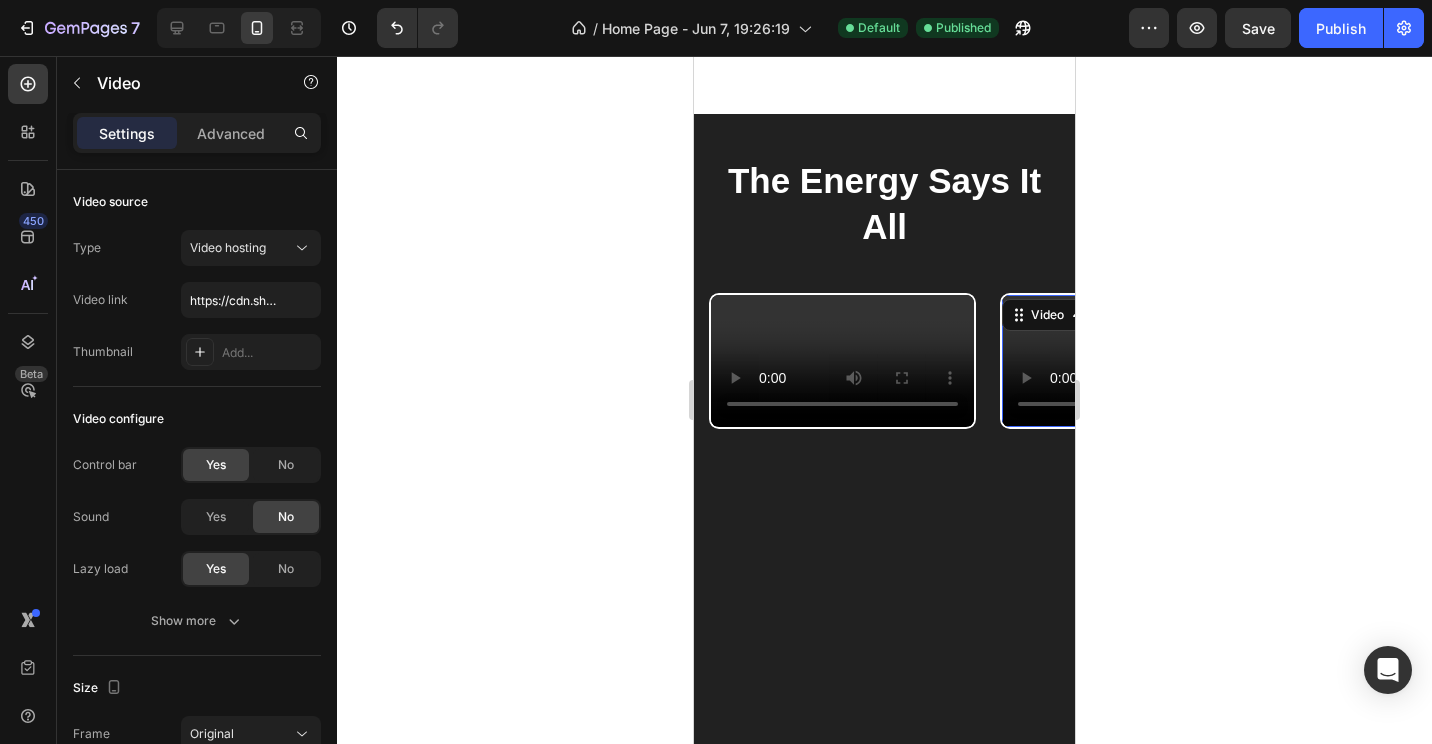 click at bounding box center (1133, 360) 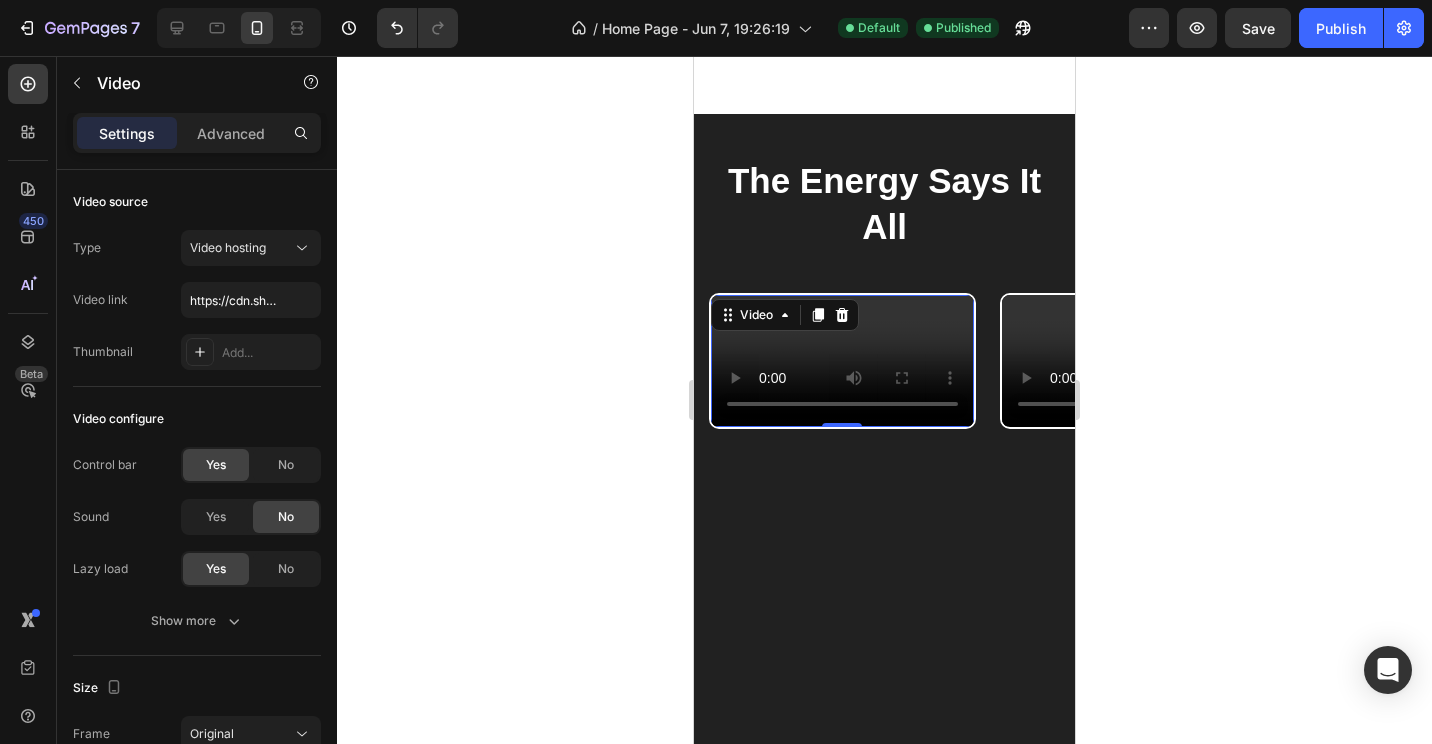 click at bounding box center [842, 360] 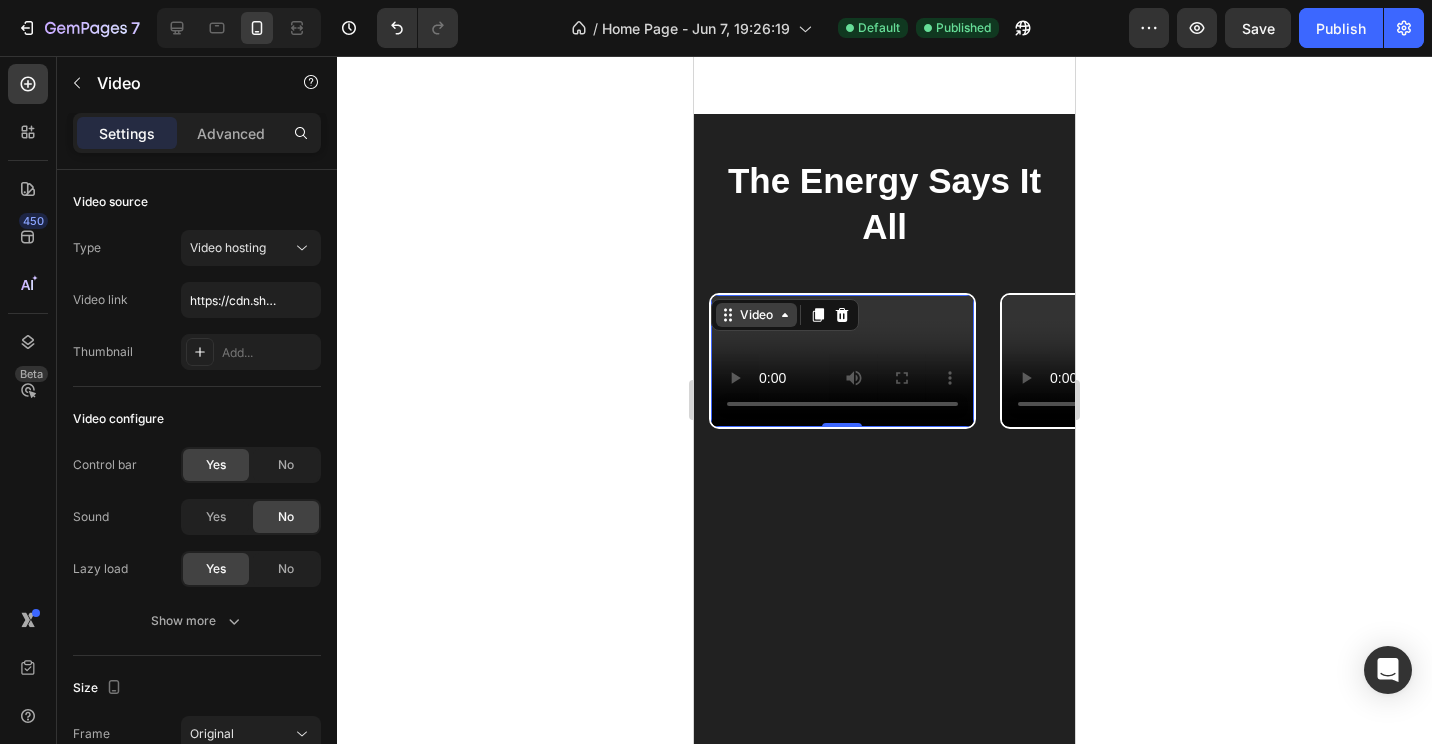 click on "Video" at bounding box center (756, 315) 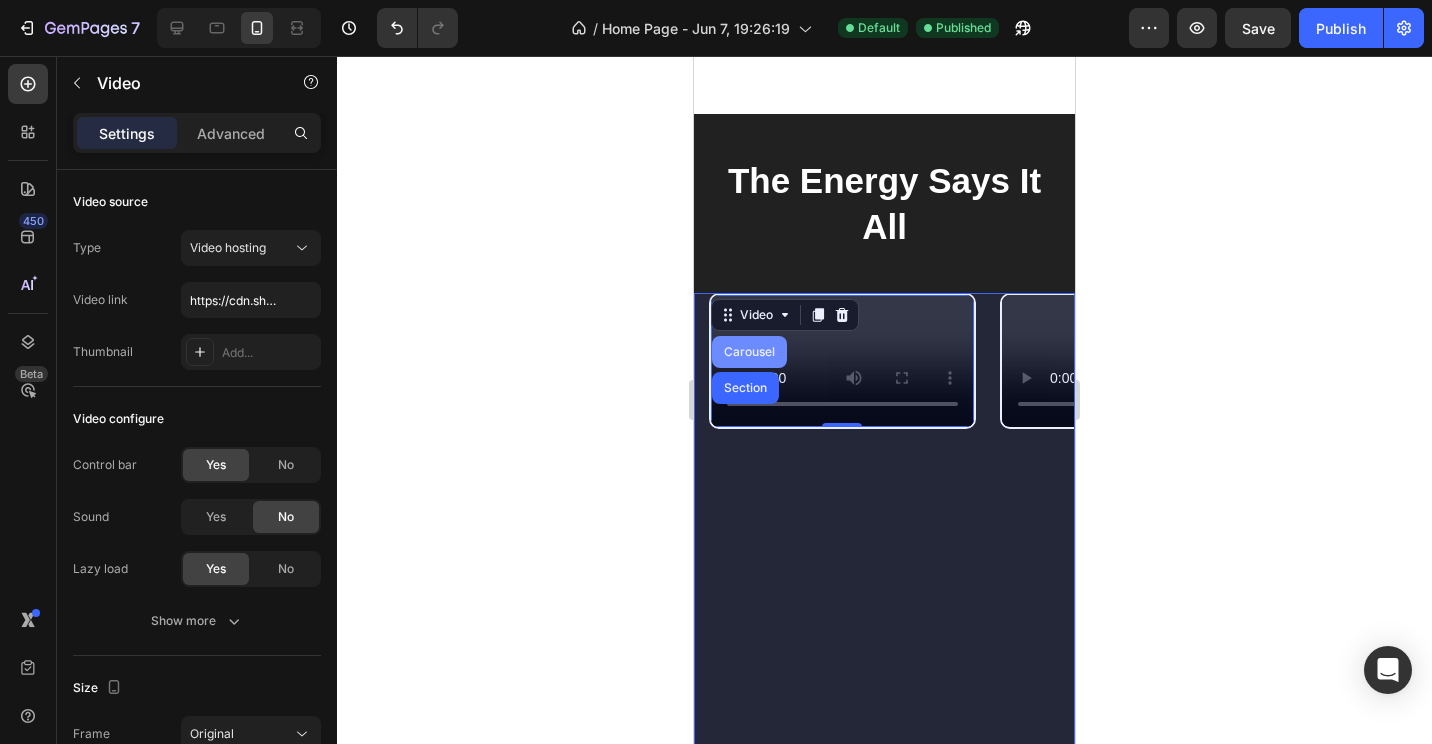 click on "Carousel" at bounding box center (749, 352) 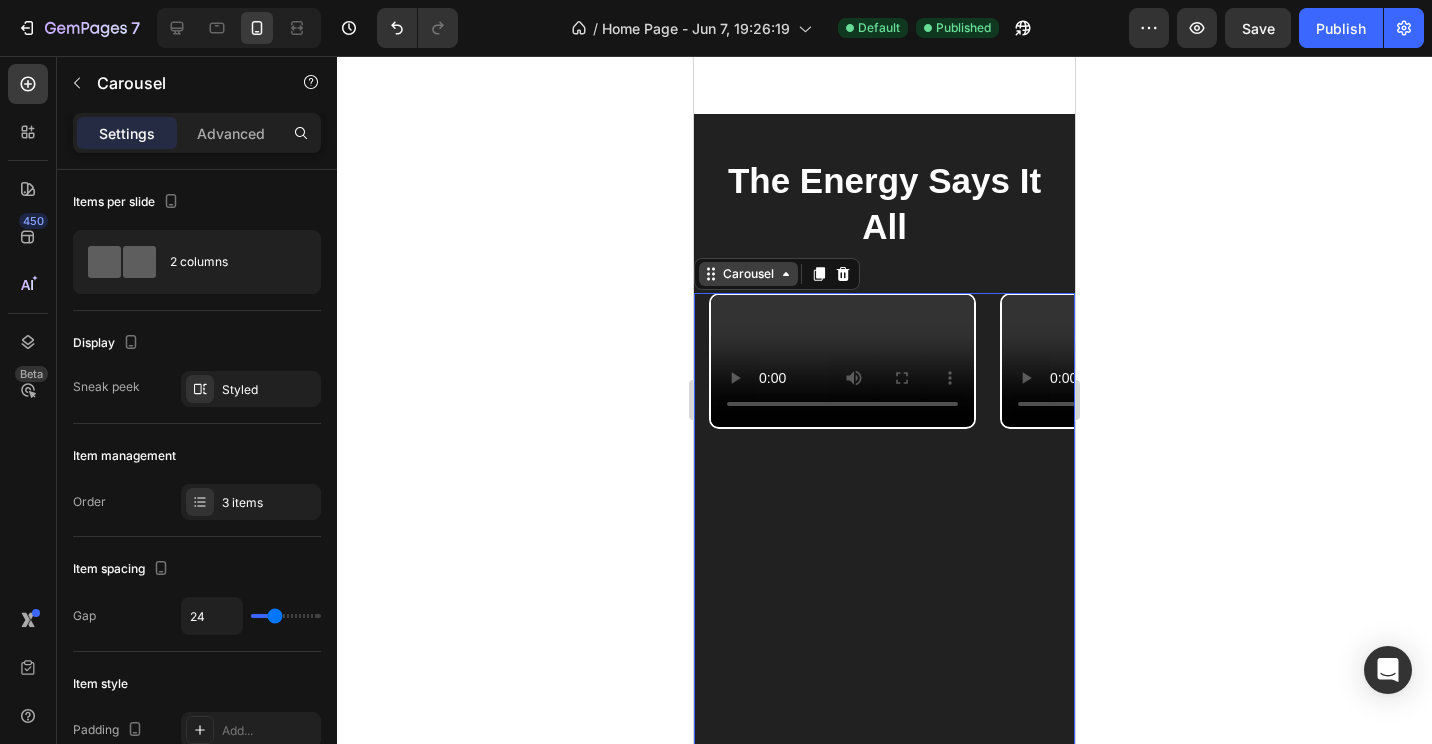 click on "Carousel" at bounding box center [748, 274] 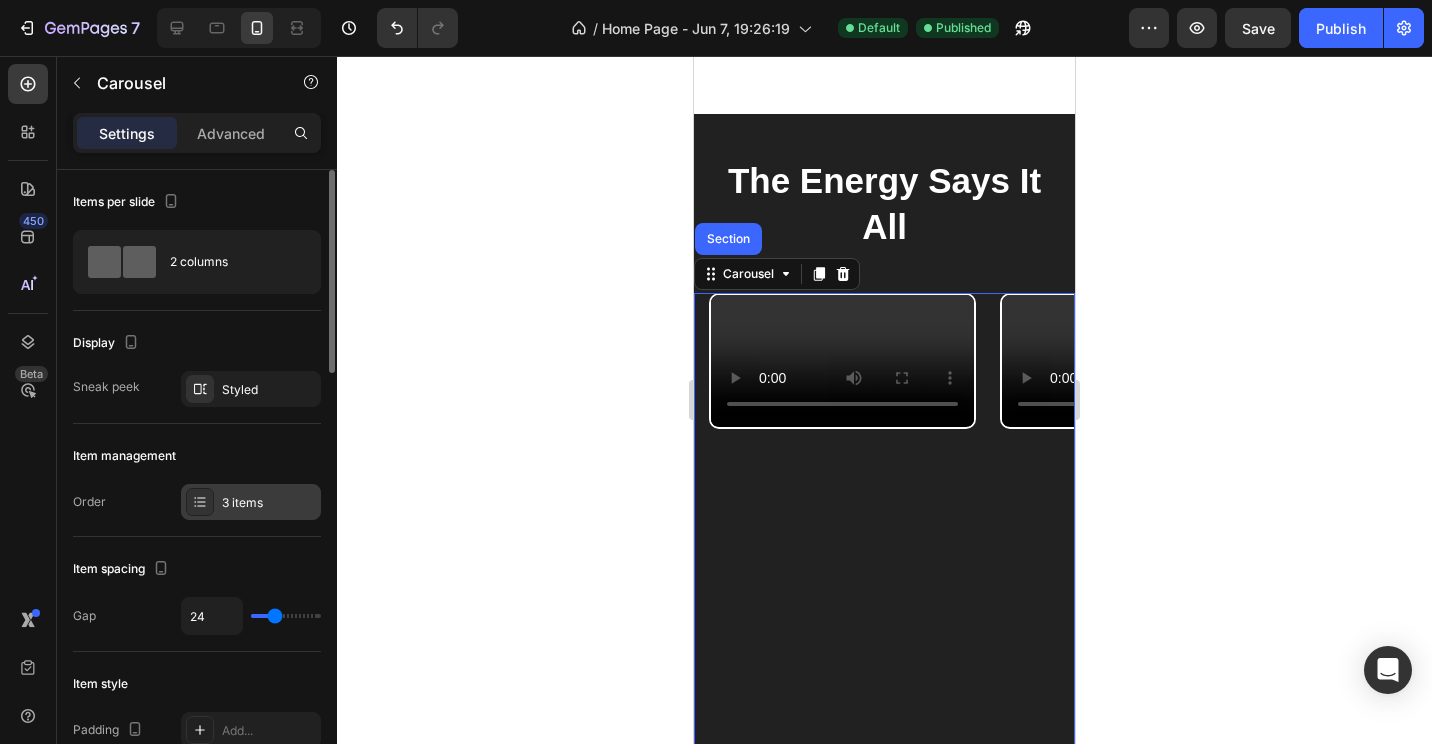 click on "3 items" at bounding box center [269, 503] 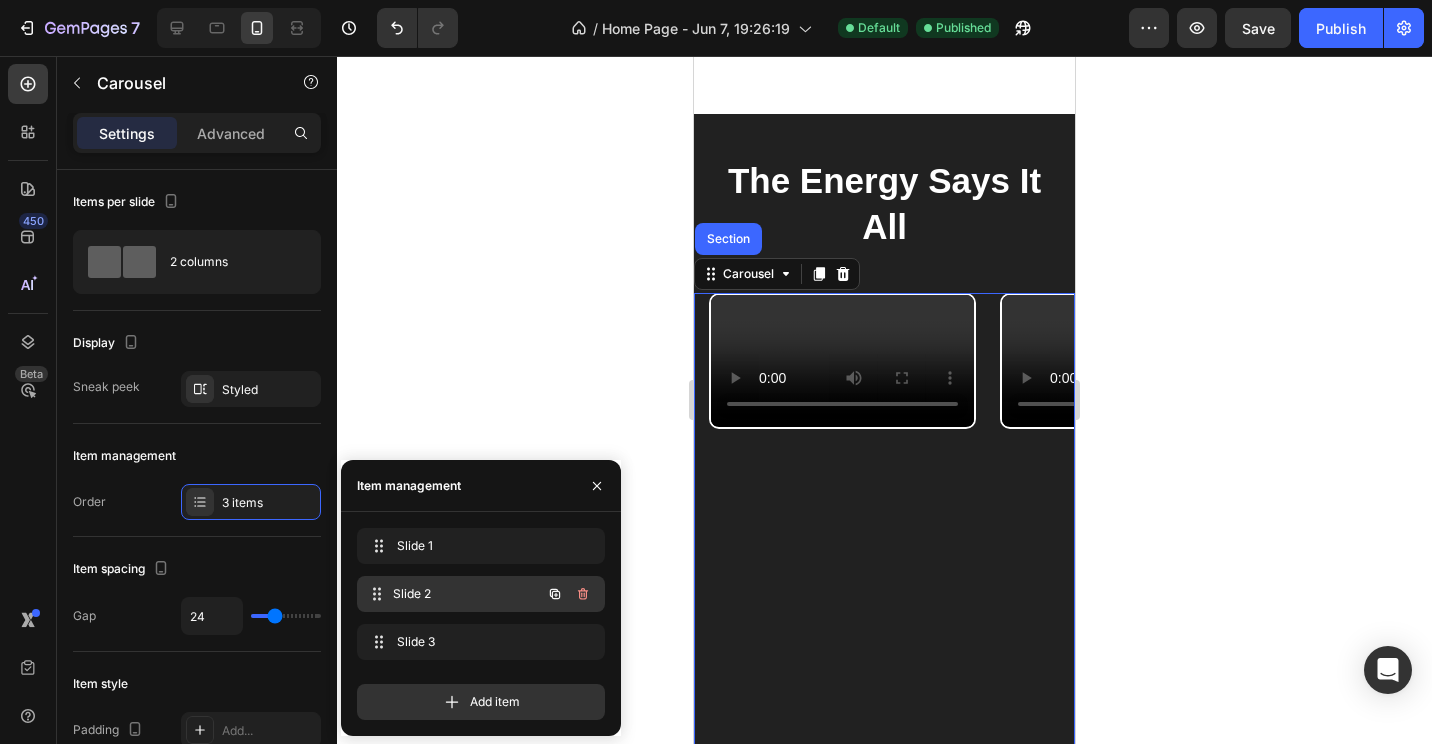 click on "Slide 2 Slide 2" at bounding box center [453, 594] 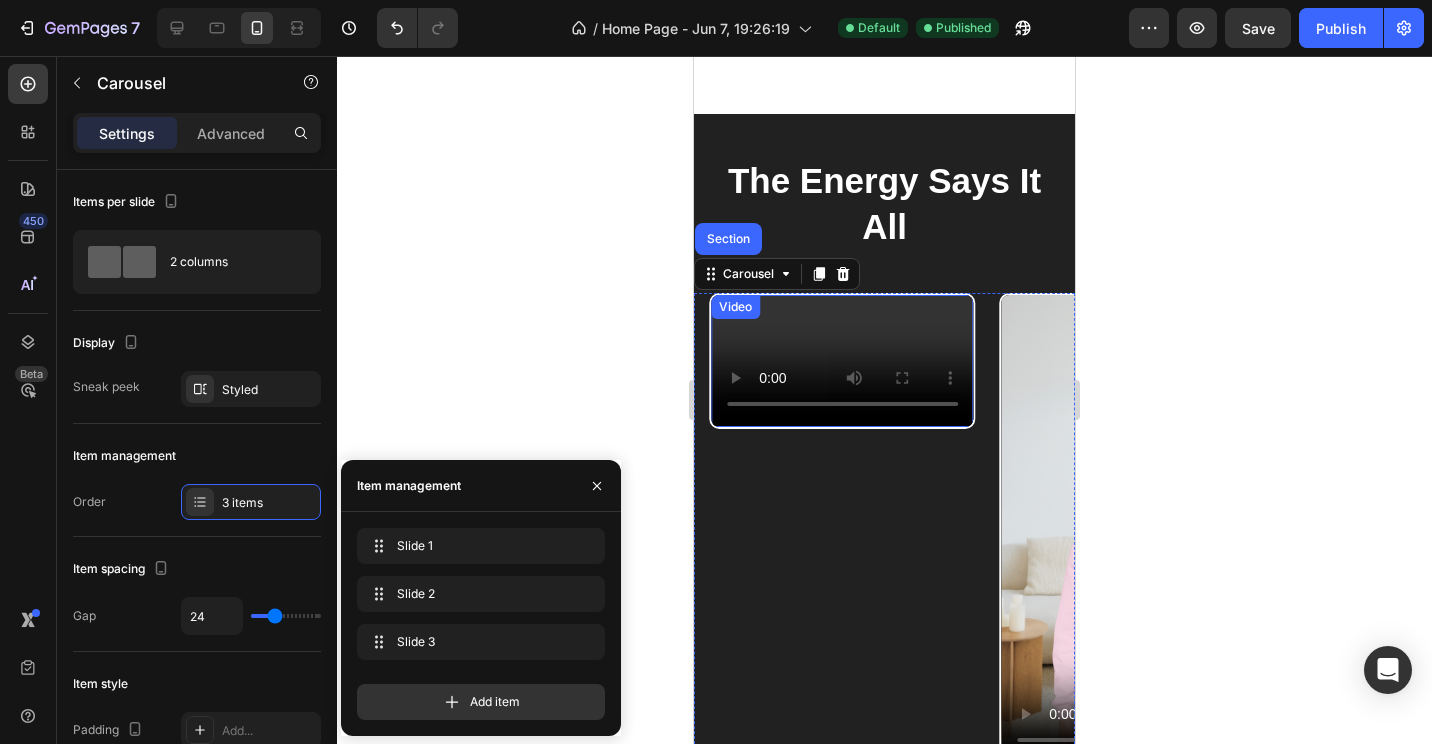 click at bounding box center (842, 360) 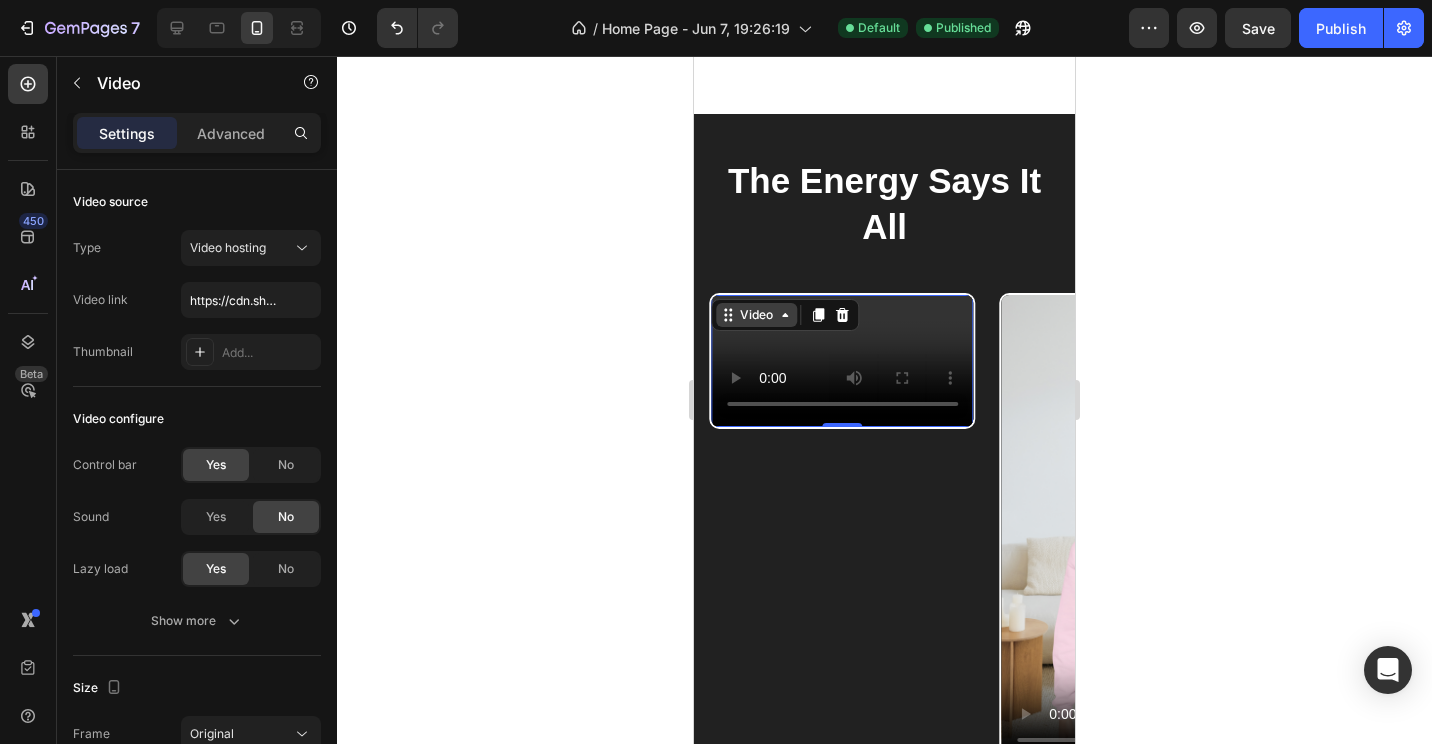 click on "Video" at bounding box center (756, 315) 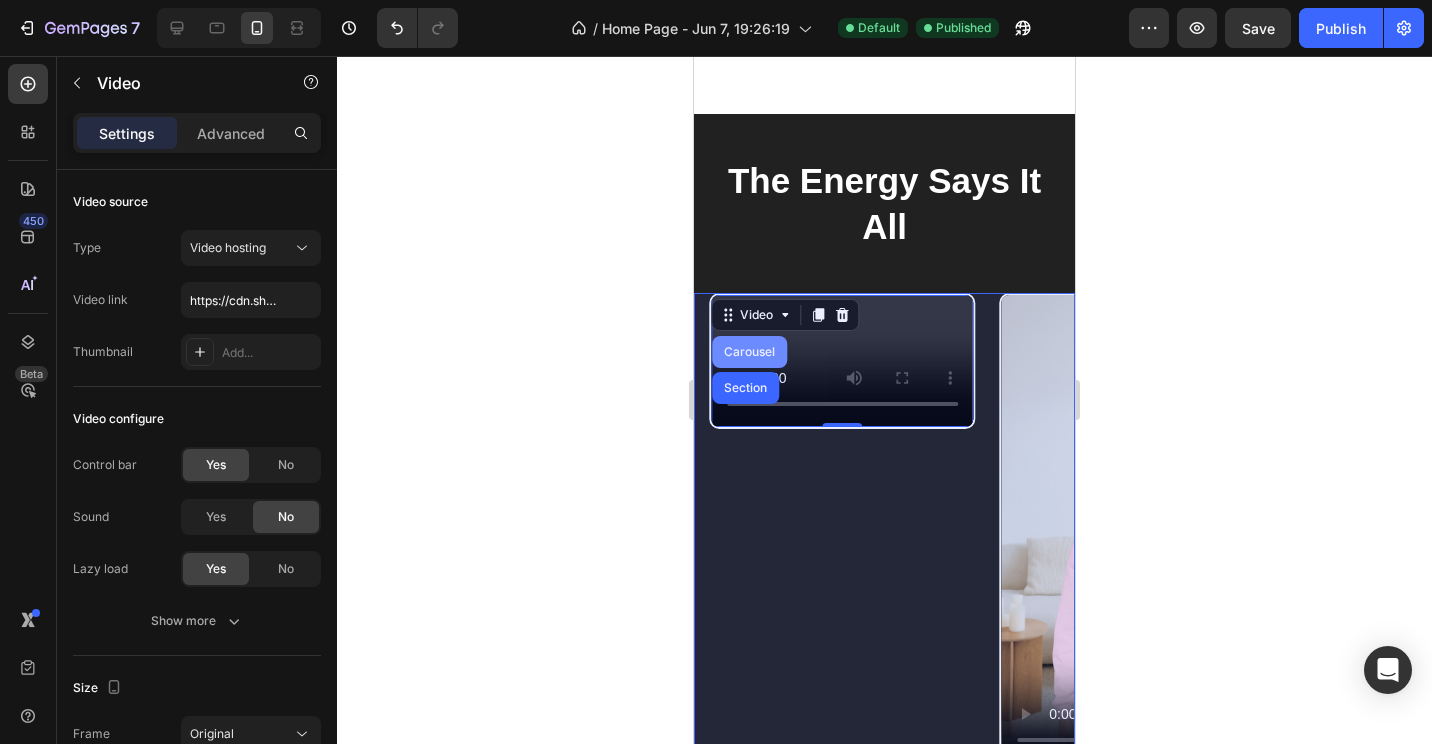 click on "Carousel" at bounding box center [749, 352] 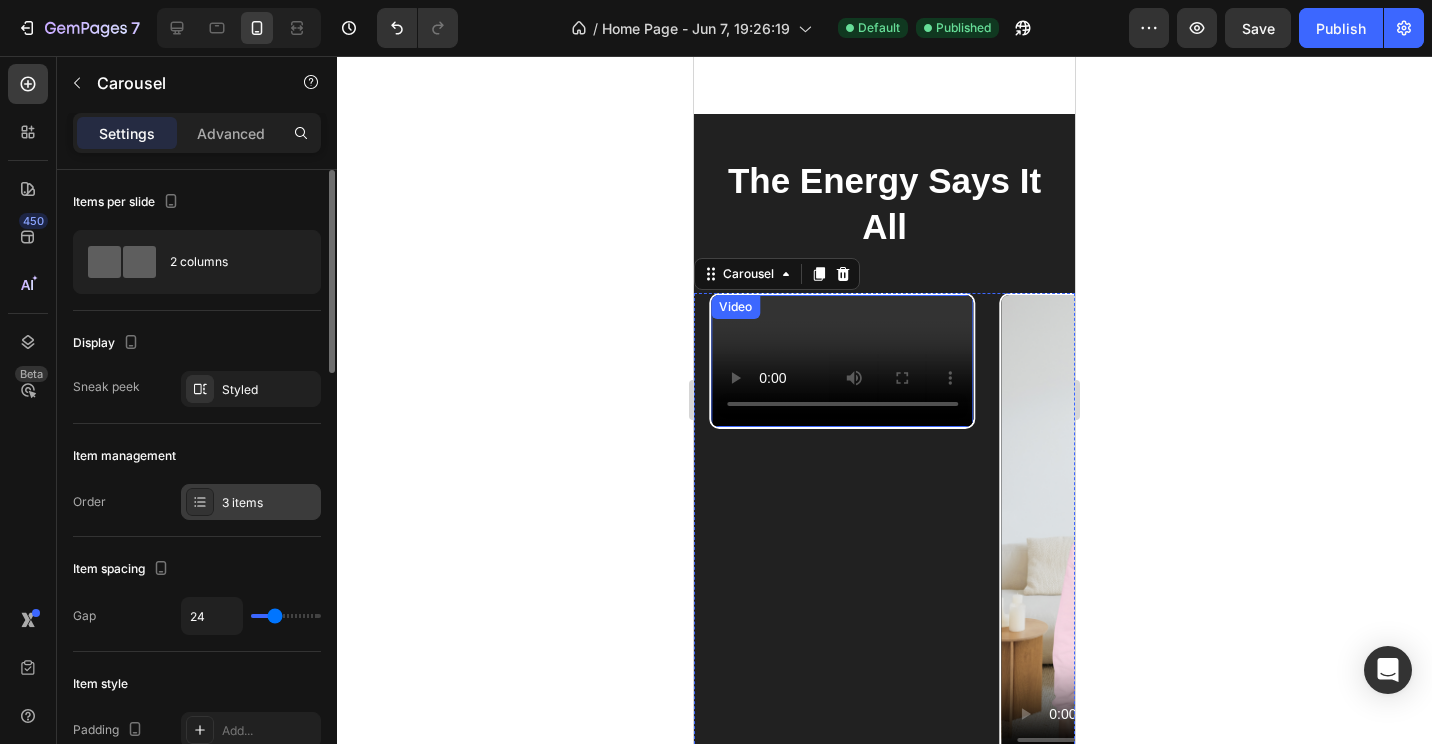 click on "3 items" at bounding box center (251, 502) 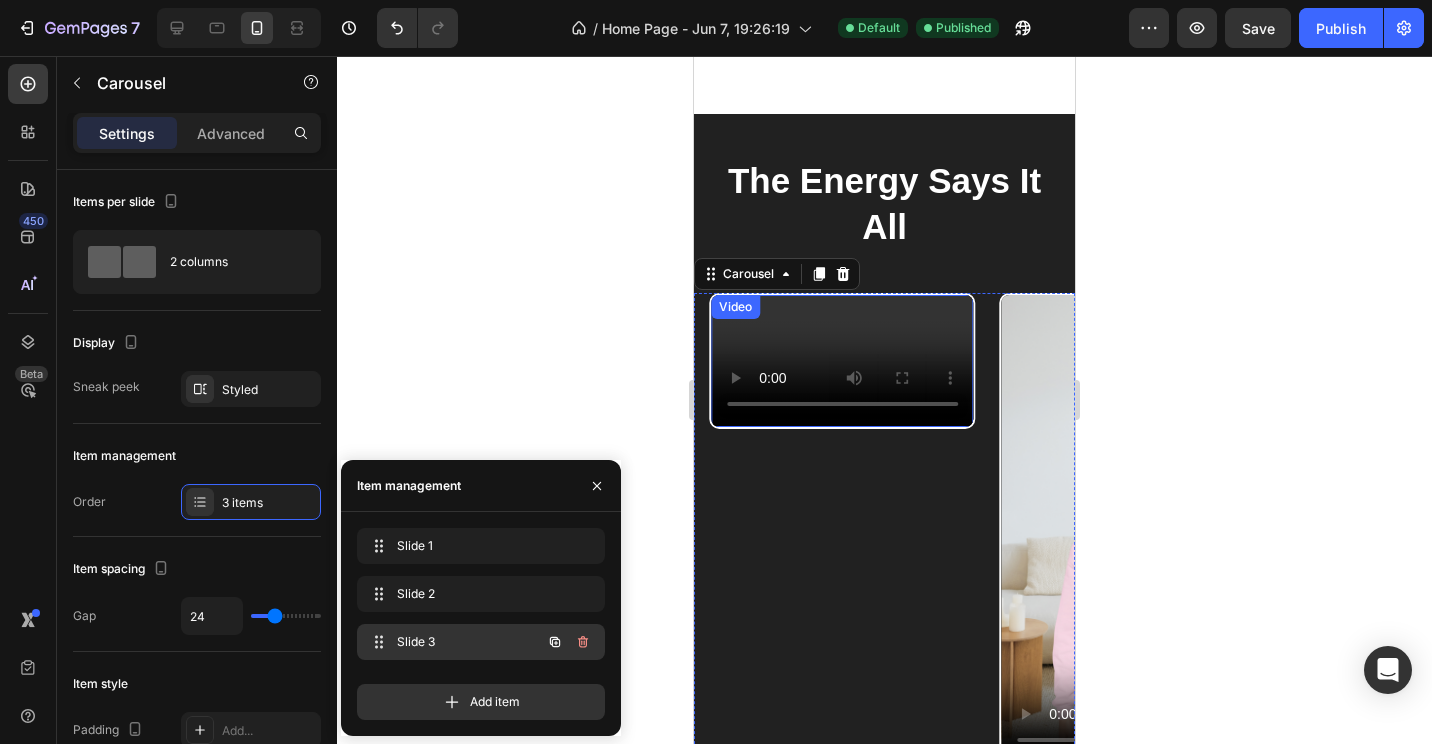 click on "Slide 3" at bounding box center [453, 642] 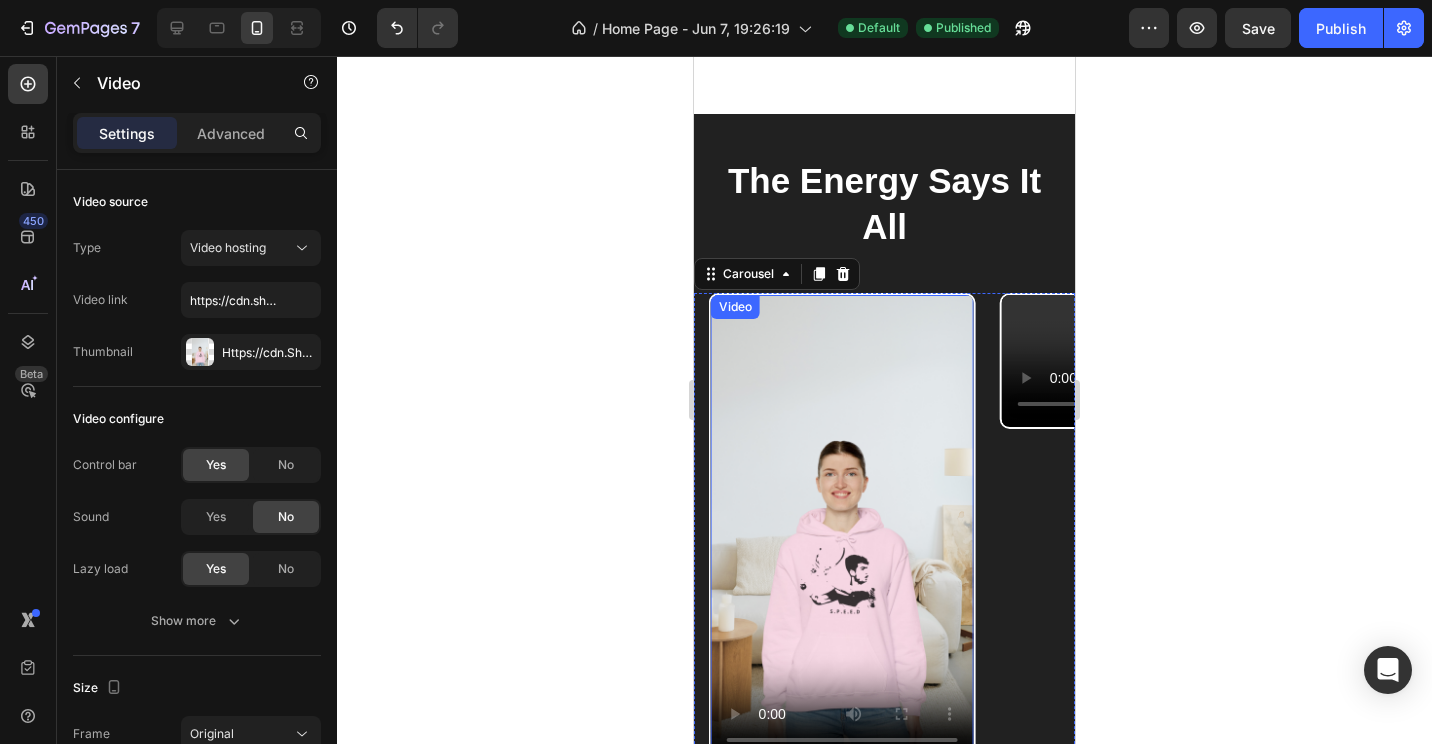 click at bounding box center (842, 528) 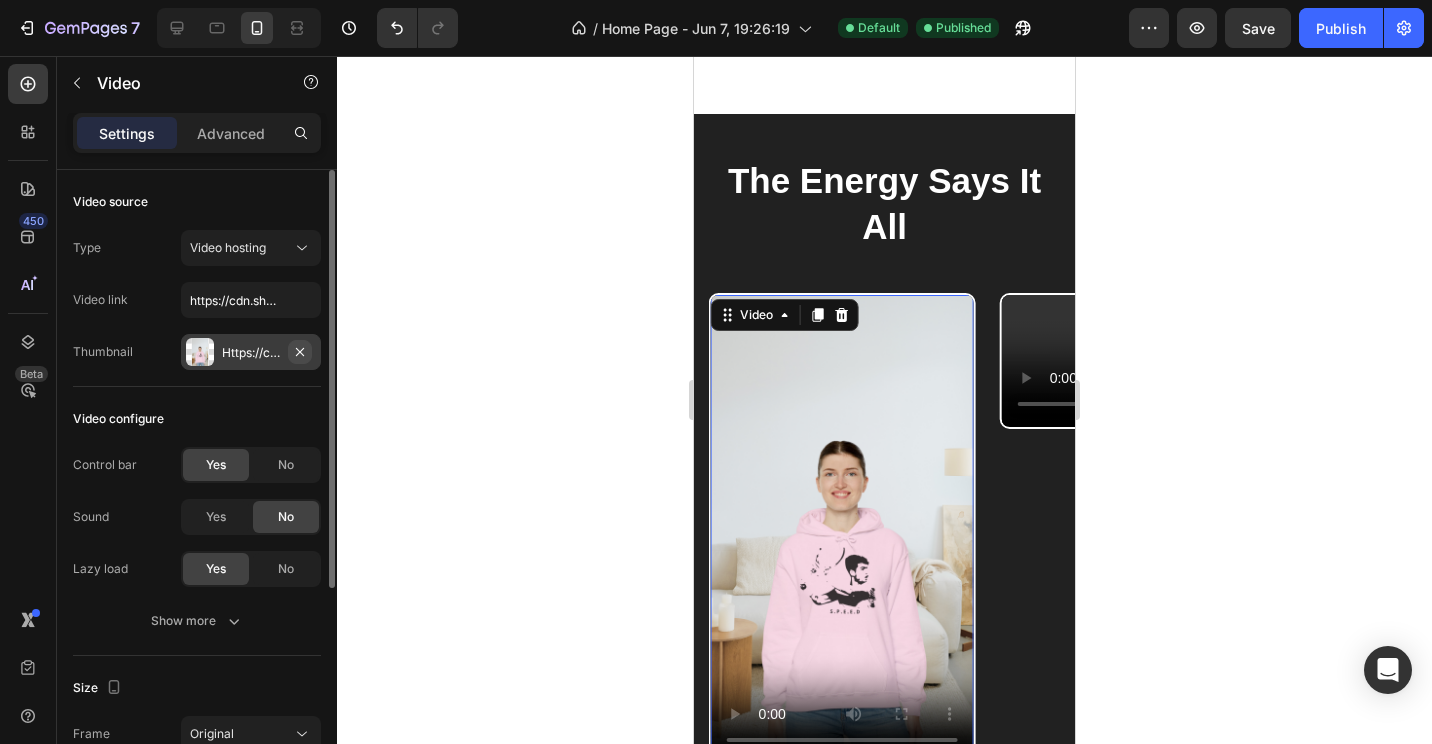 click 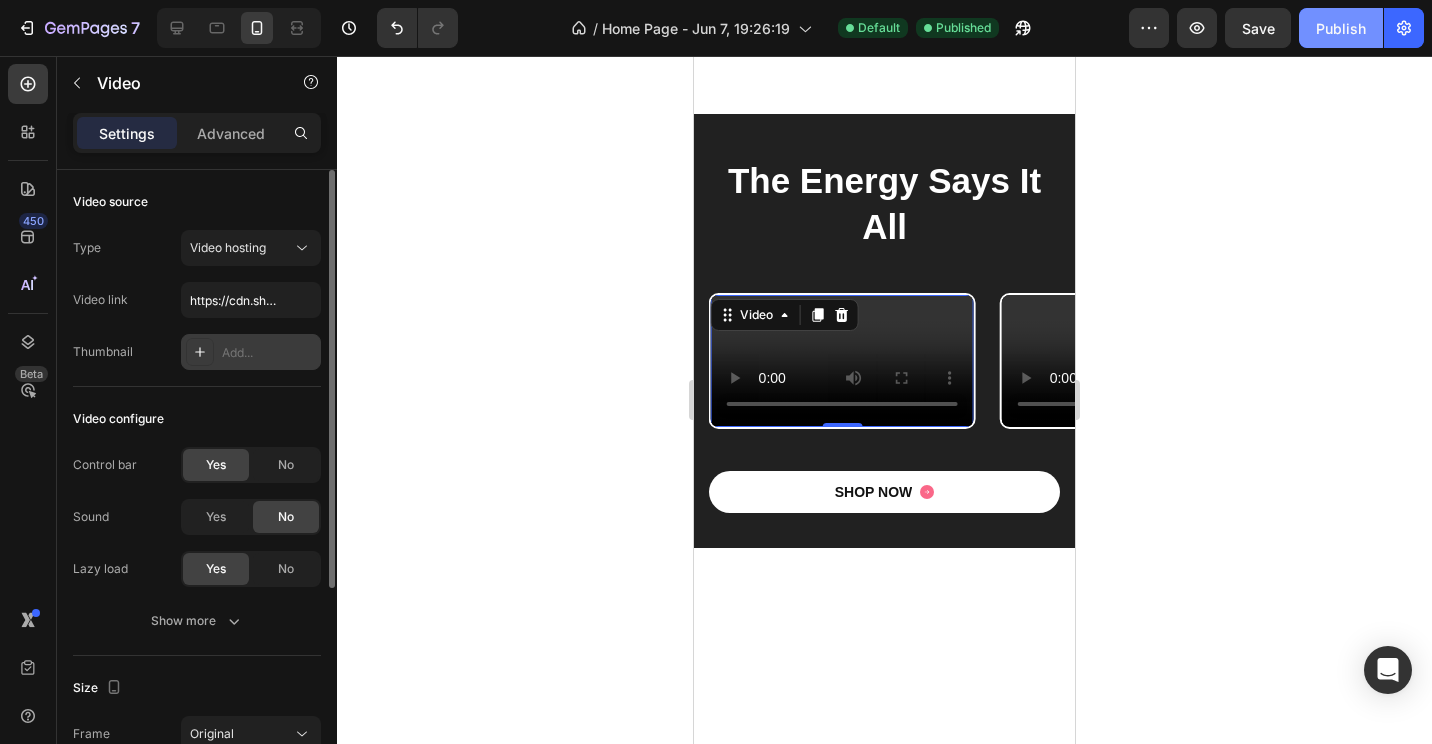 click on "Publish" at bounding box center (1341, 28) 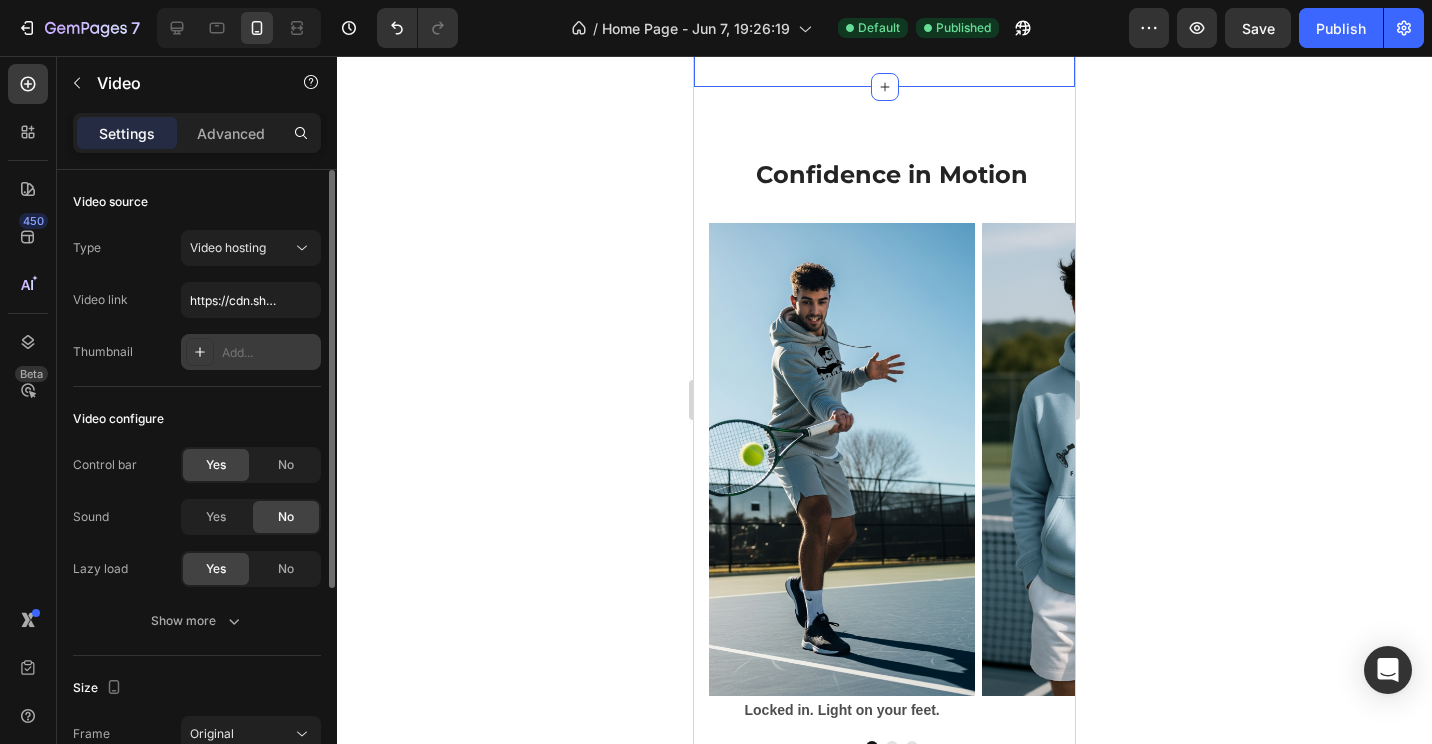 scroll, scrollTop: 512, scrollLeft: 0, axis: vertical 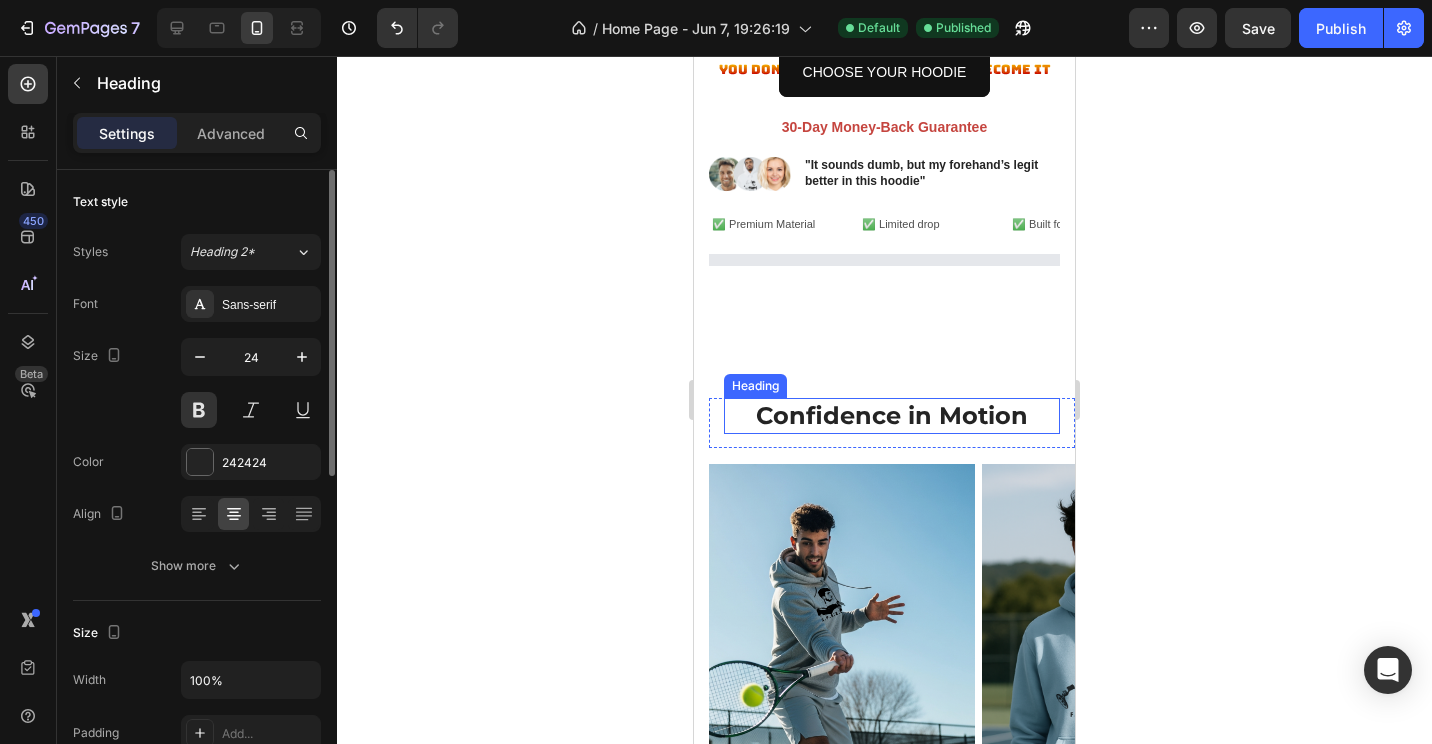 click on "Confidence in Motion" at bounding box center [892, 415] 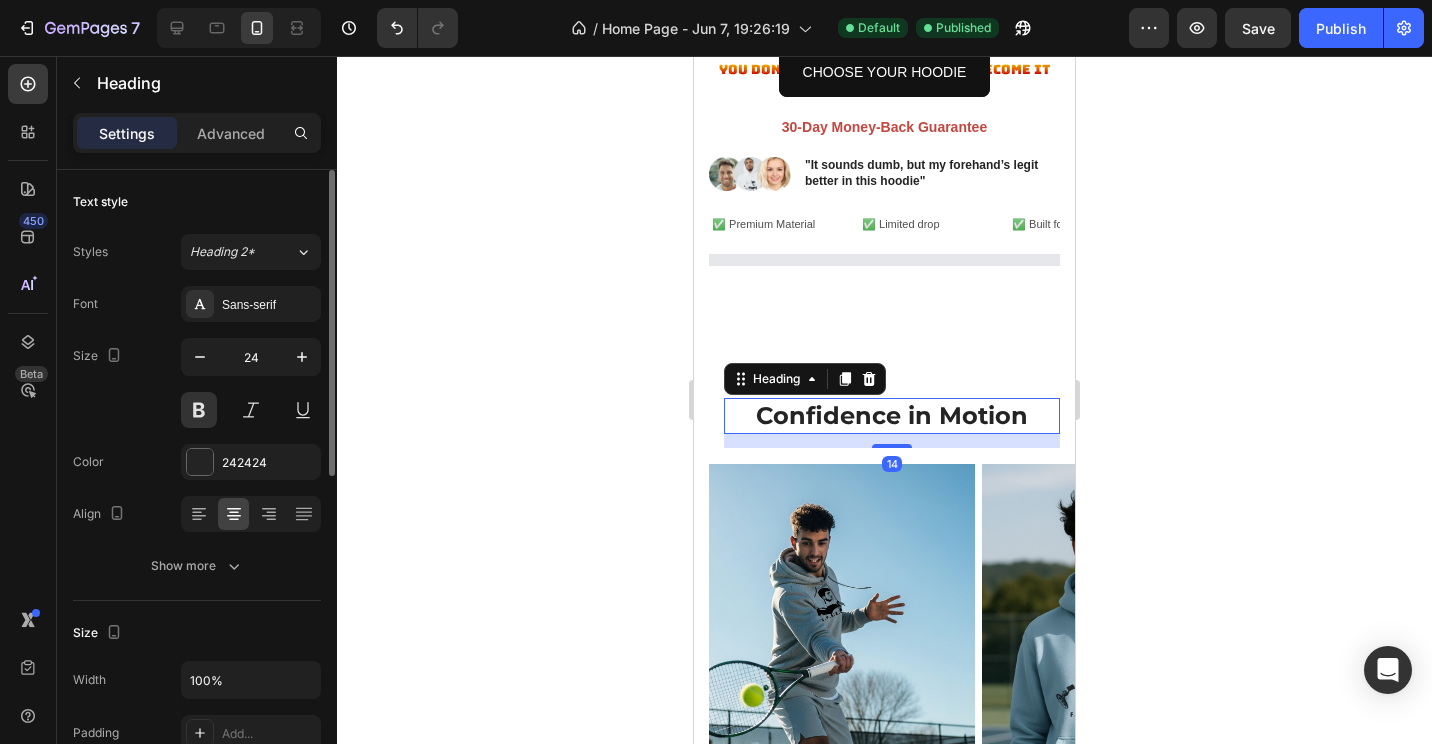 click on "Confidence in Motion" at bounding box center [892, 415] 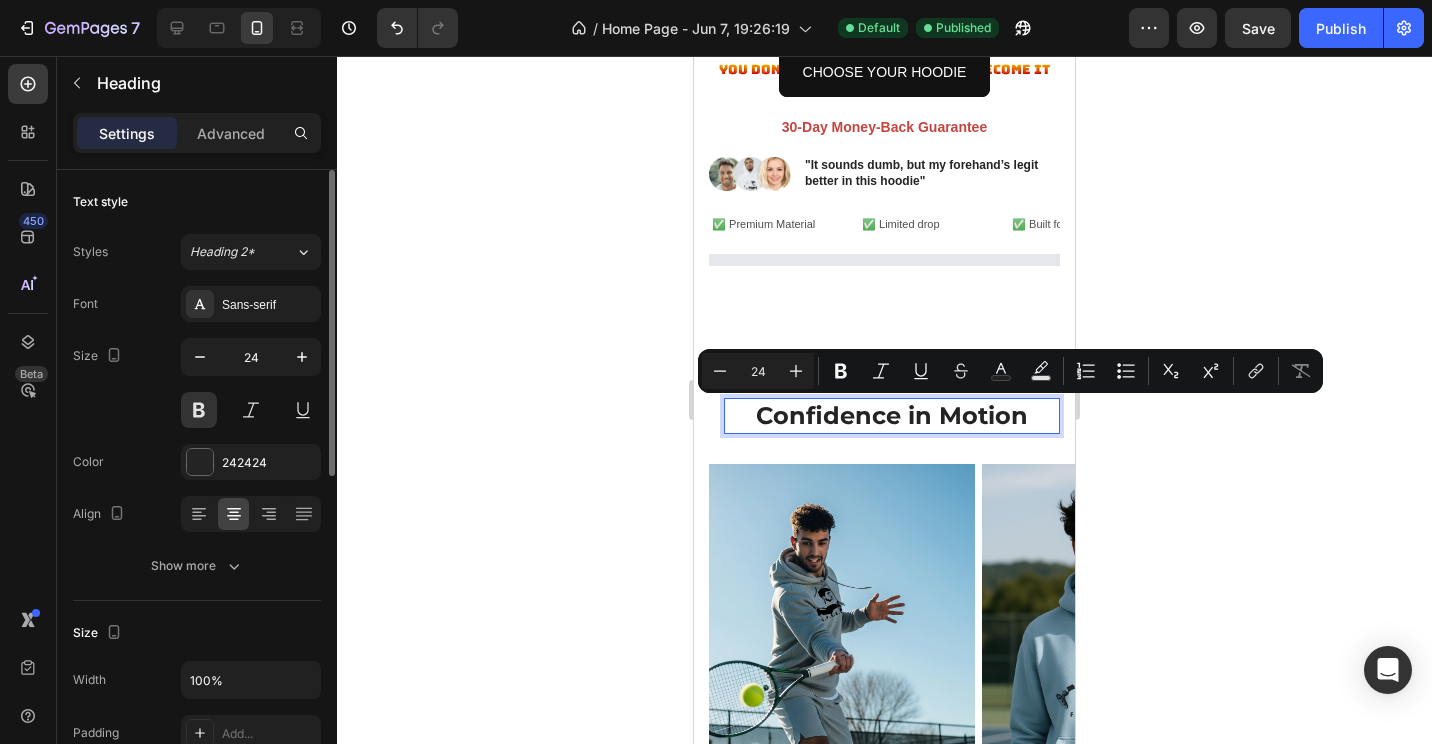 click on "Confidence in Motion" at bounding box center (892, 415) 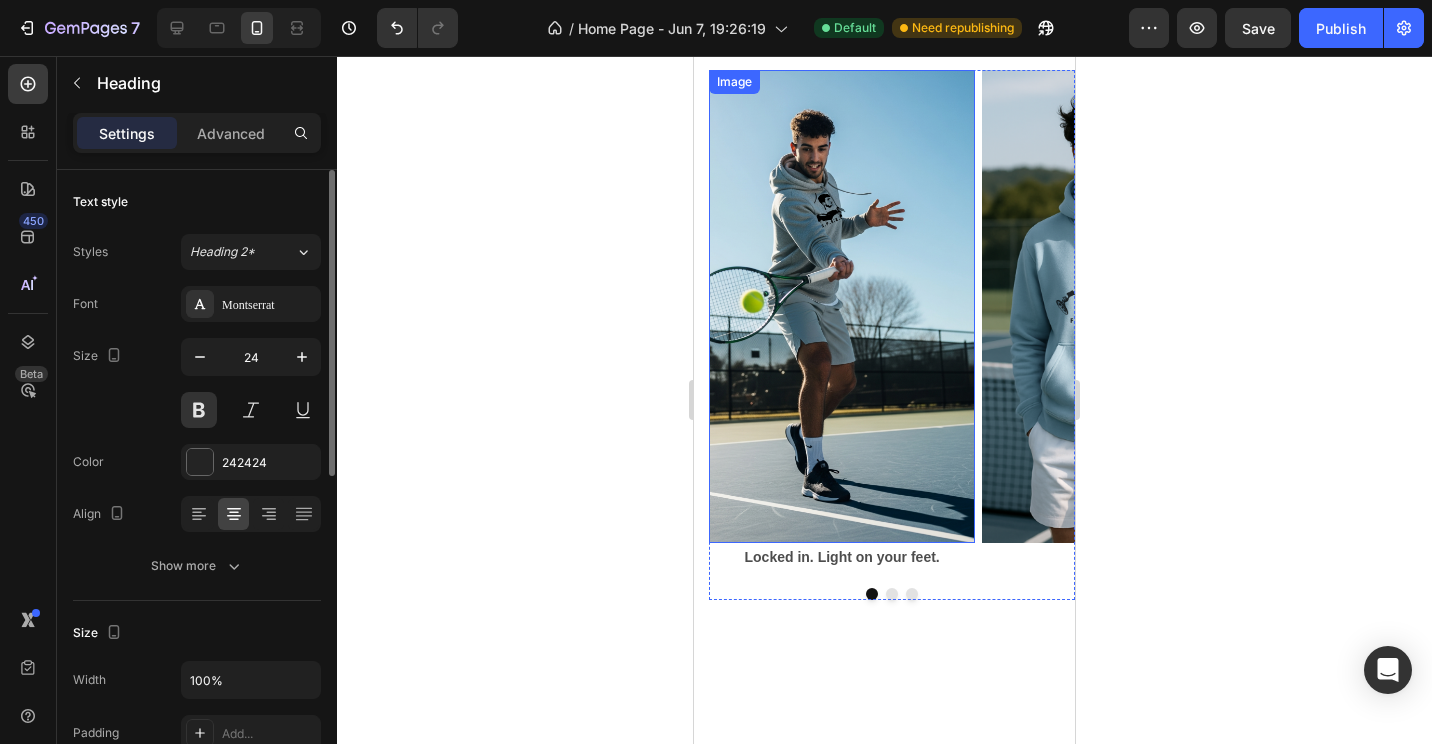 scroll, scrollTop: 3505, scrollLeft: 0, axis: vertical 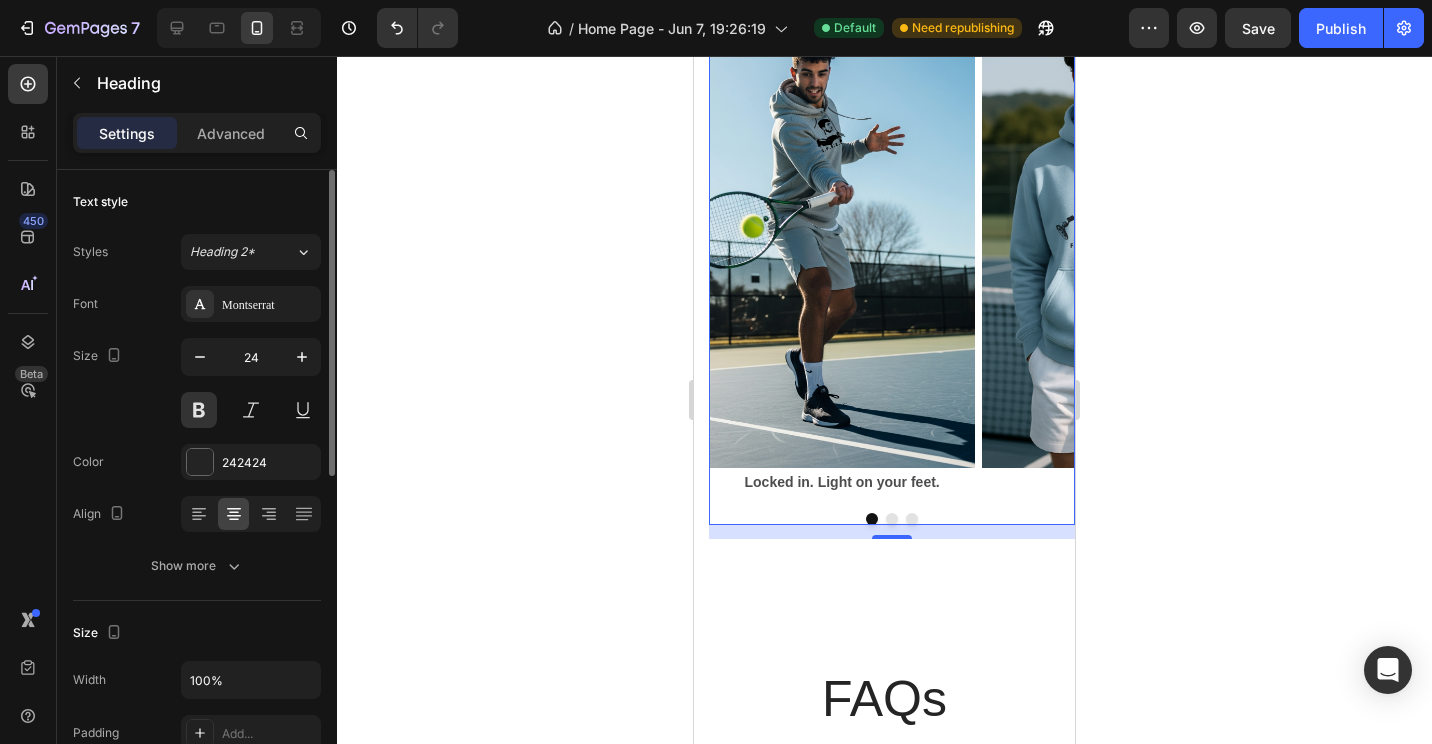 click at bounding box center (892, 519) 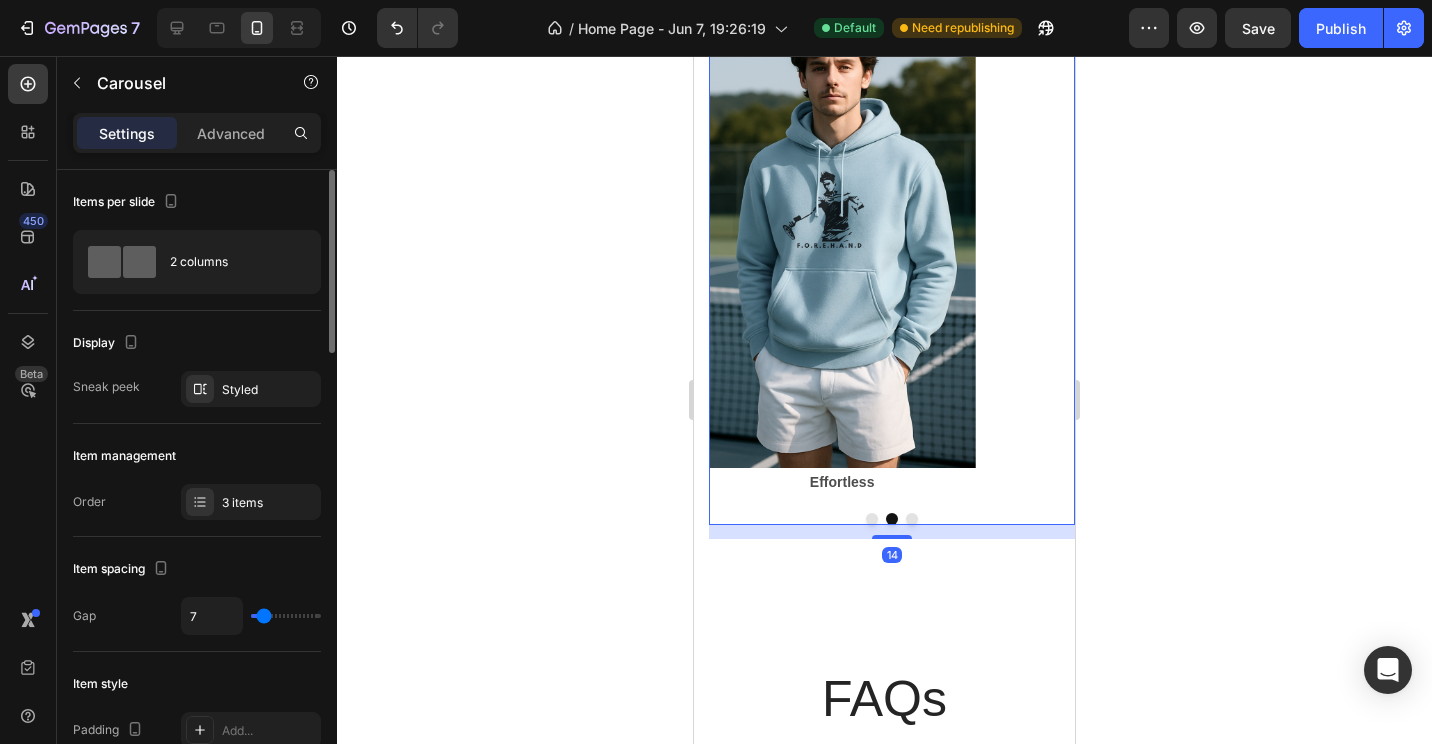 click at bounding box center [912, 519] 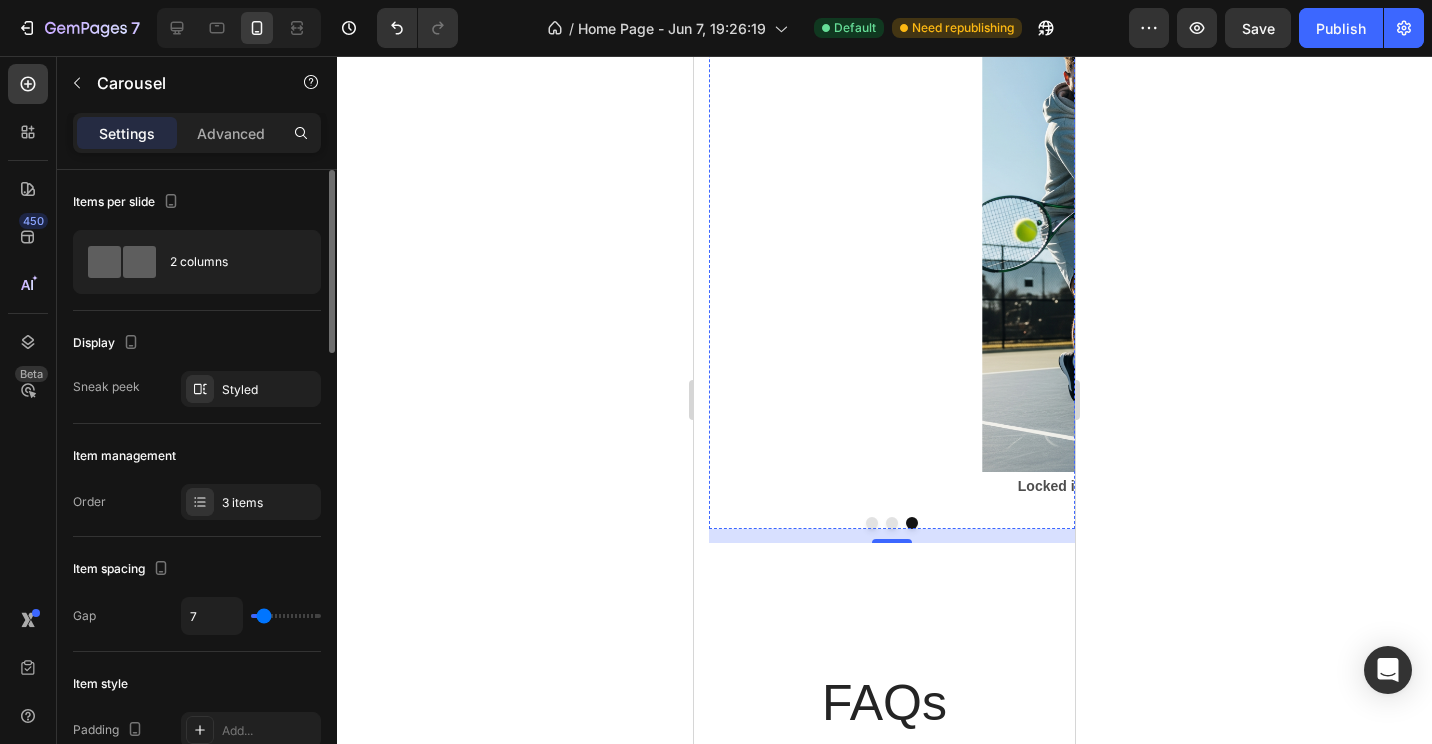 scroll, scrollTop: 3405, scrollLeft: 0, axis: vertical 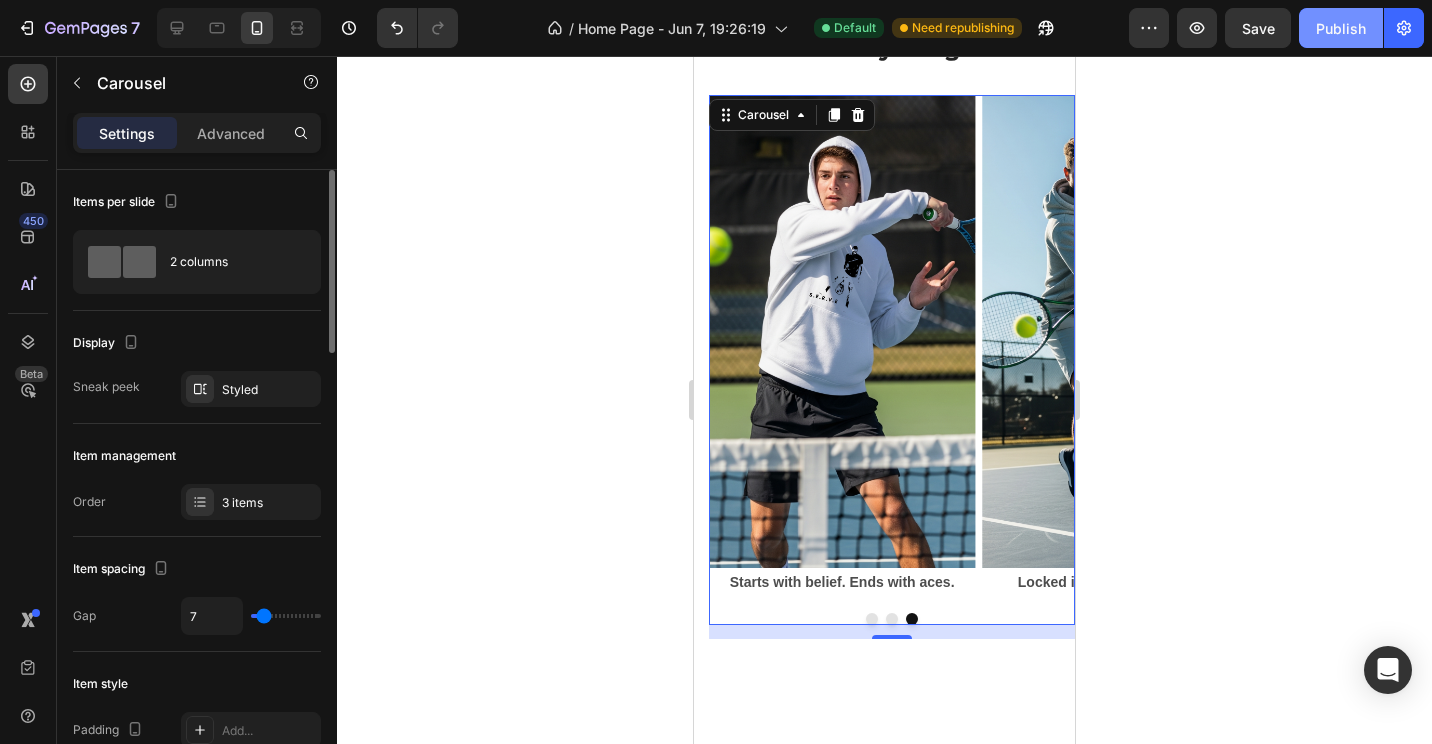 click on "Publish" at bounding box center [1341, 28] 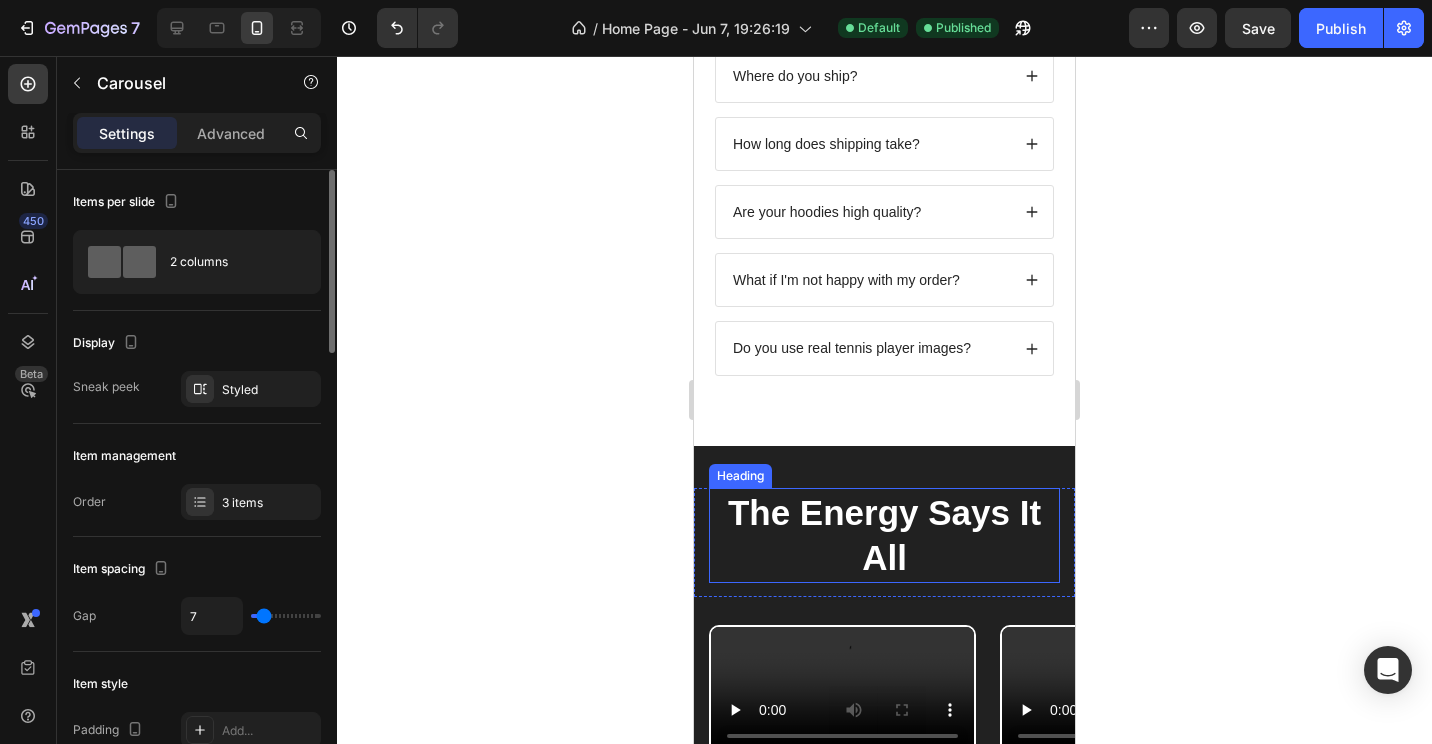 scroll, scrollTop: 4505, scrollLeft: 0, axis: vertical 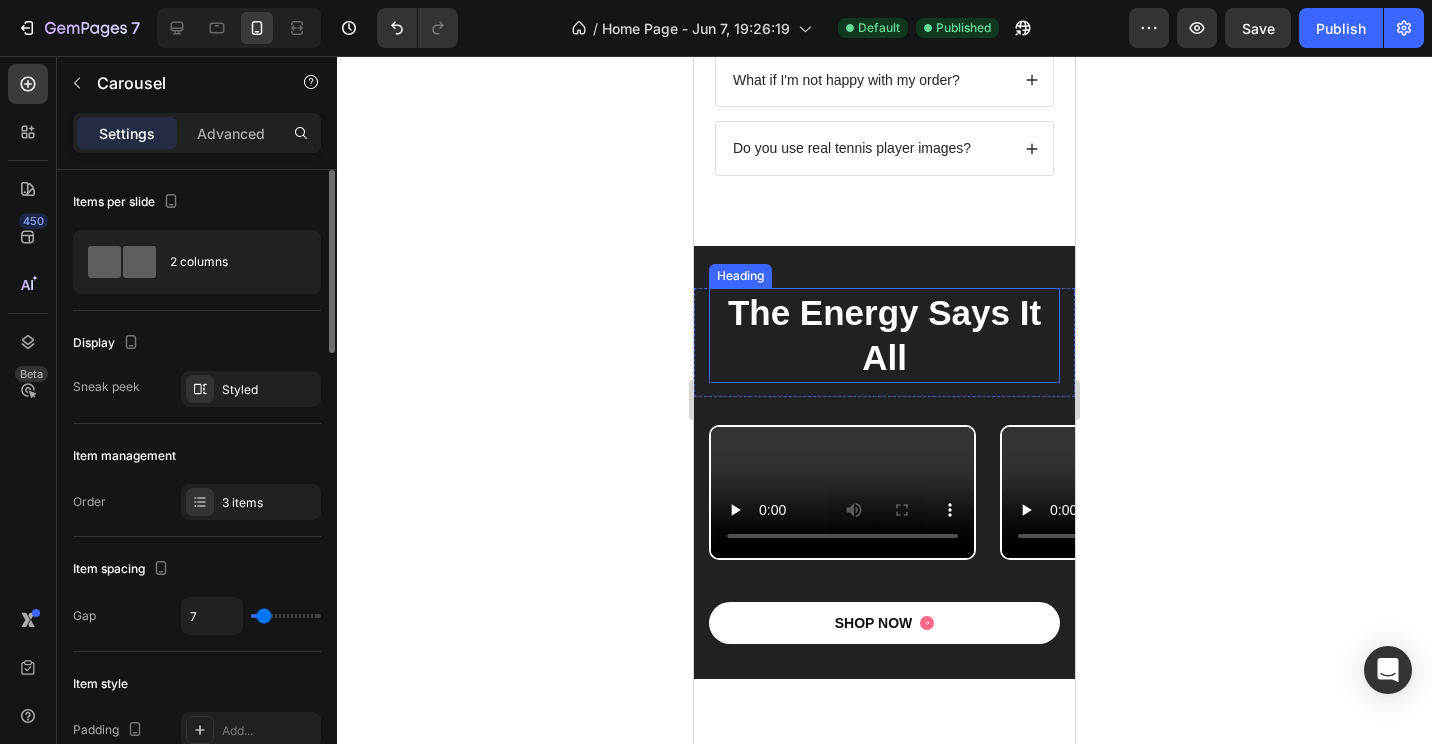 click on "The Energy Says It All" at bounding box center [884, 335] 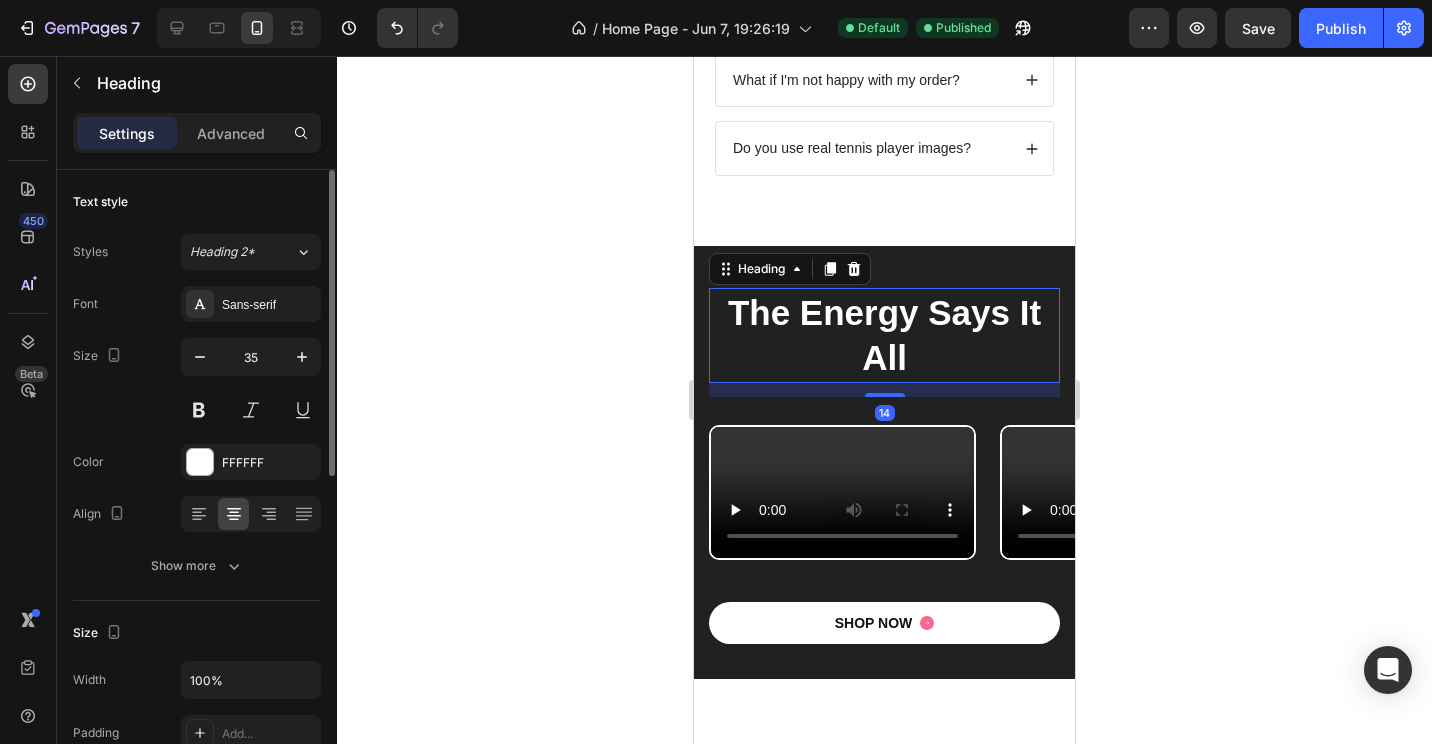 click on "The Energy Says It All" at bounding box center [884, 335] 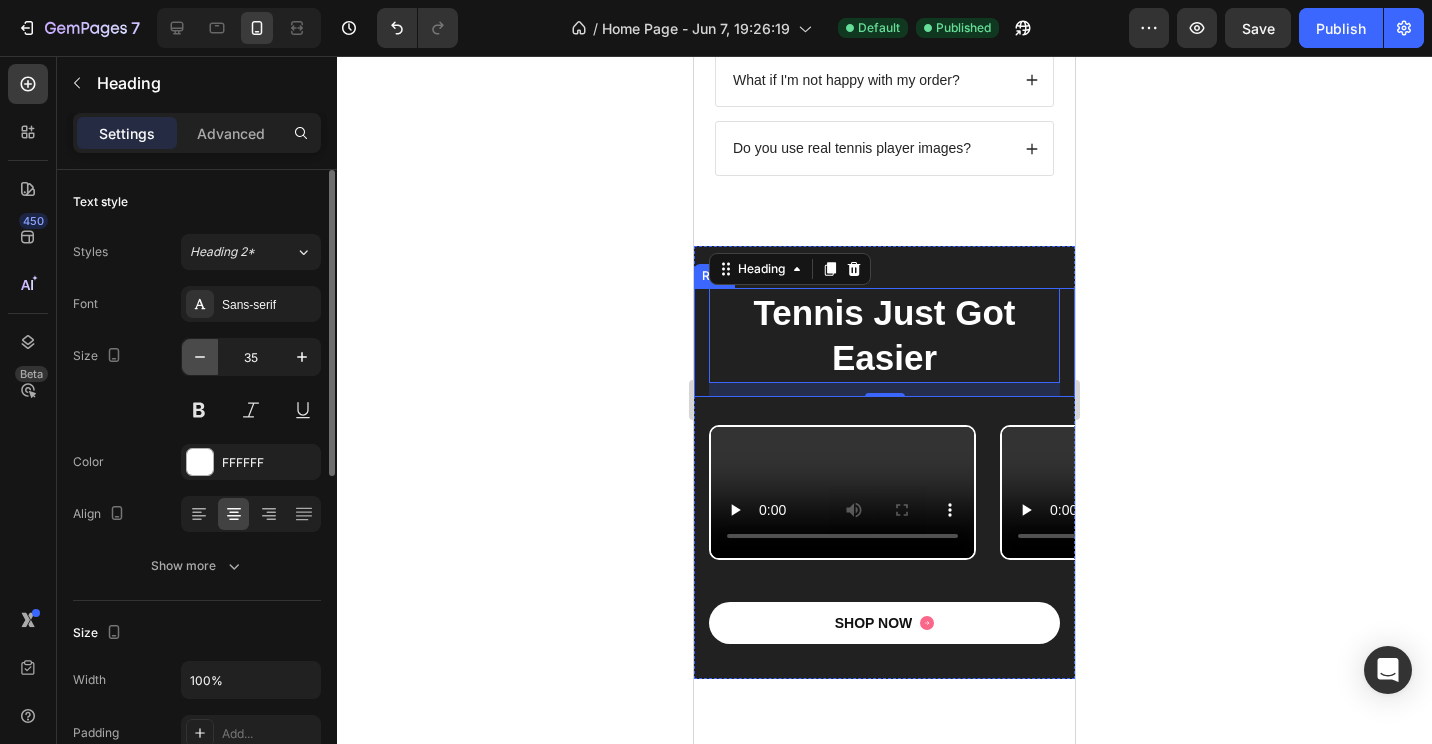 click 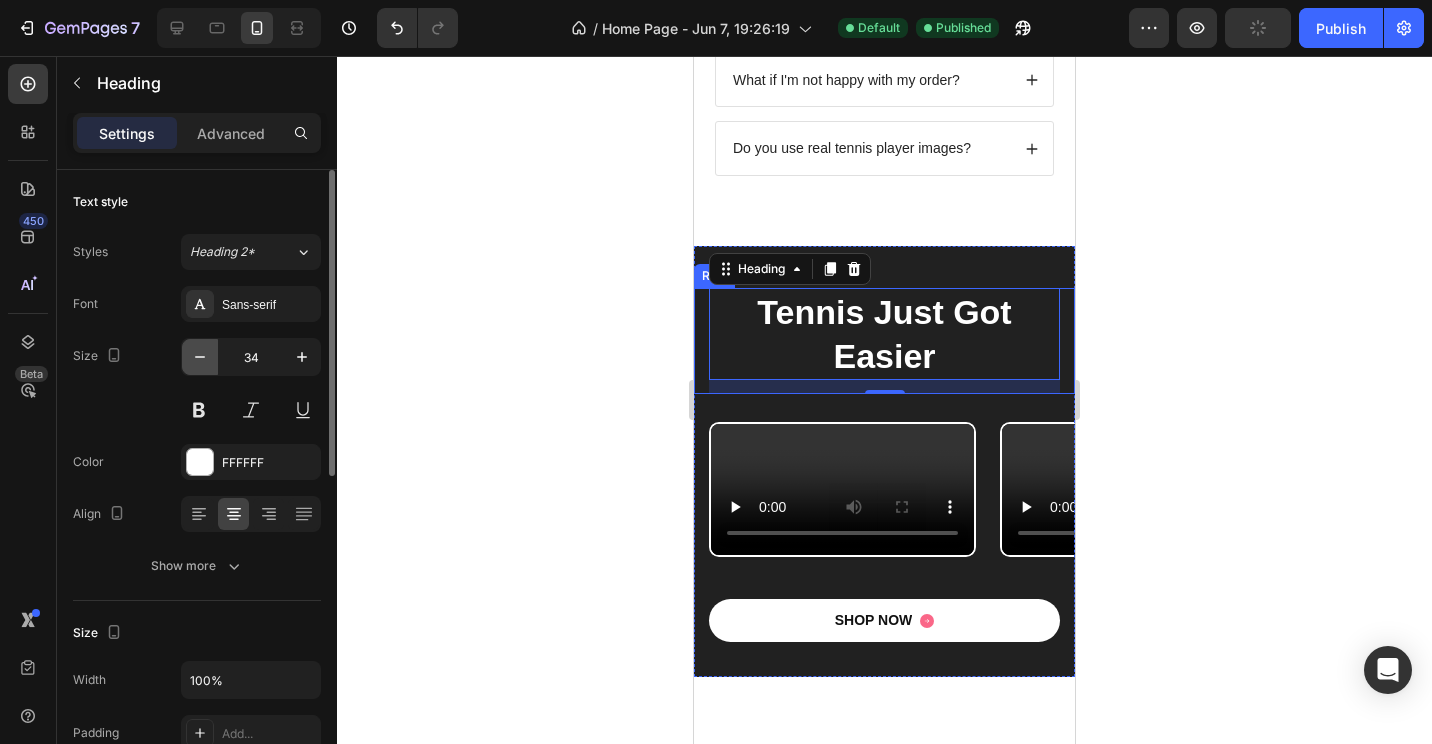 click 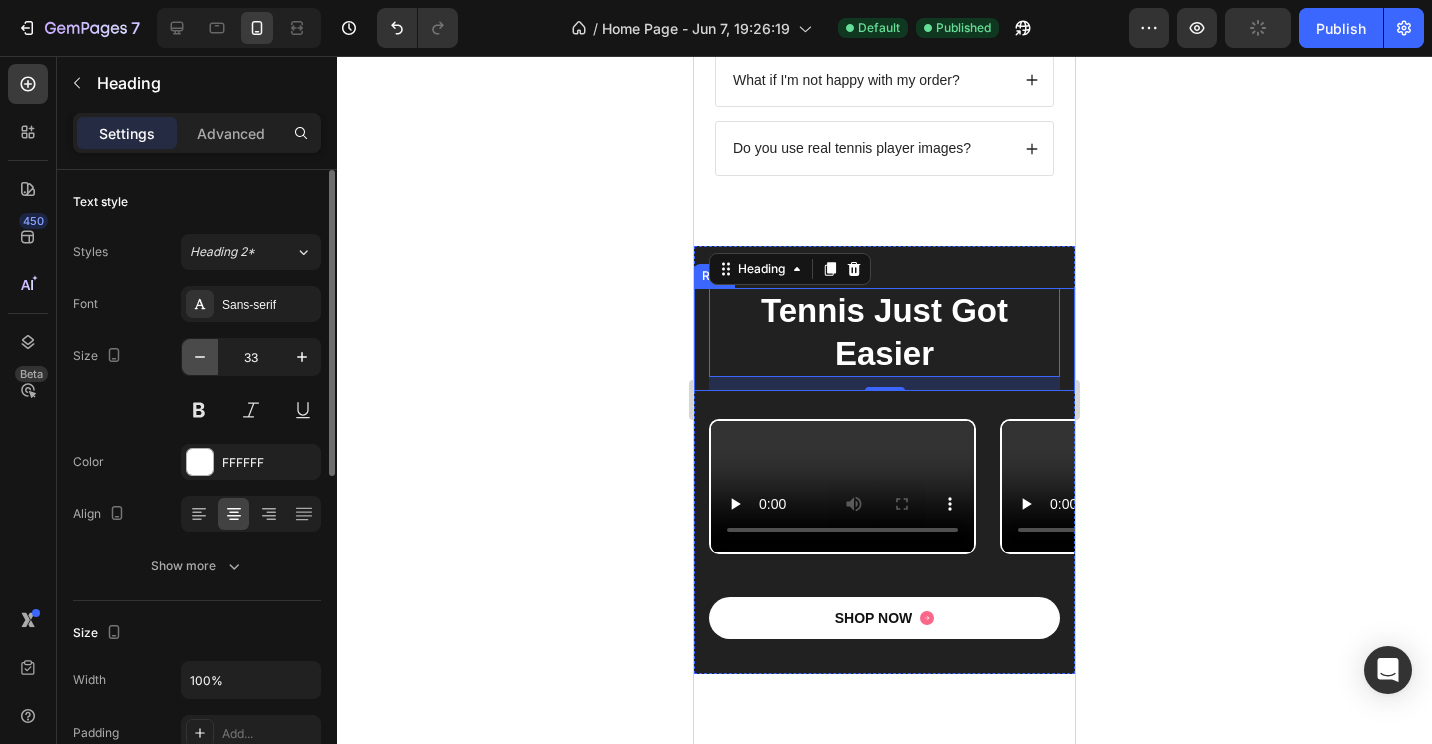 click 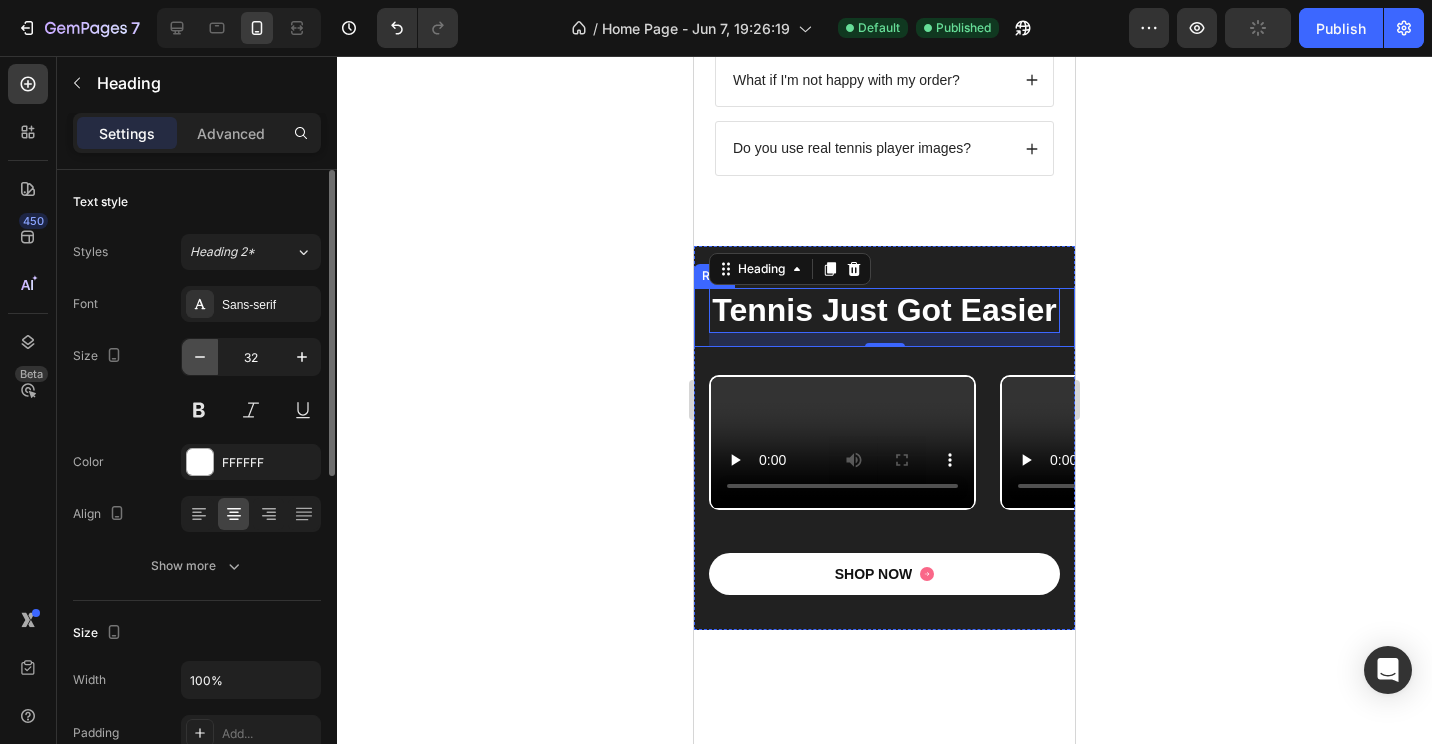 click 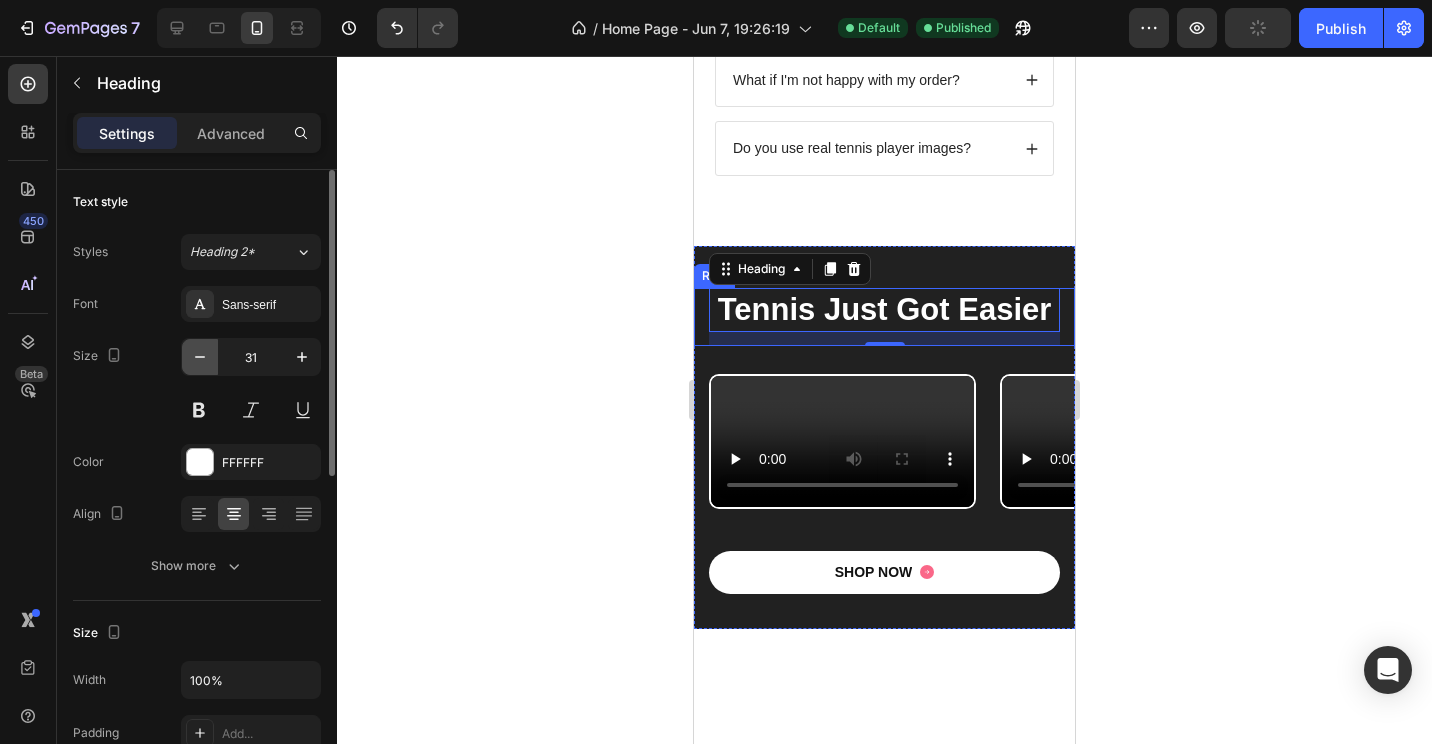 click 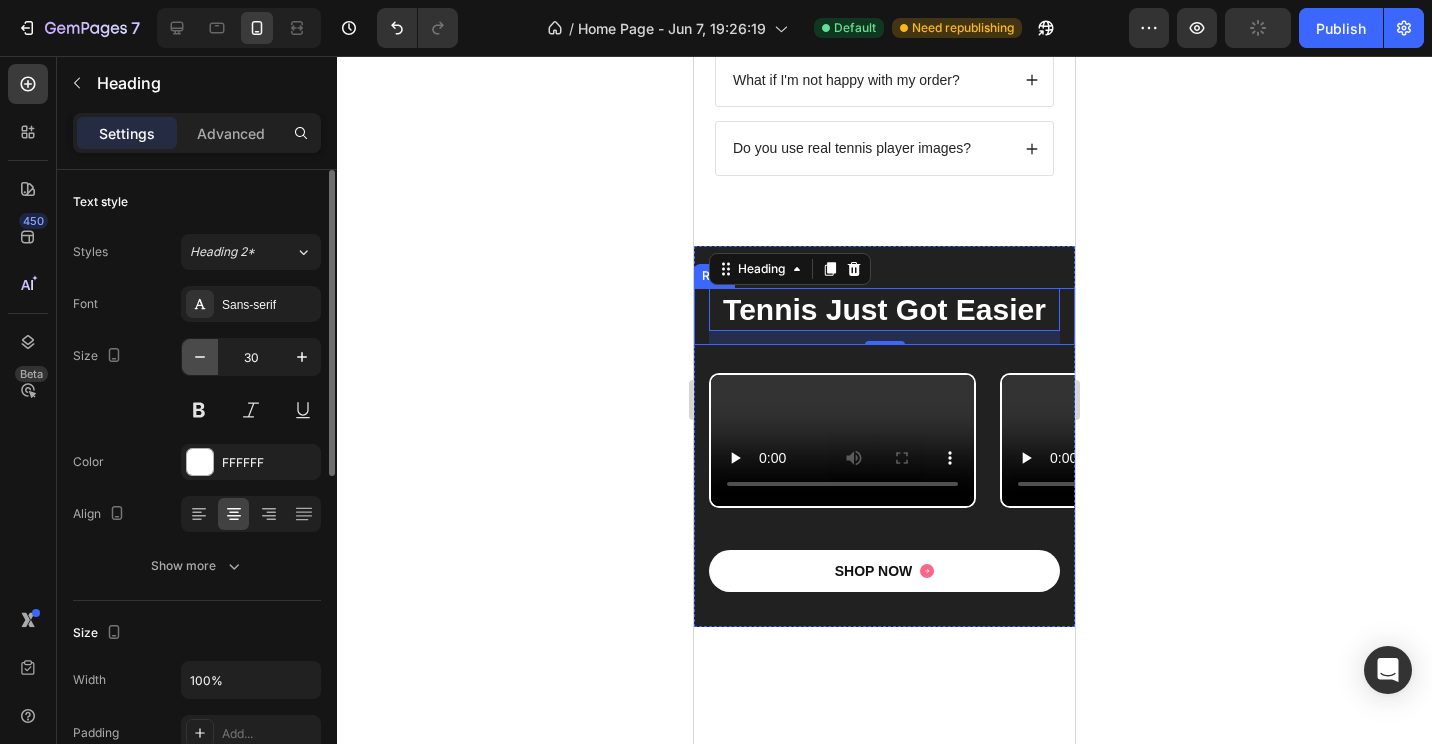 click 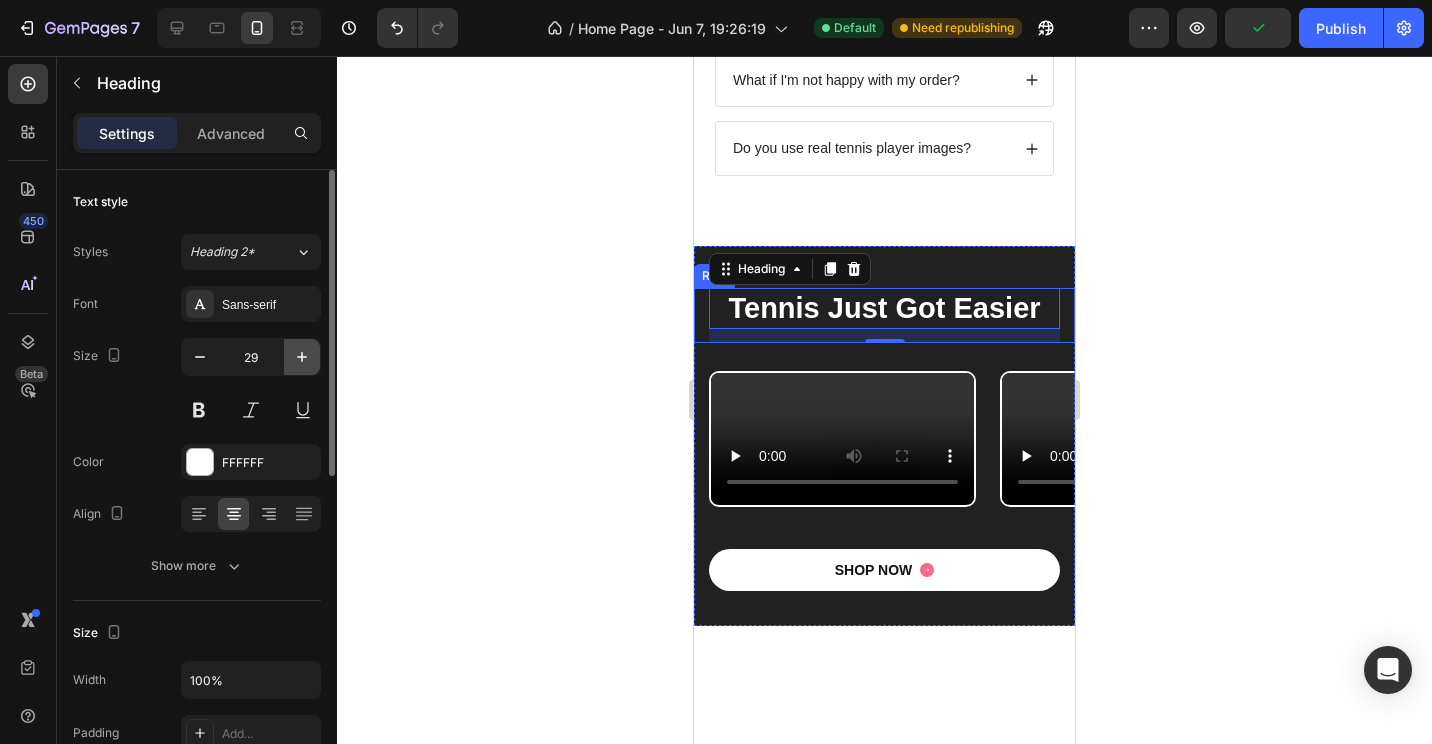 click 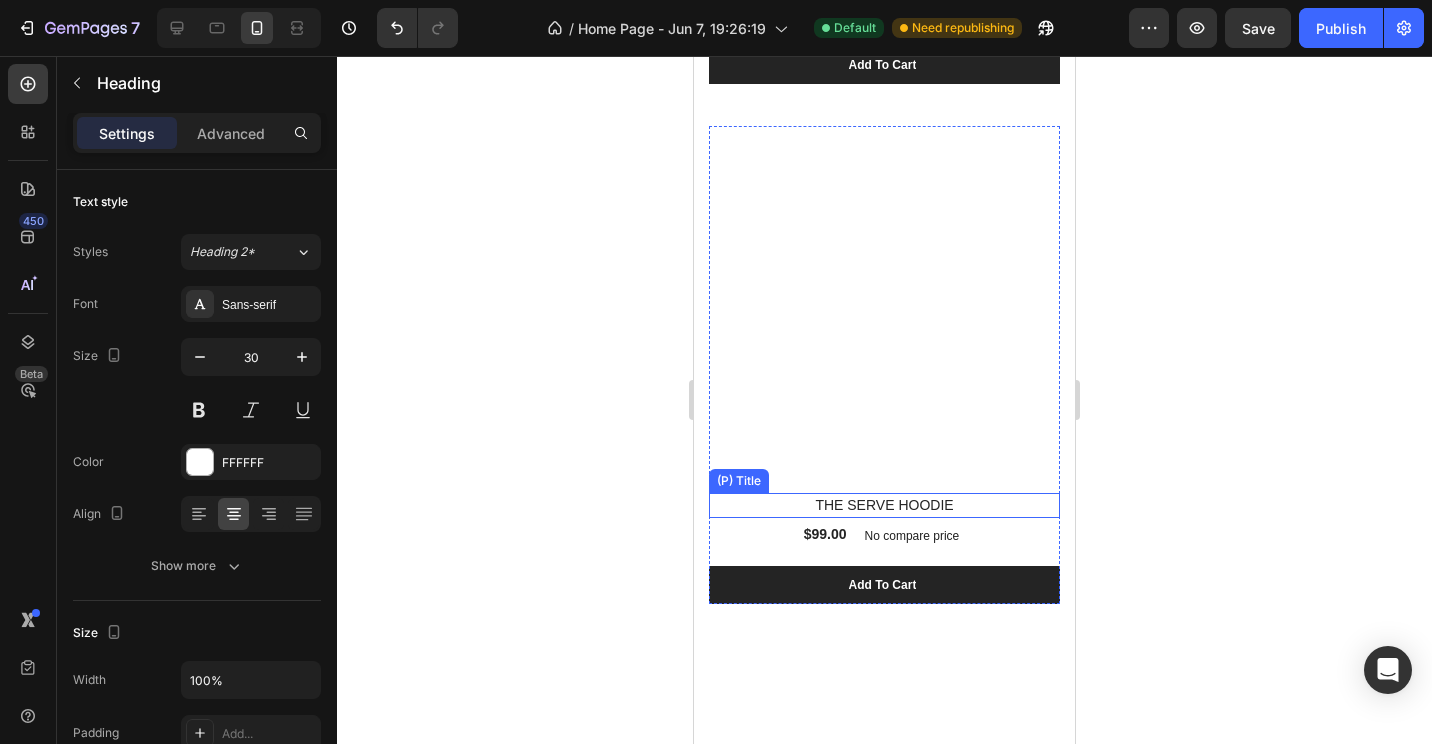 scroll, scrollTop: 2705, scrollLeft: 0, axis: vertical 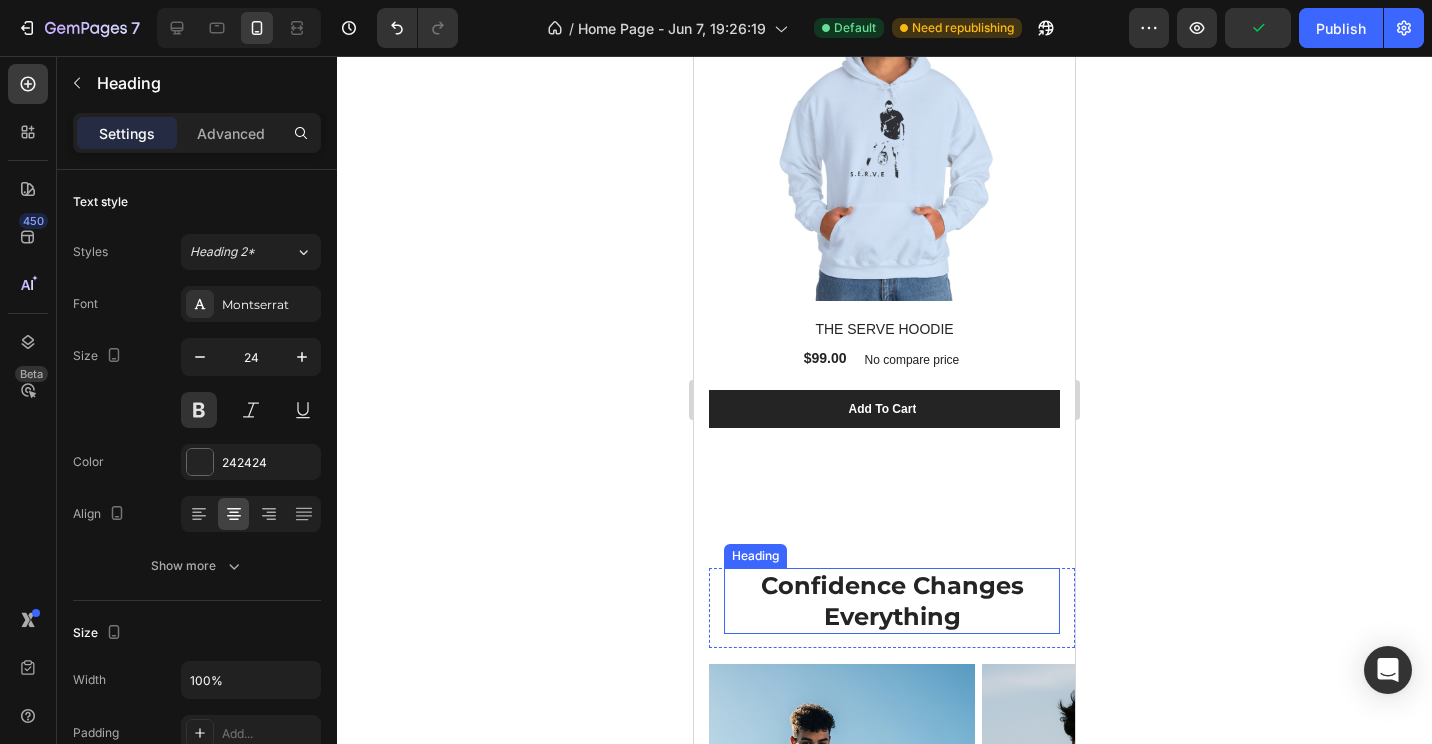 click on "Confidence Changes Everything" at bounding box center [892, 601] 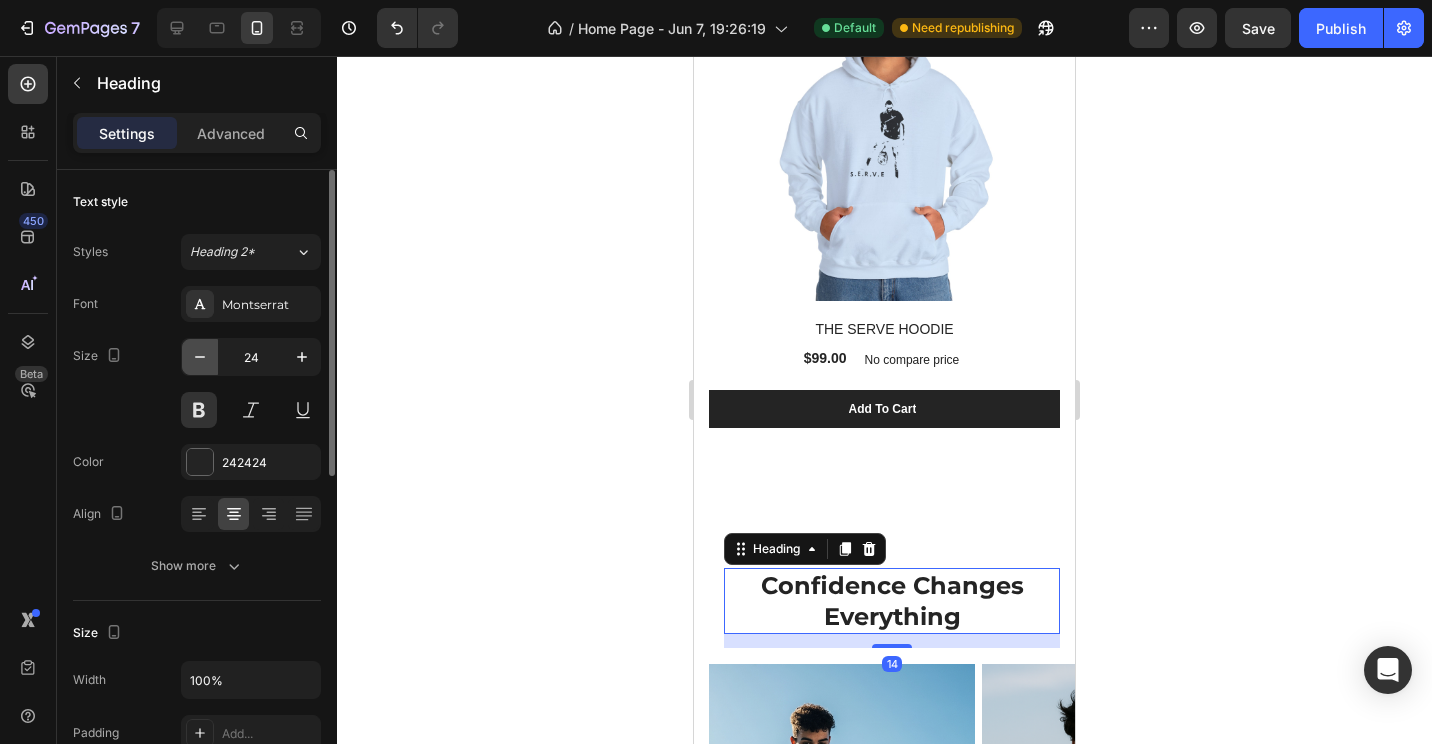 click 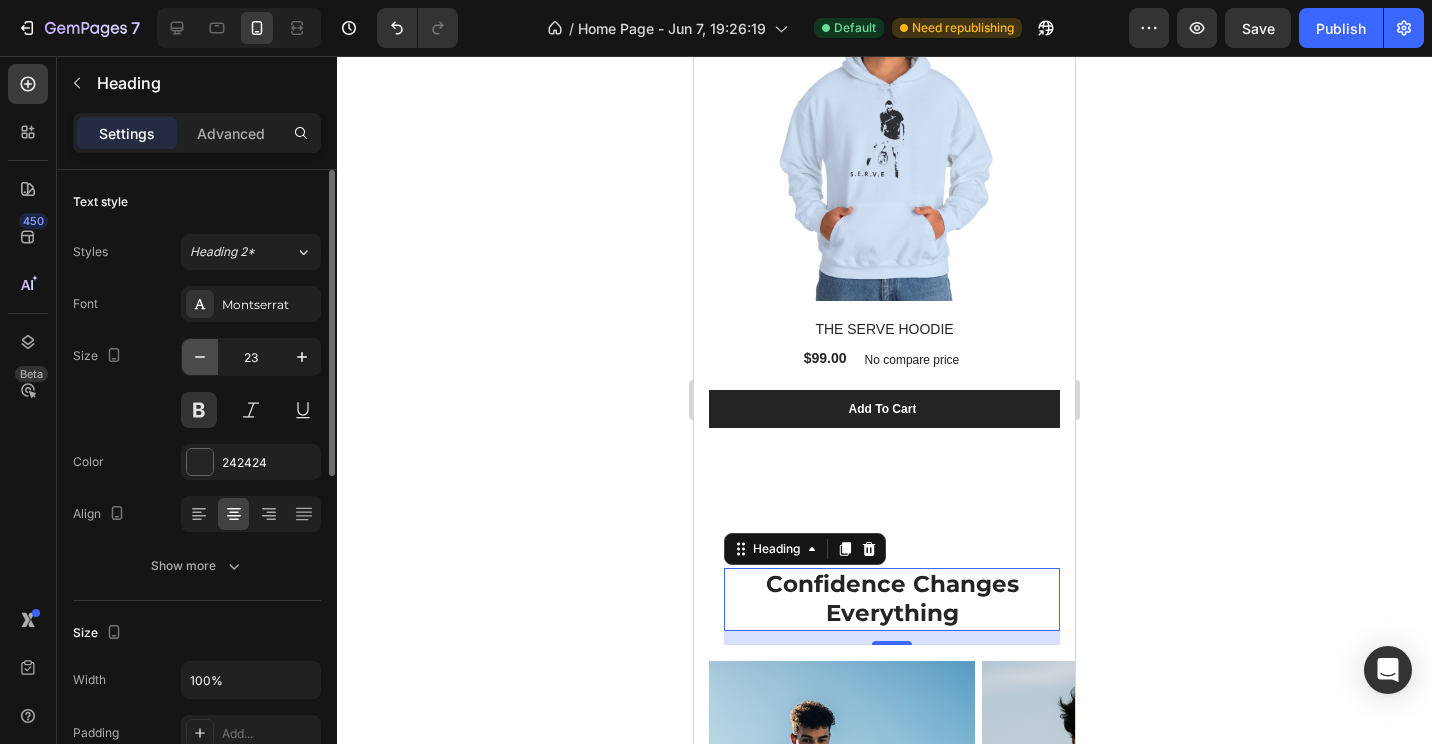 click 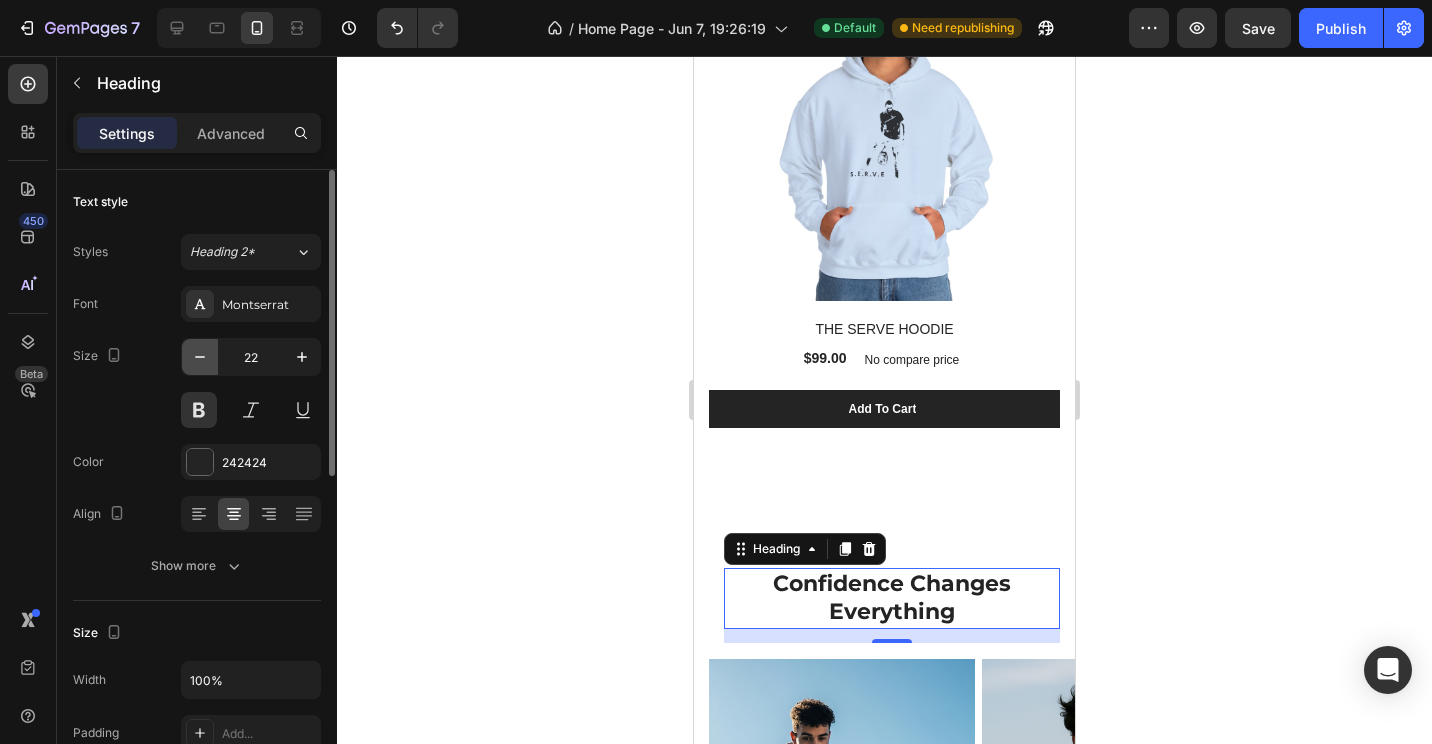 click 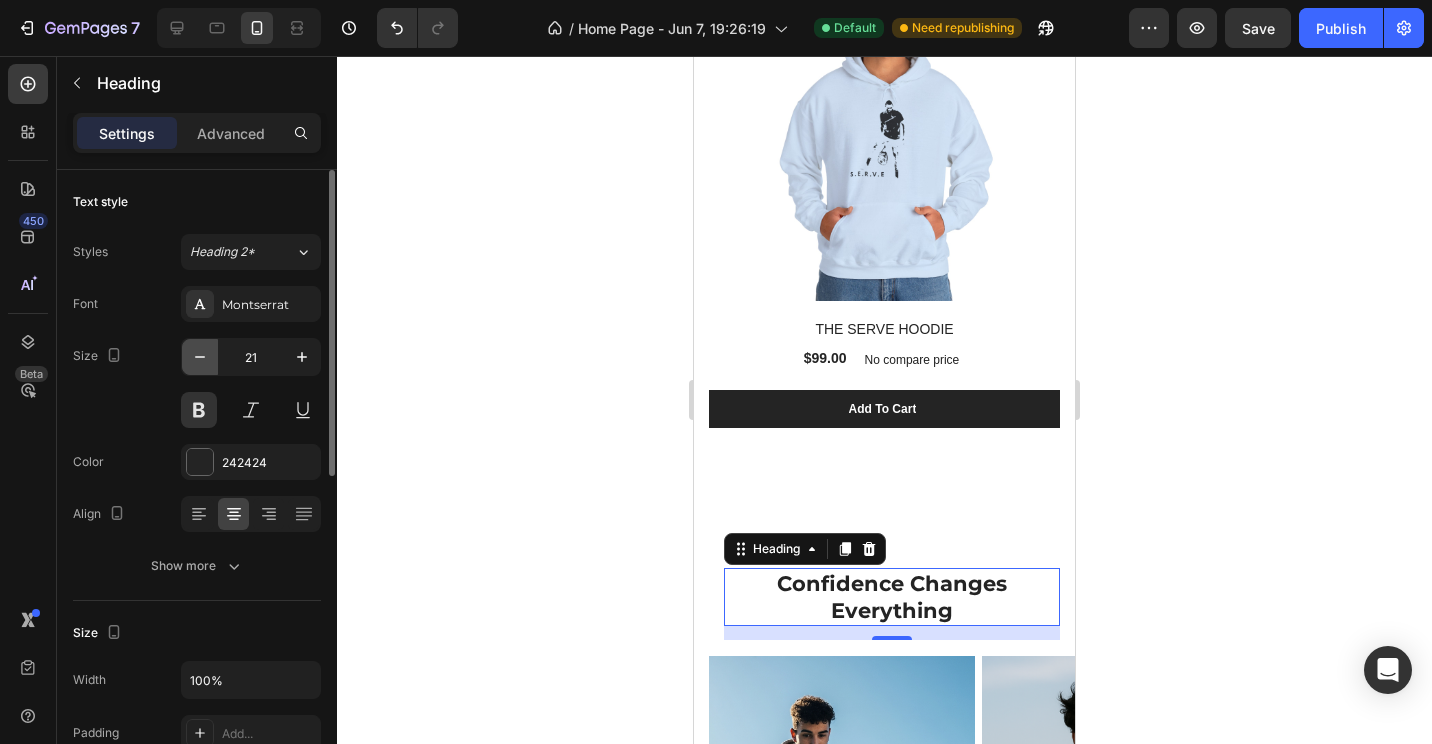 click 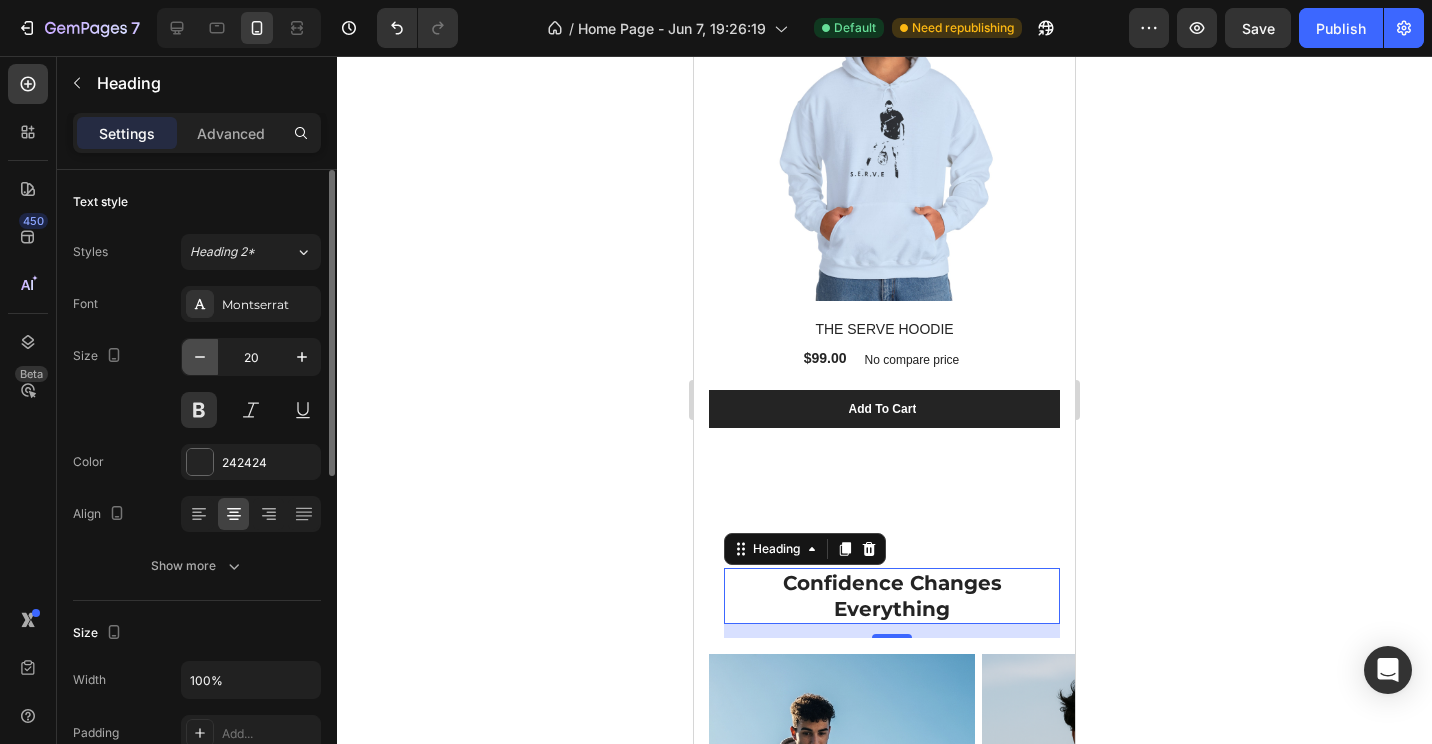 click 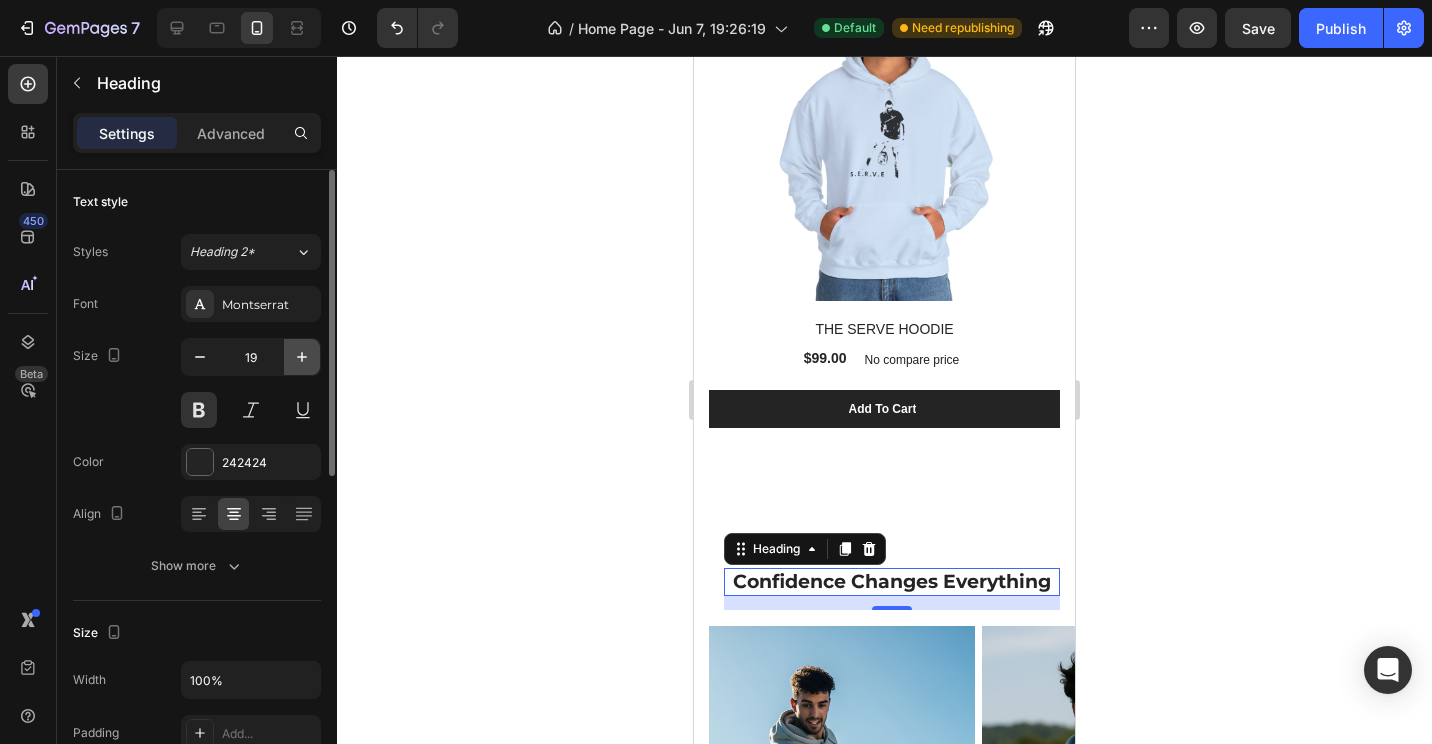 click 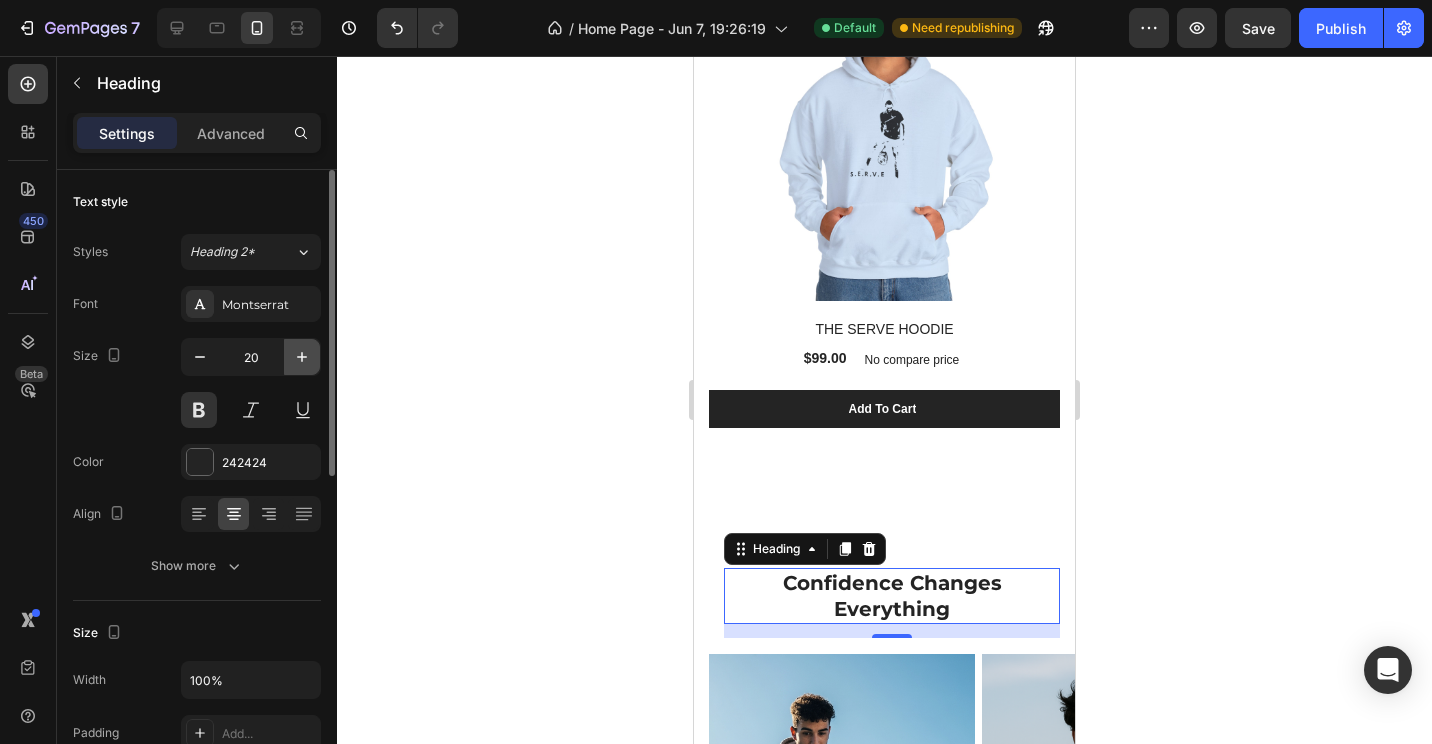 click 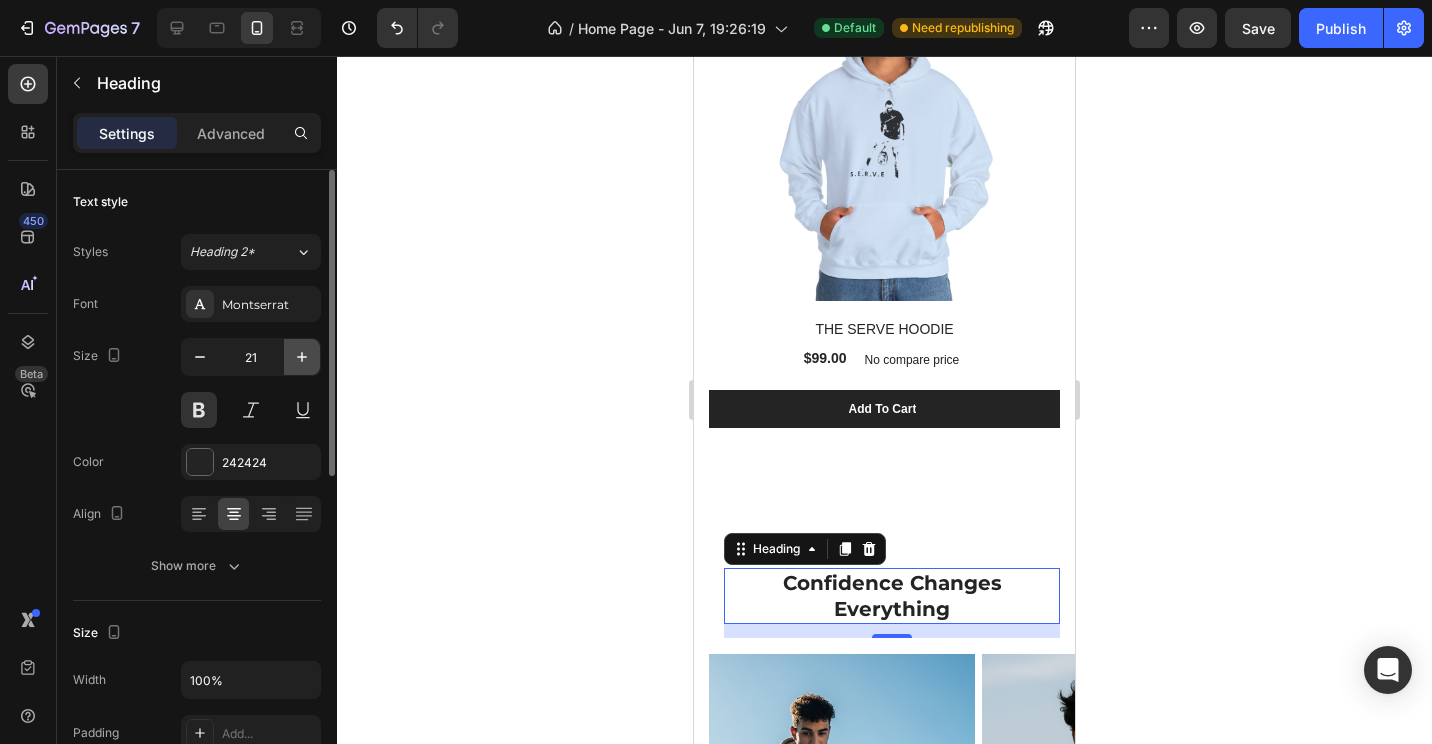 click 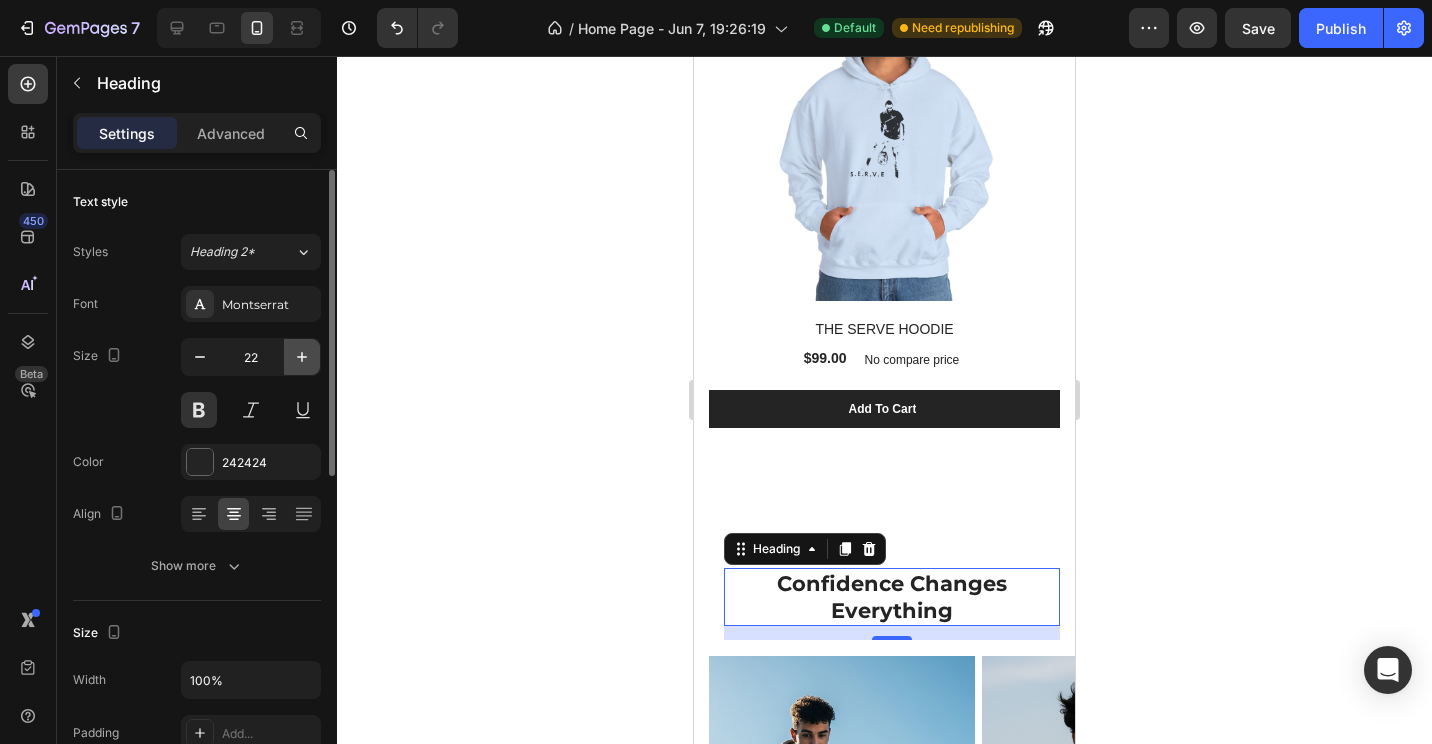 click 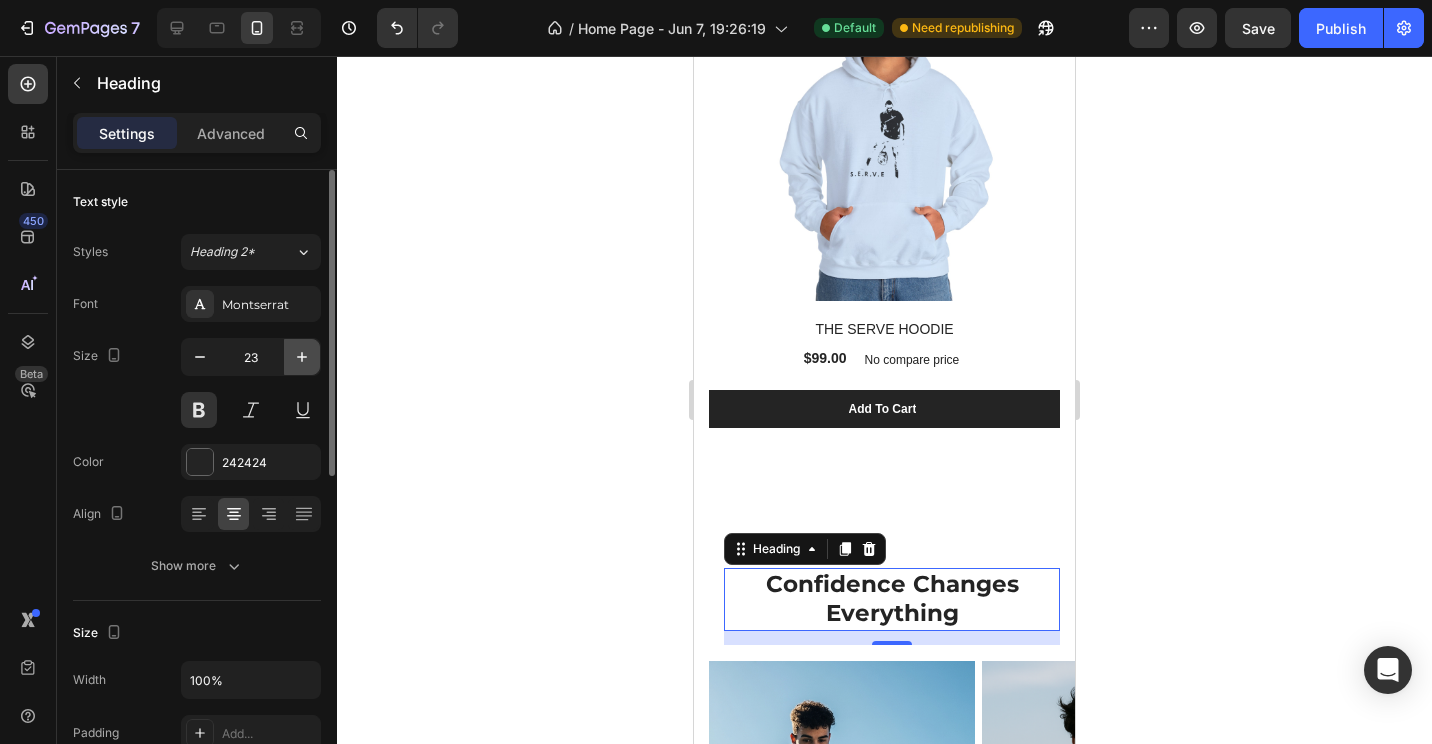 click 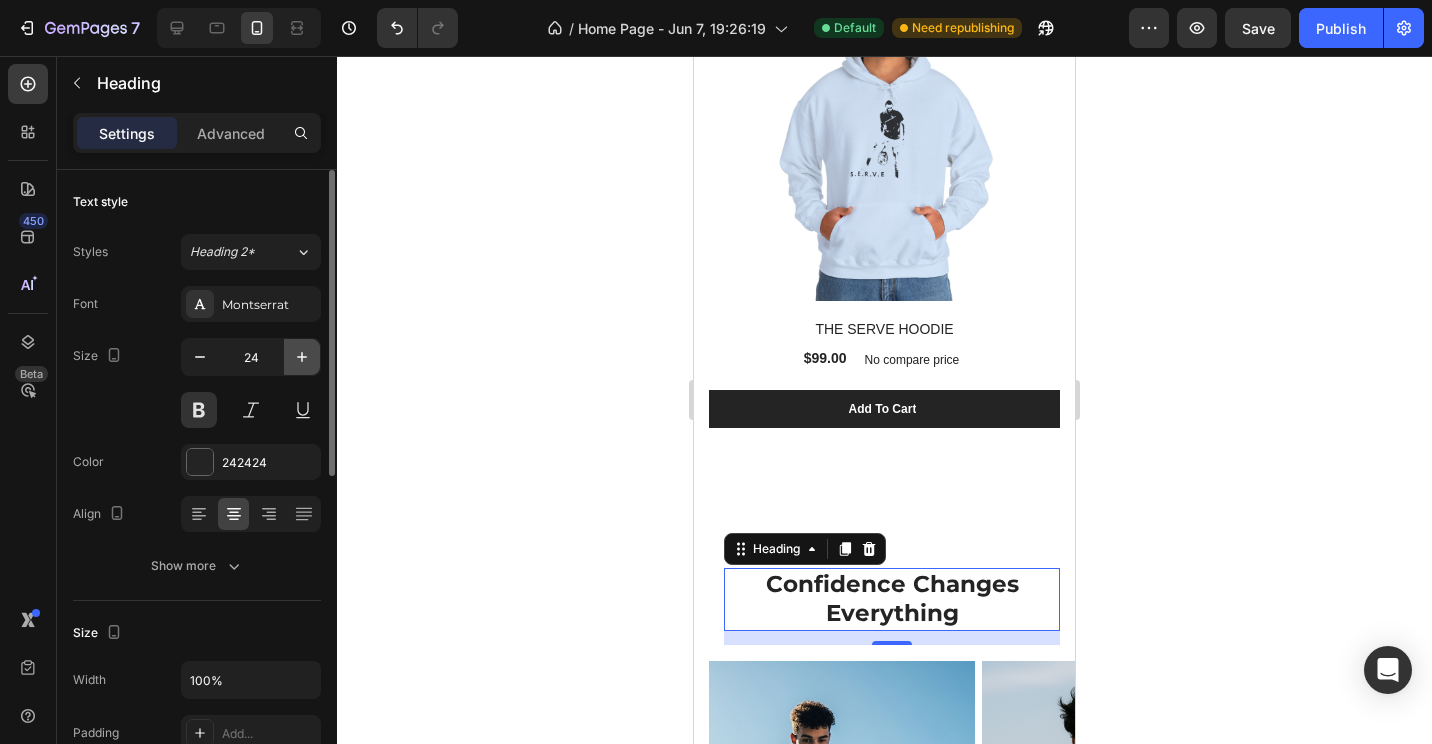 click 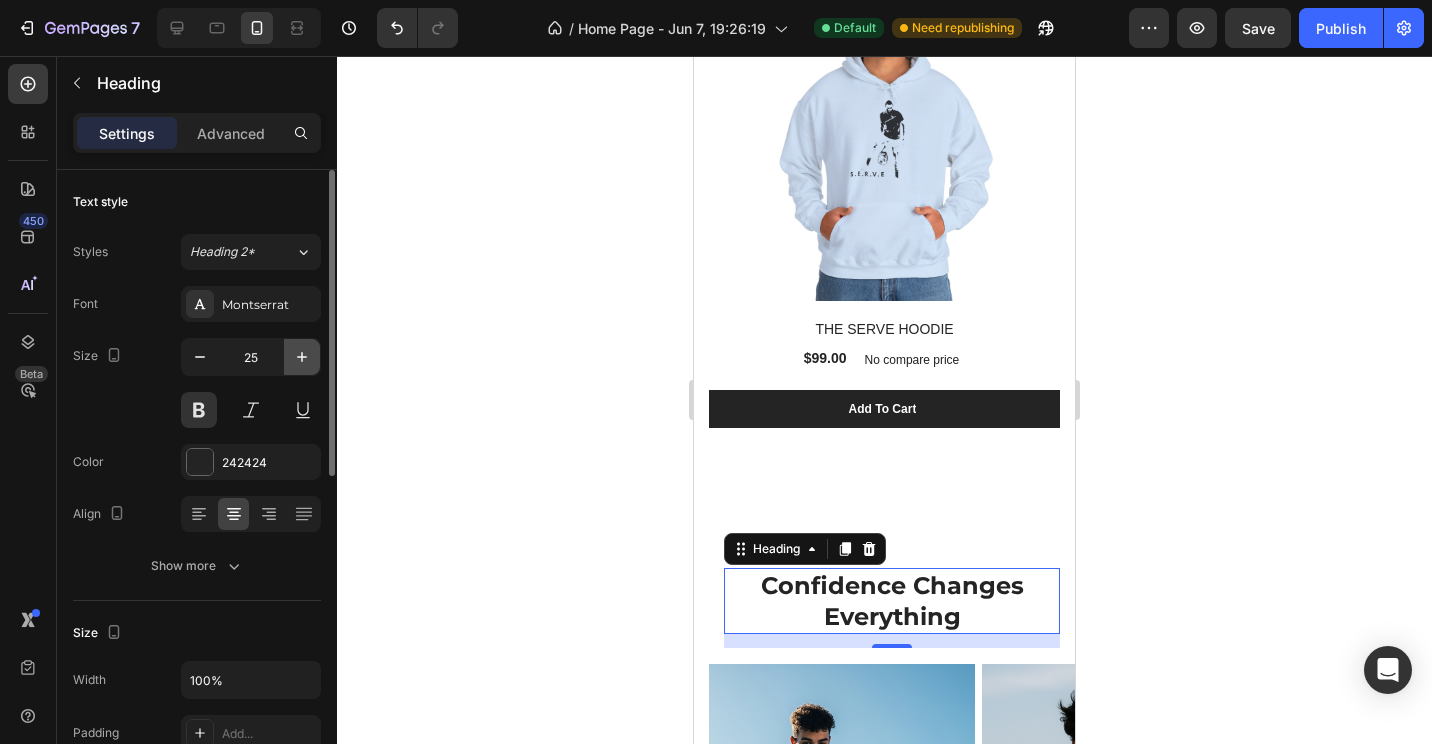 click 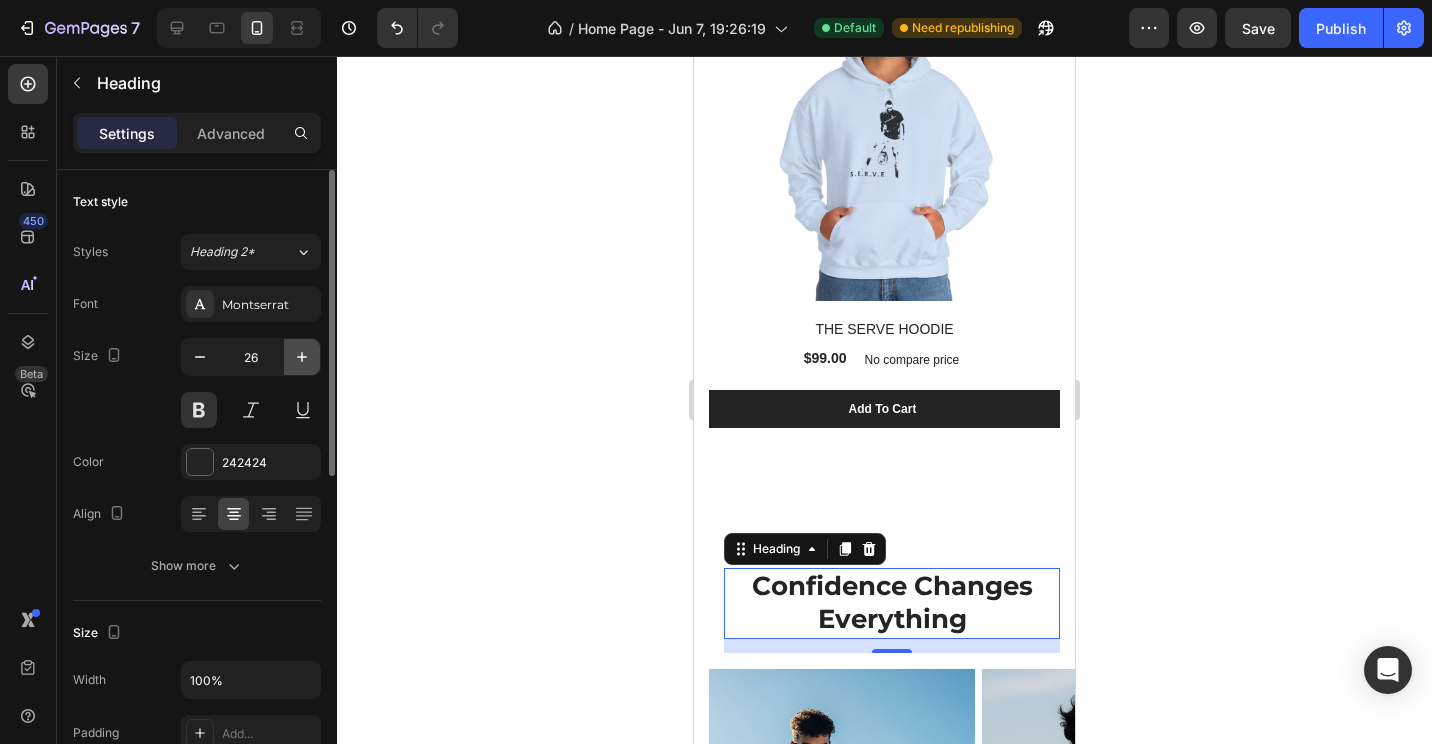 click 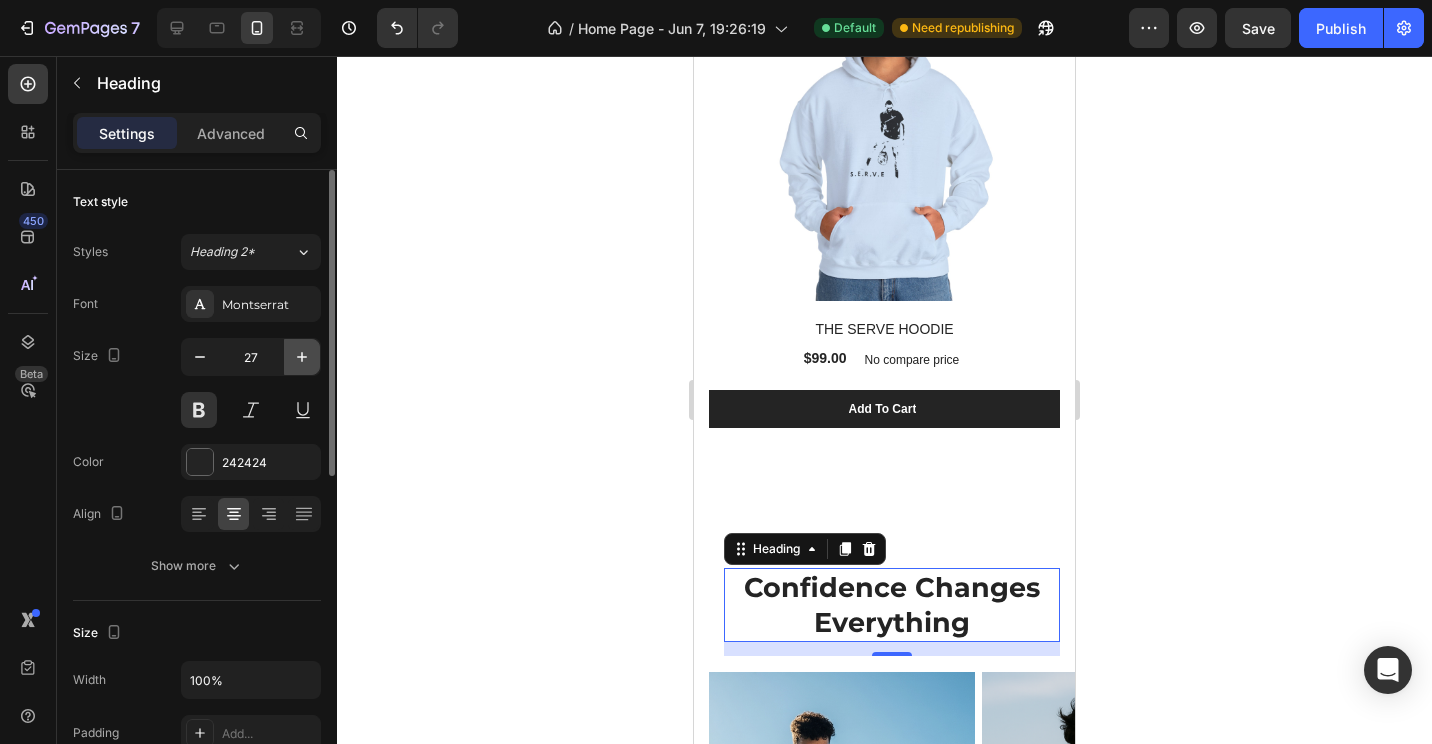 click 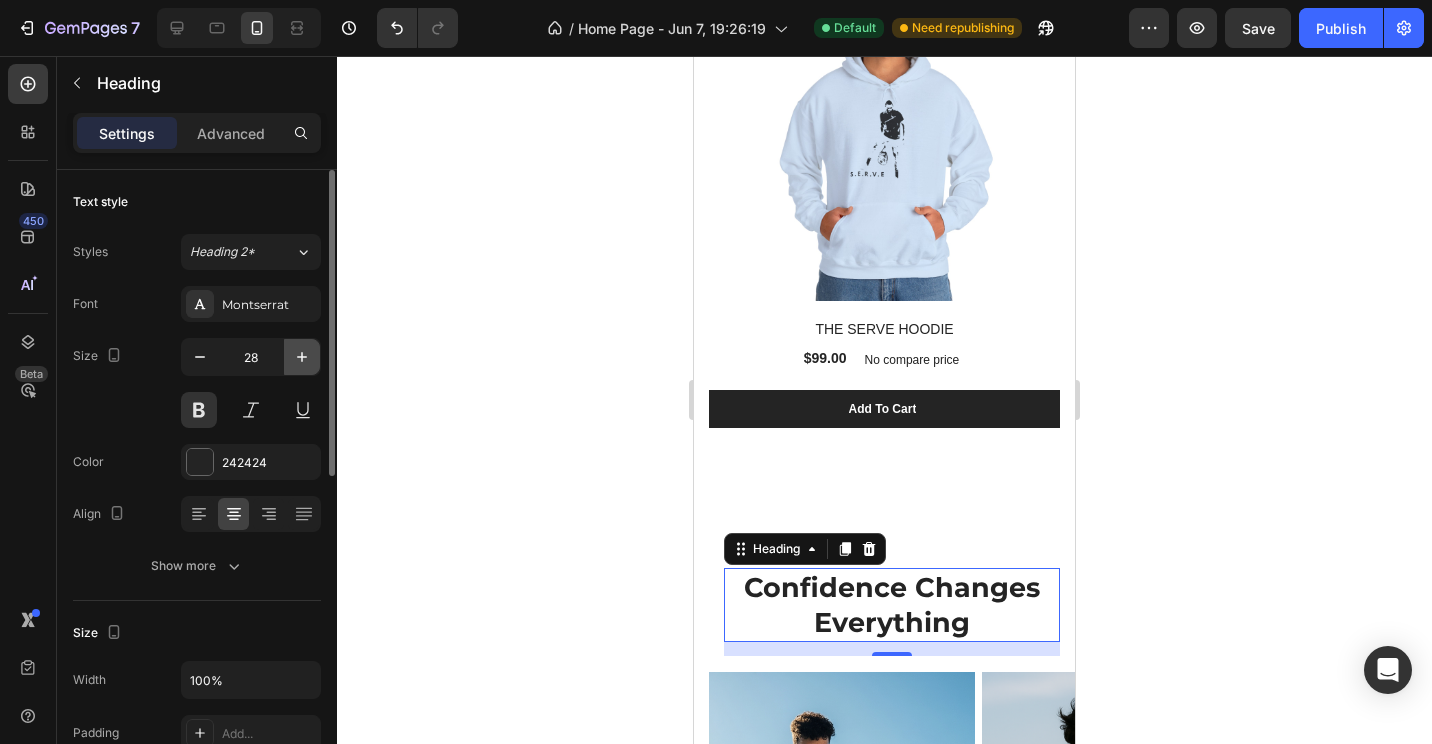 click 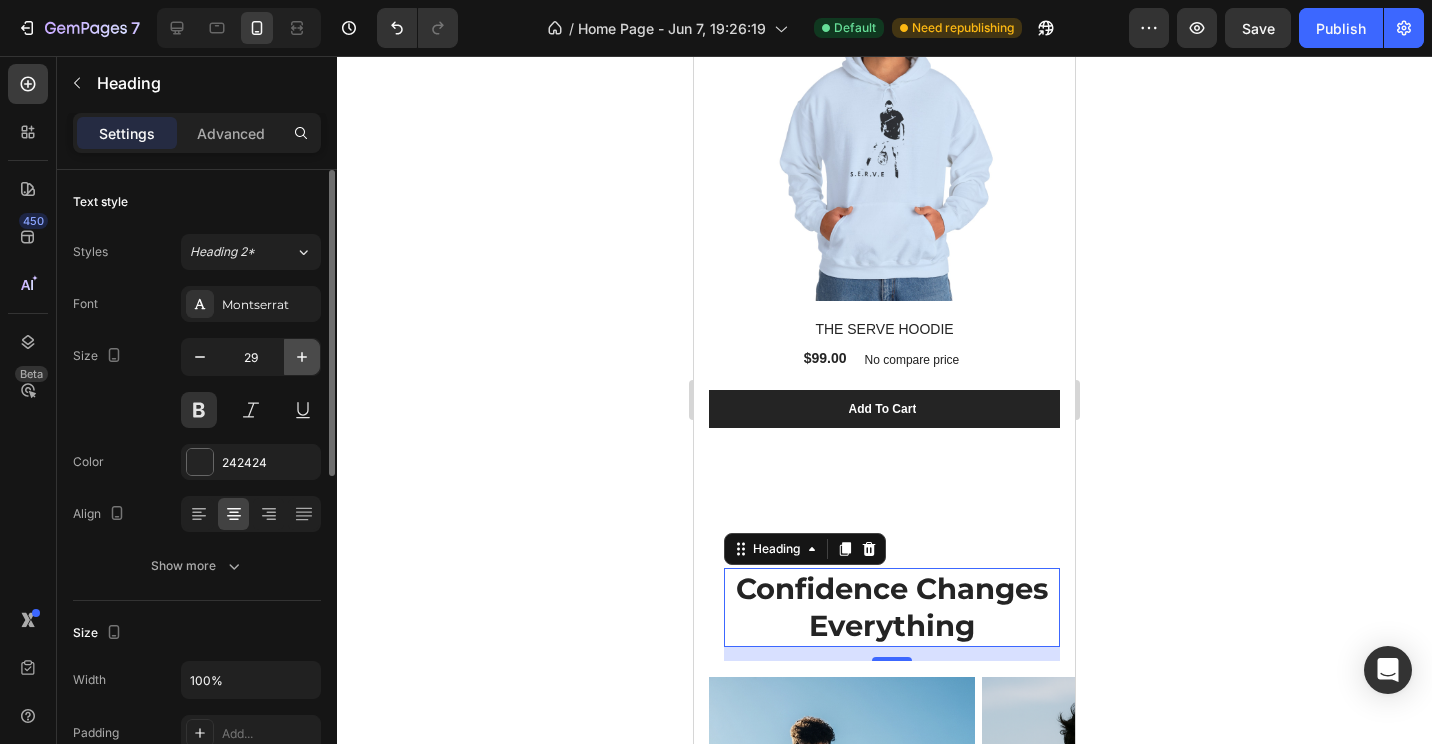 click 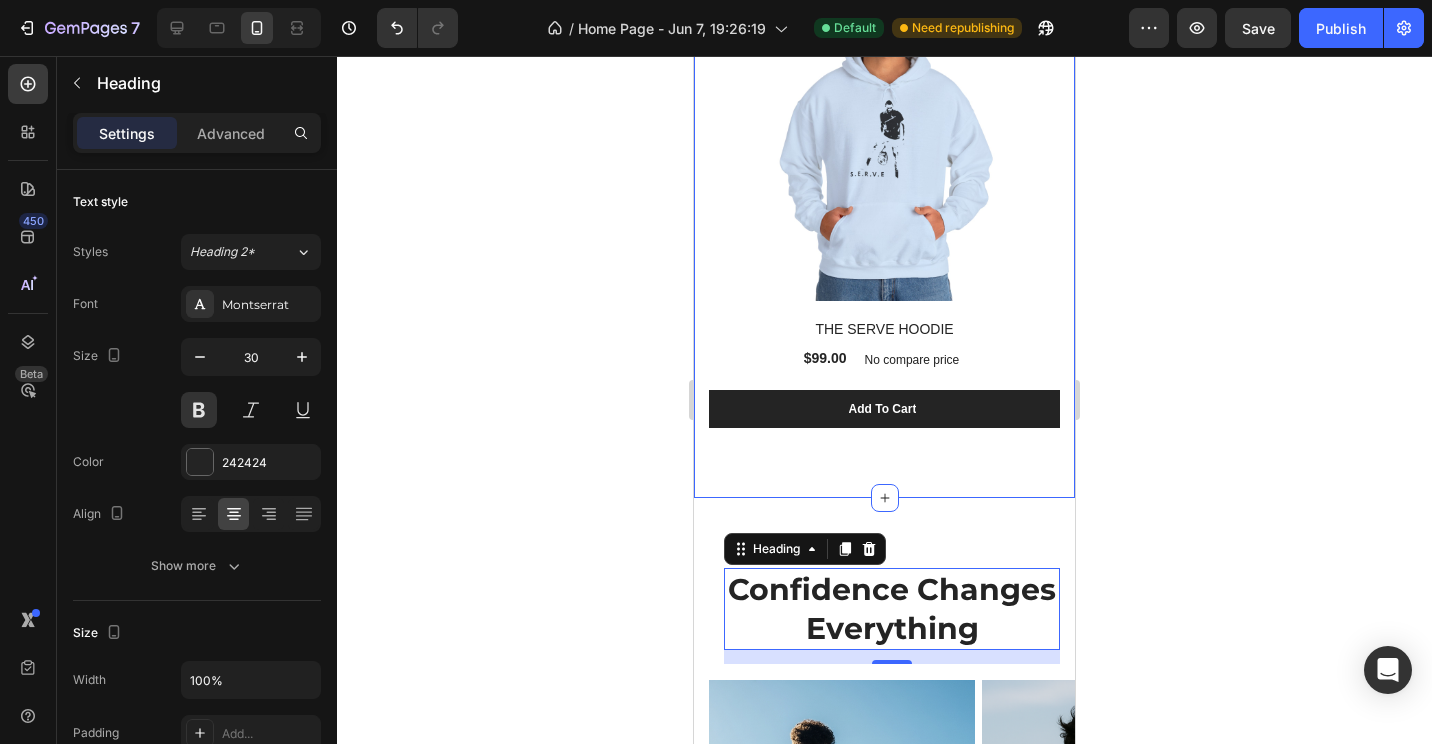 scroll, scrollTop: 2805, scrollLeft: 0, axis: vertical 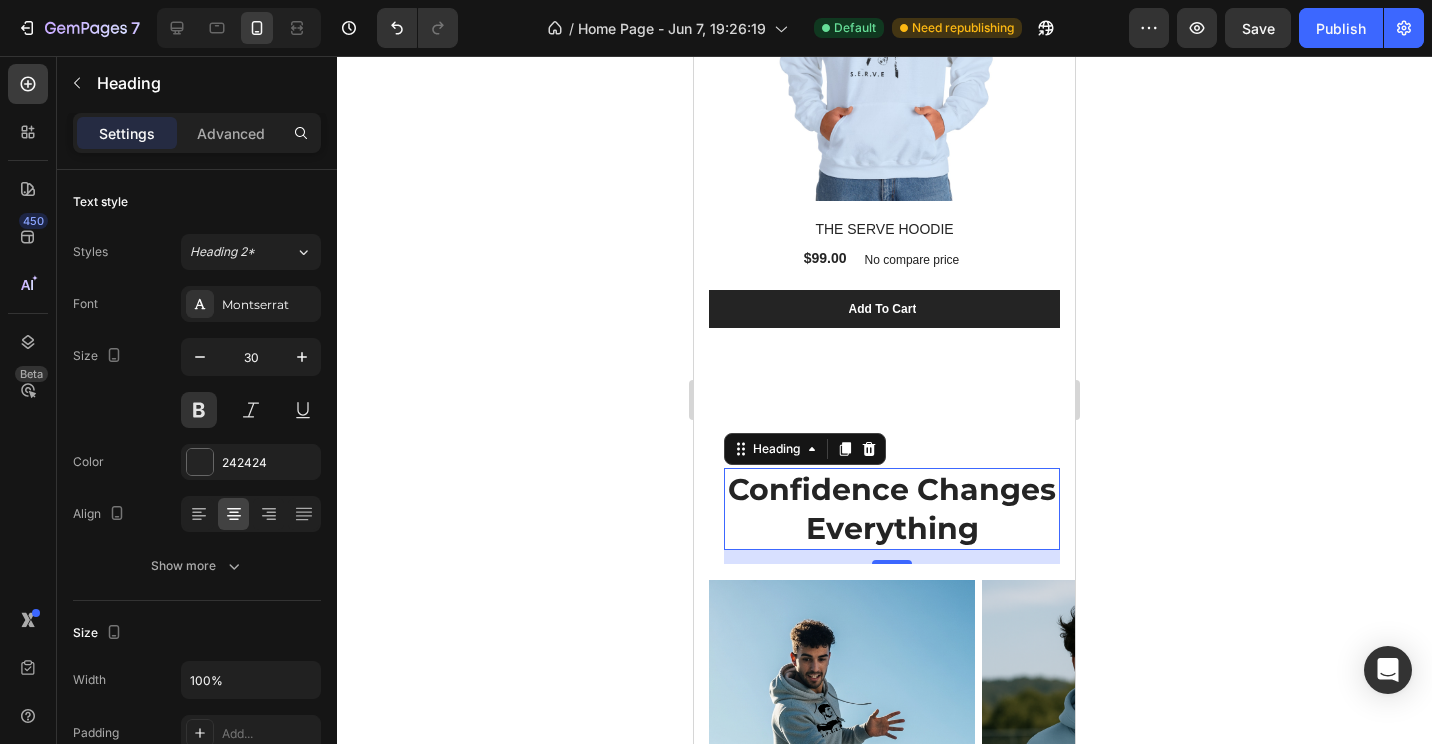 click 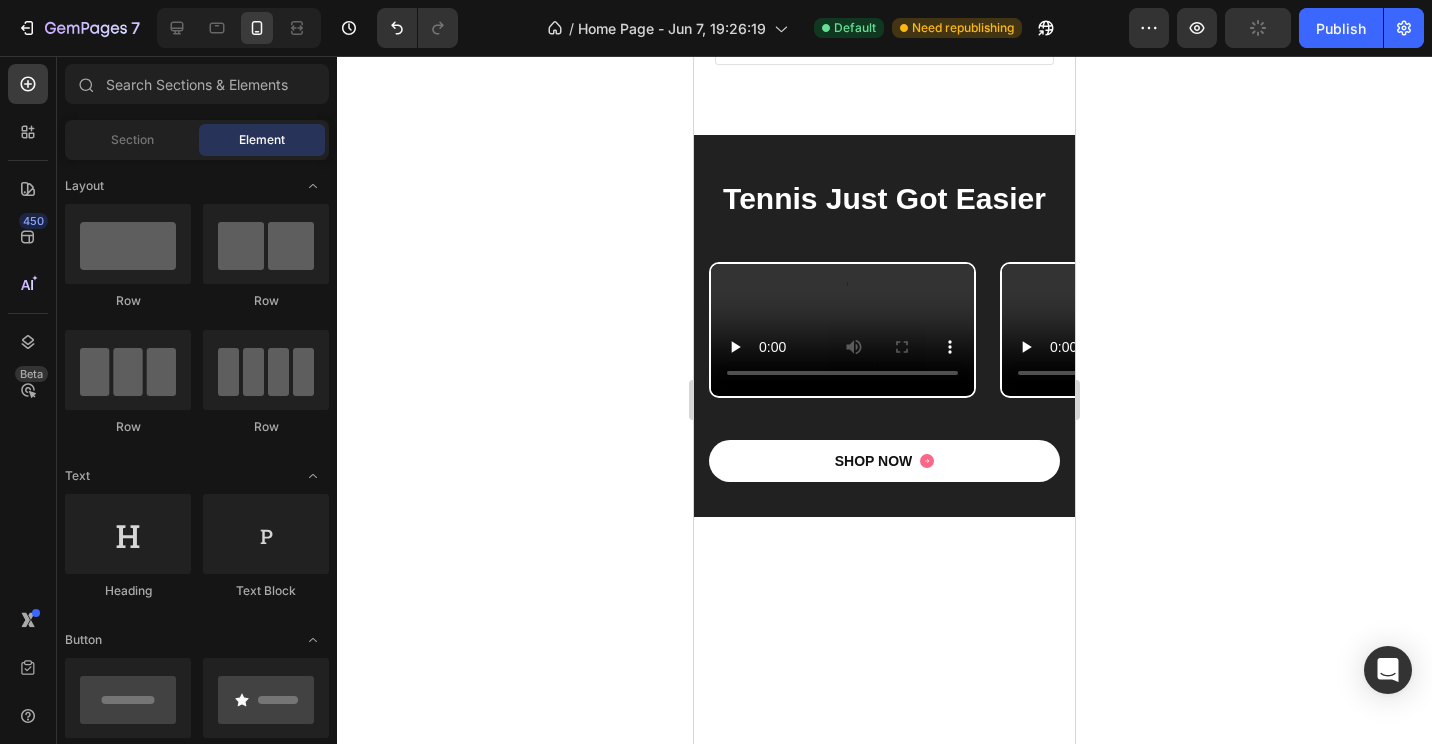 scroll, scrollTop: 4349, scrollLeft: 0, axis: vertical 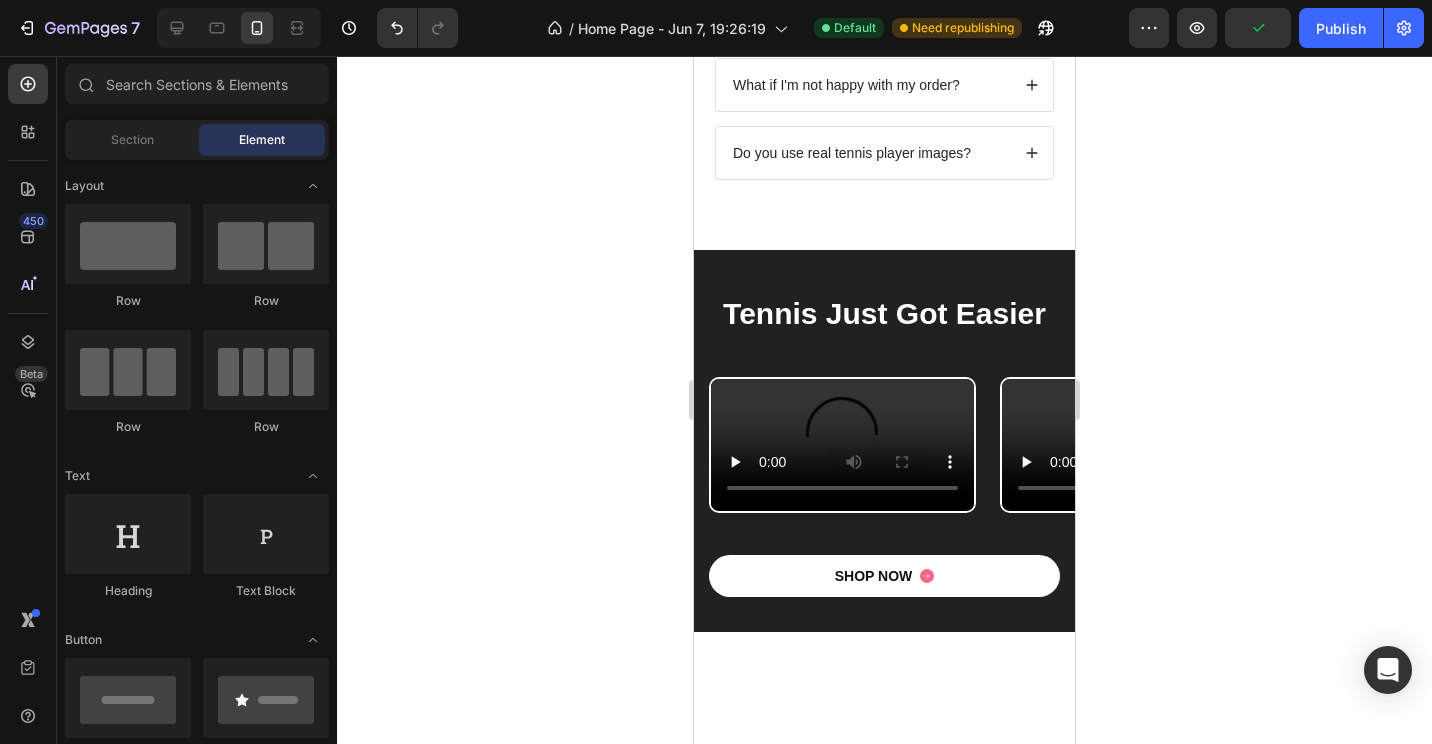 drag, startPoint x: 1066, startPoint y: 362, endPoint x: 1784, endPoint y: 549, distance: 741.95215 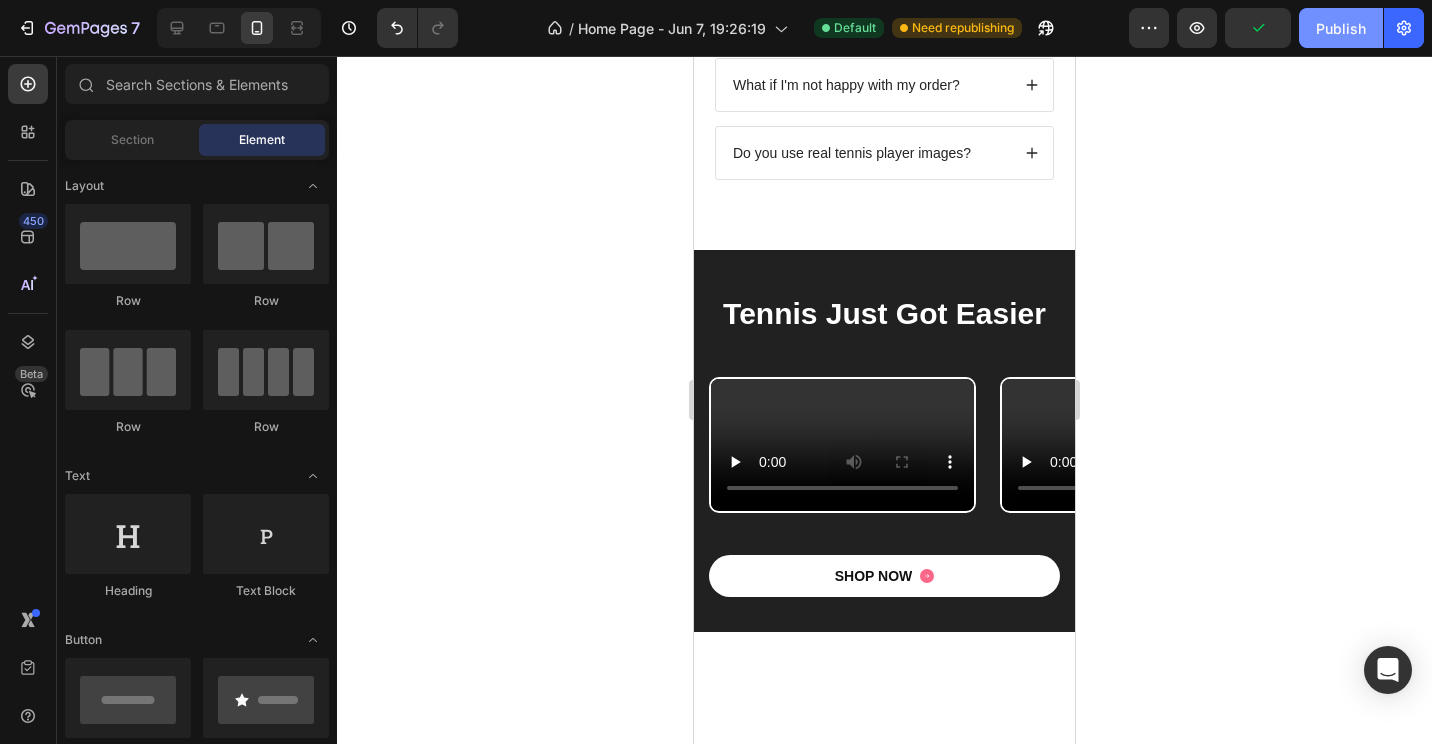 click on "Publish" at bounding box center (1341, 28) 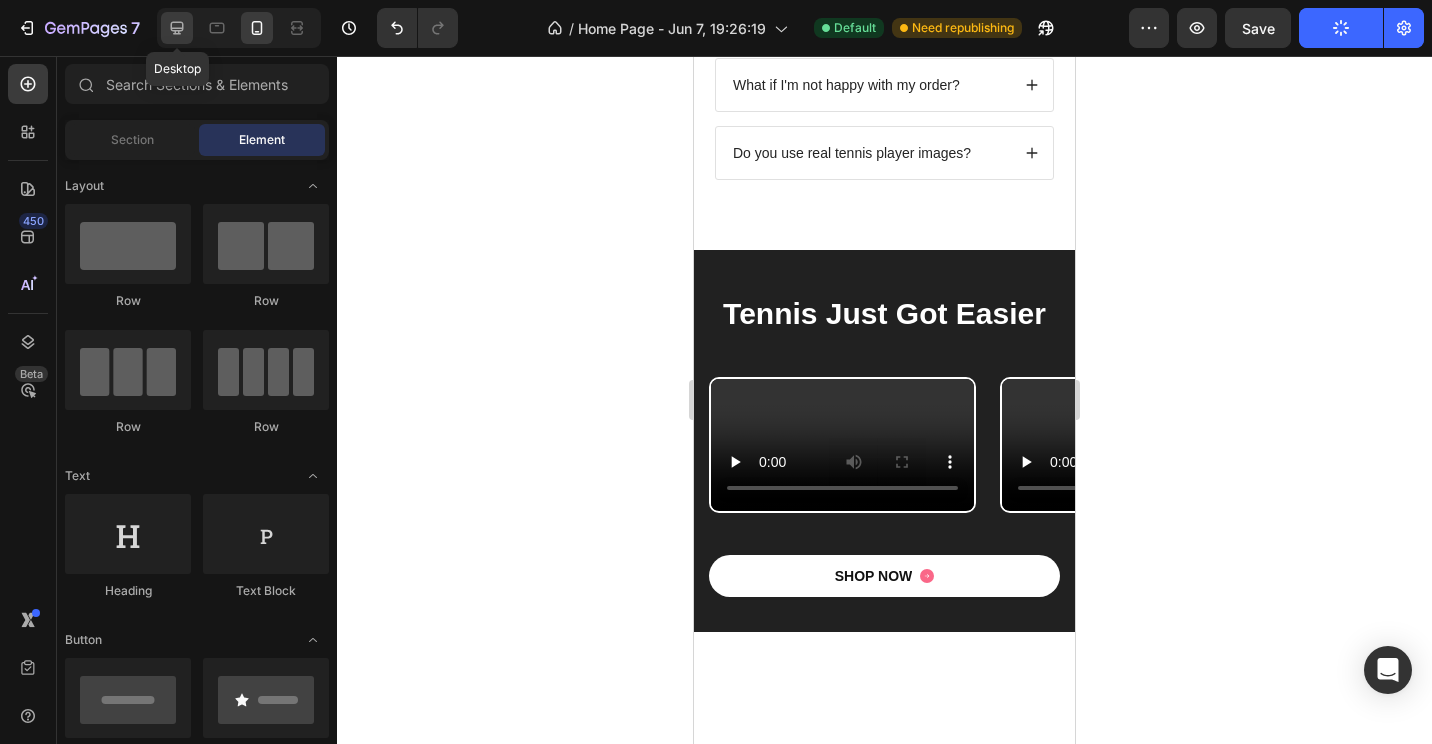 click 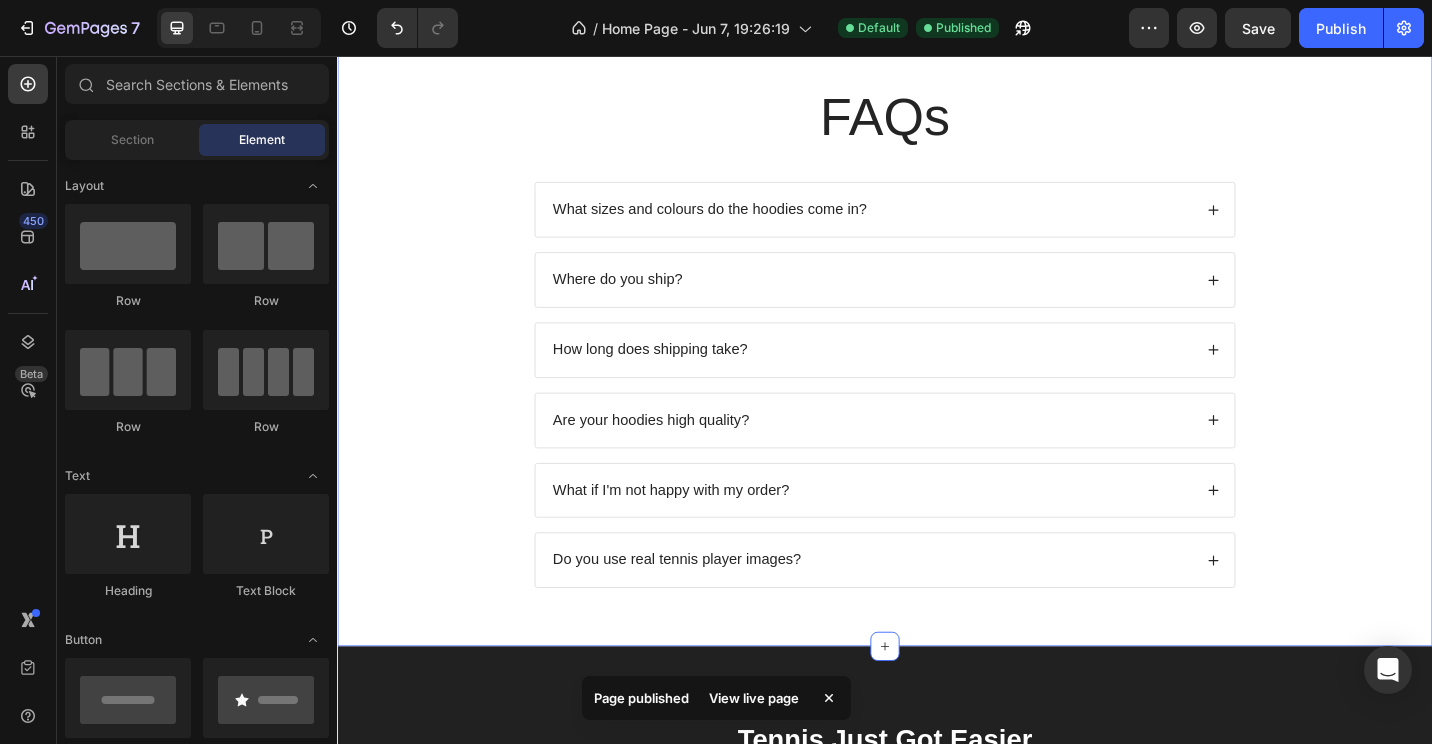 scroll, scrollTop: 3474, scrollLeft: 0, axis: vertical 